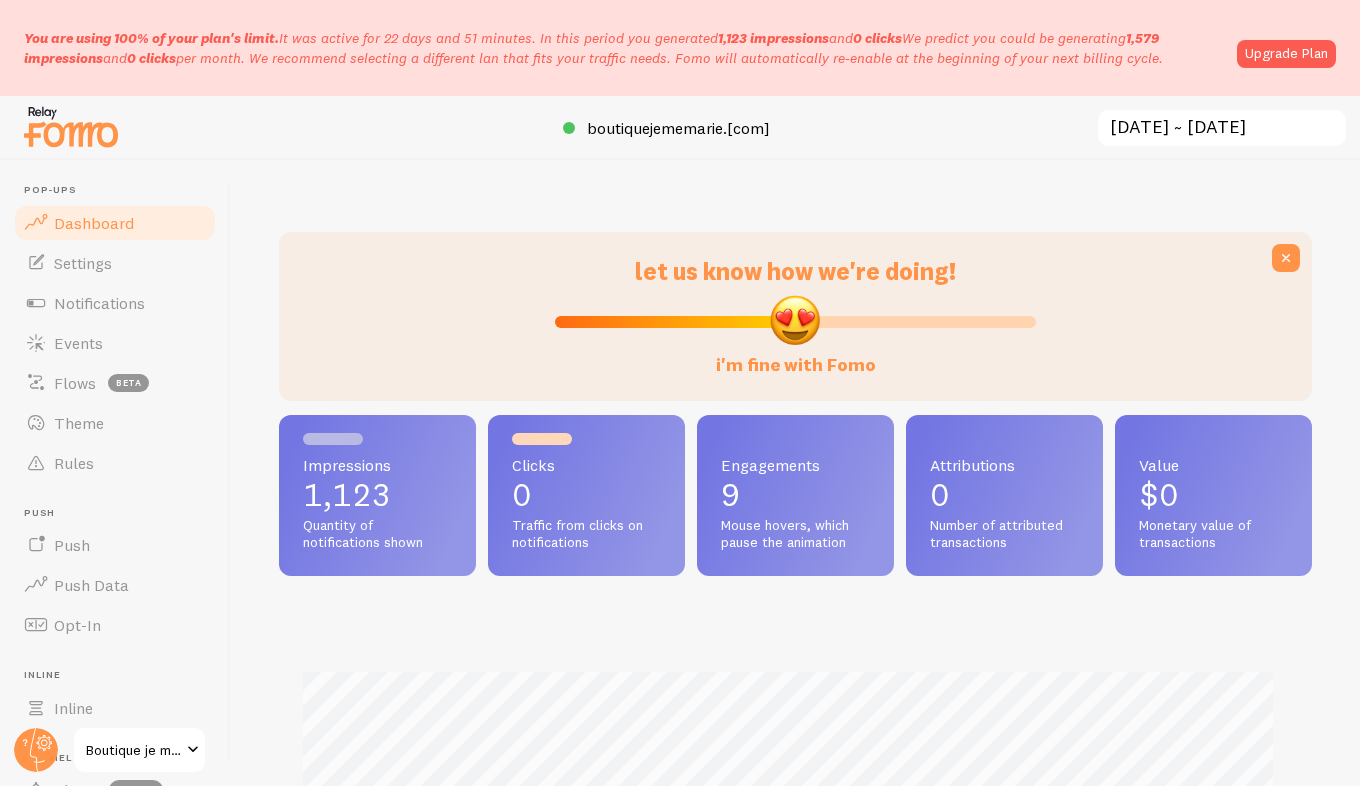 scroll, scrollTop: 0, scrollLeft: 0, axis: both 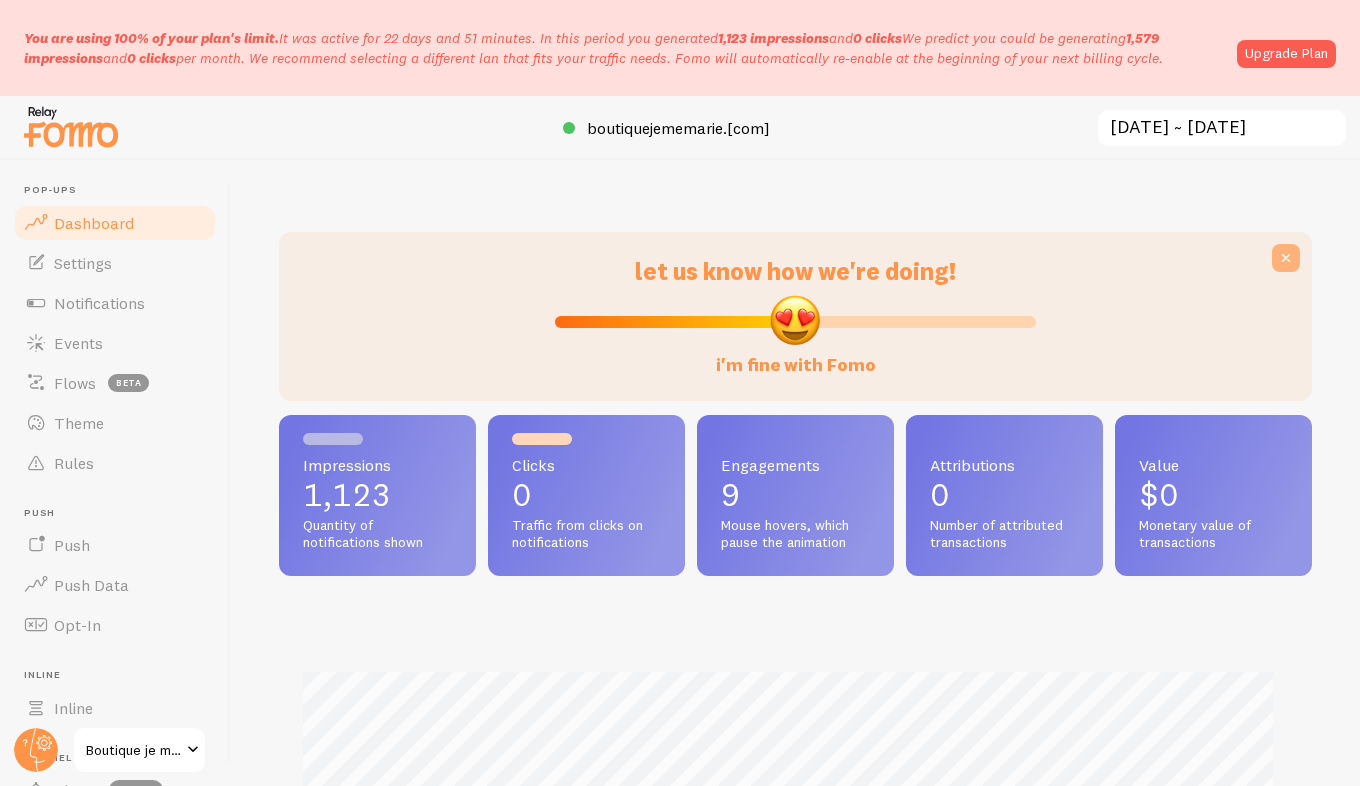 click at bounding box center (1286, 258) 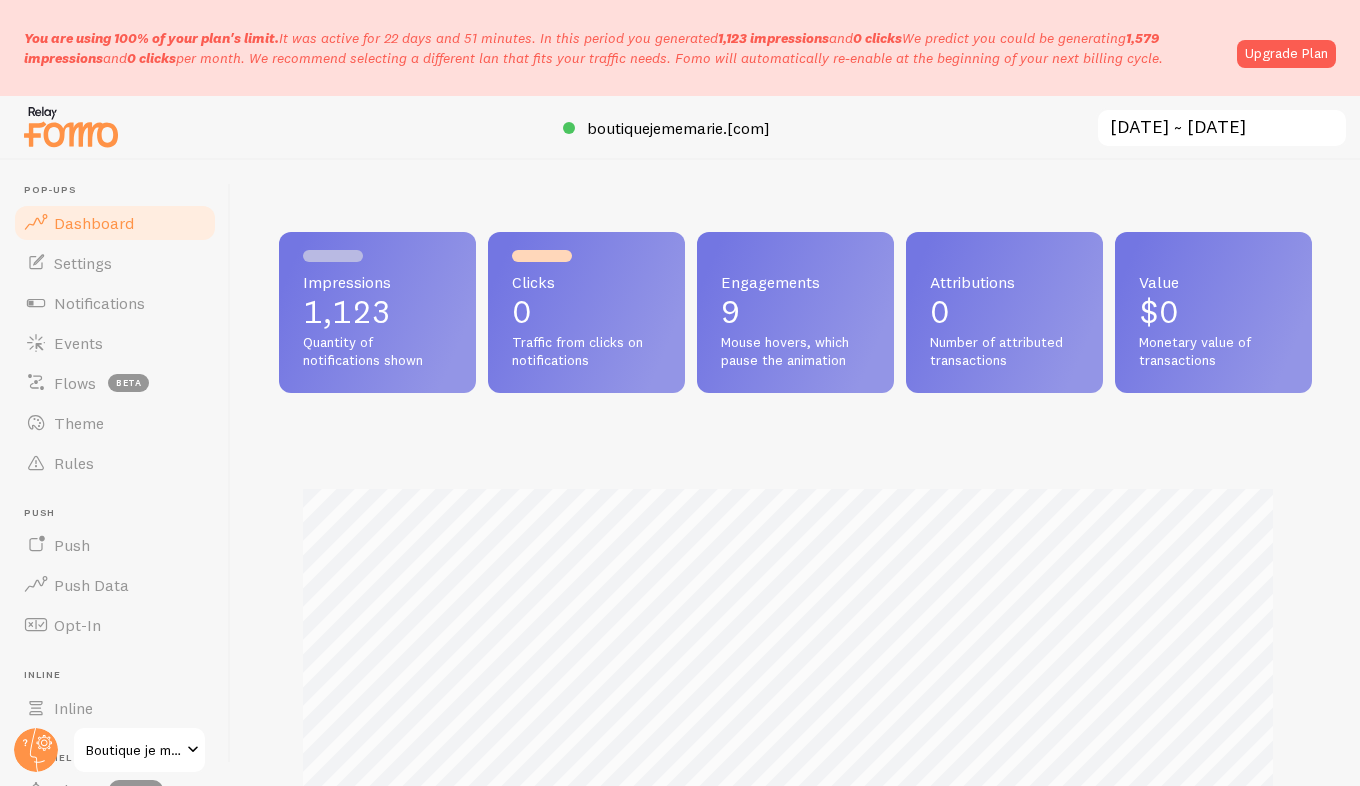scroll, scrollTop: 0, scrollLeft: 0, axis: both 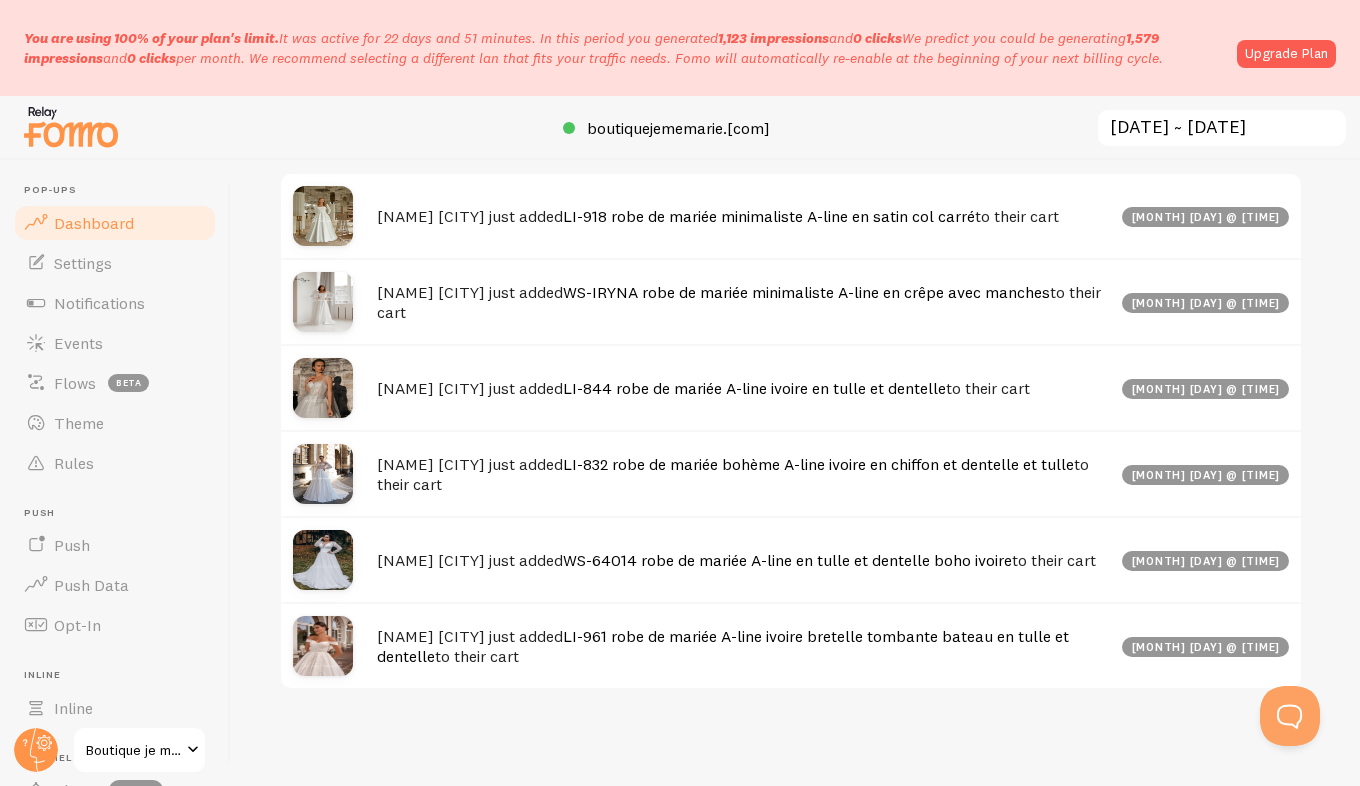 click on "LI-918 robe de mariée minimaliste A-line en satin col carré" at bounding box center [769, 216] 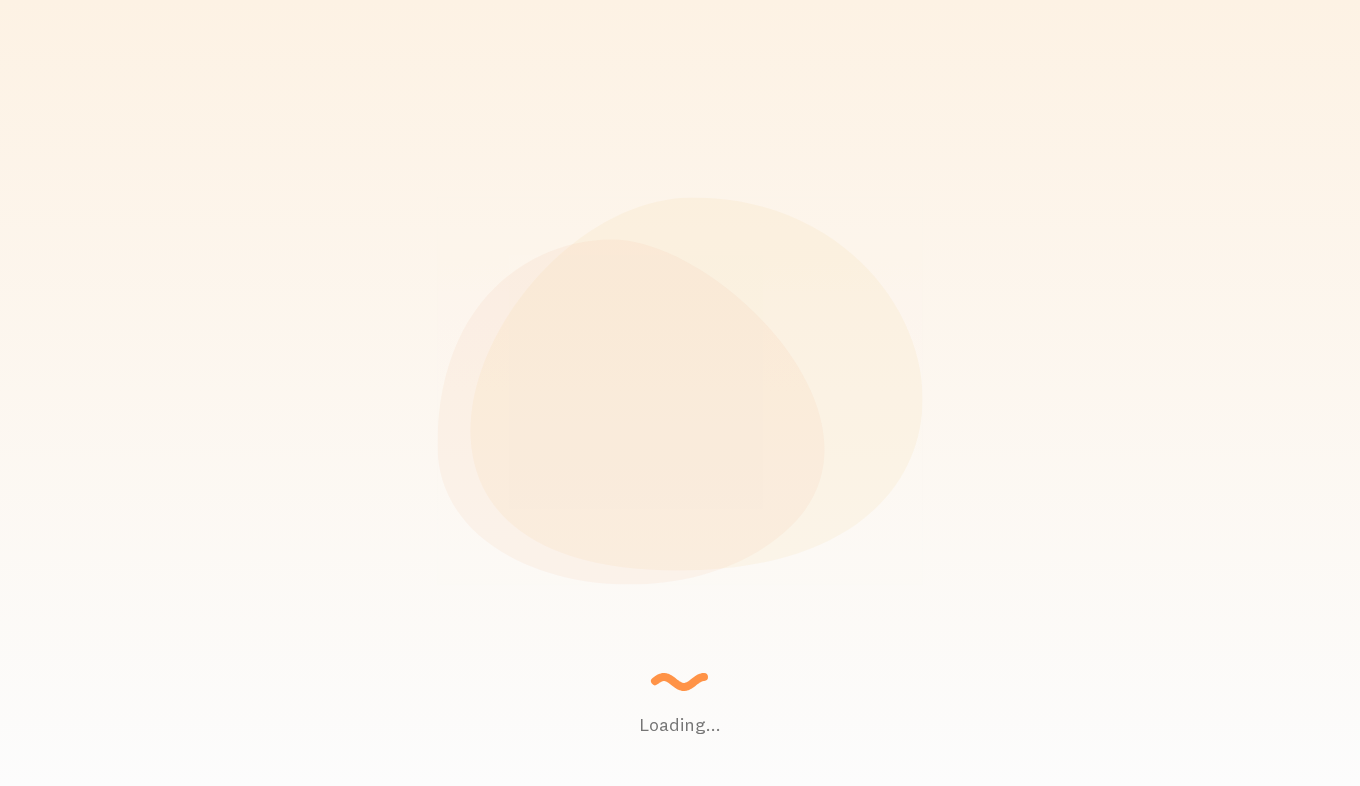 scroll, scrollTop: 0, scrollLeft: 0, axis: both 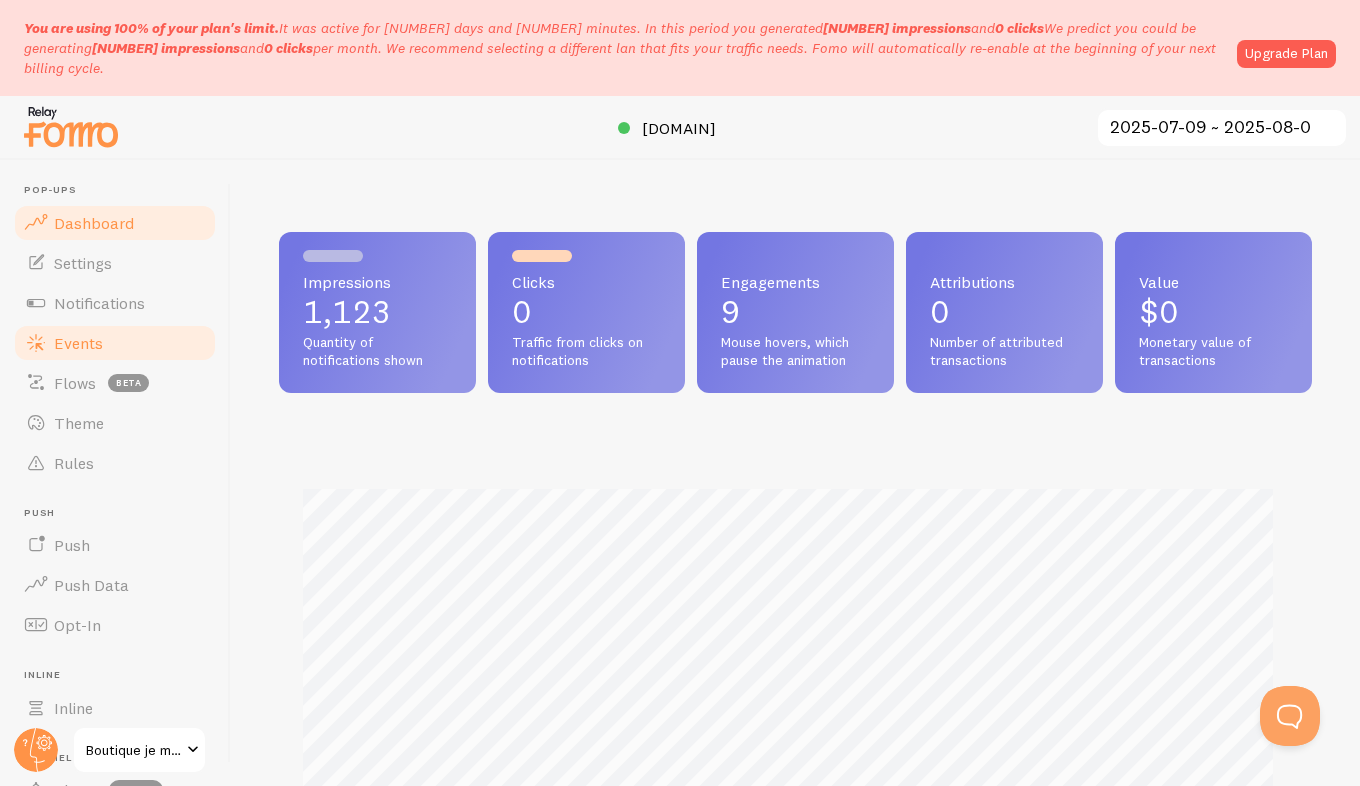 click on "Events" at bounding box center [78, 343] 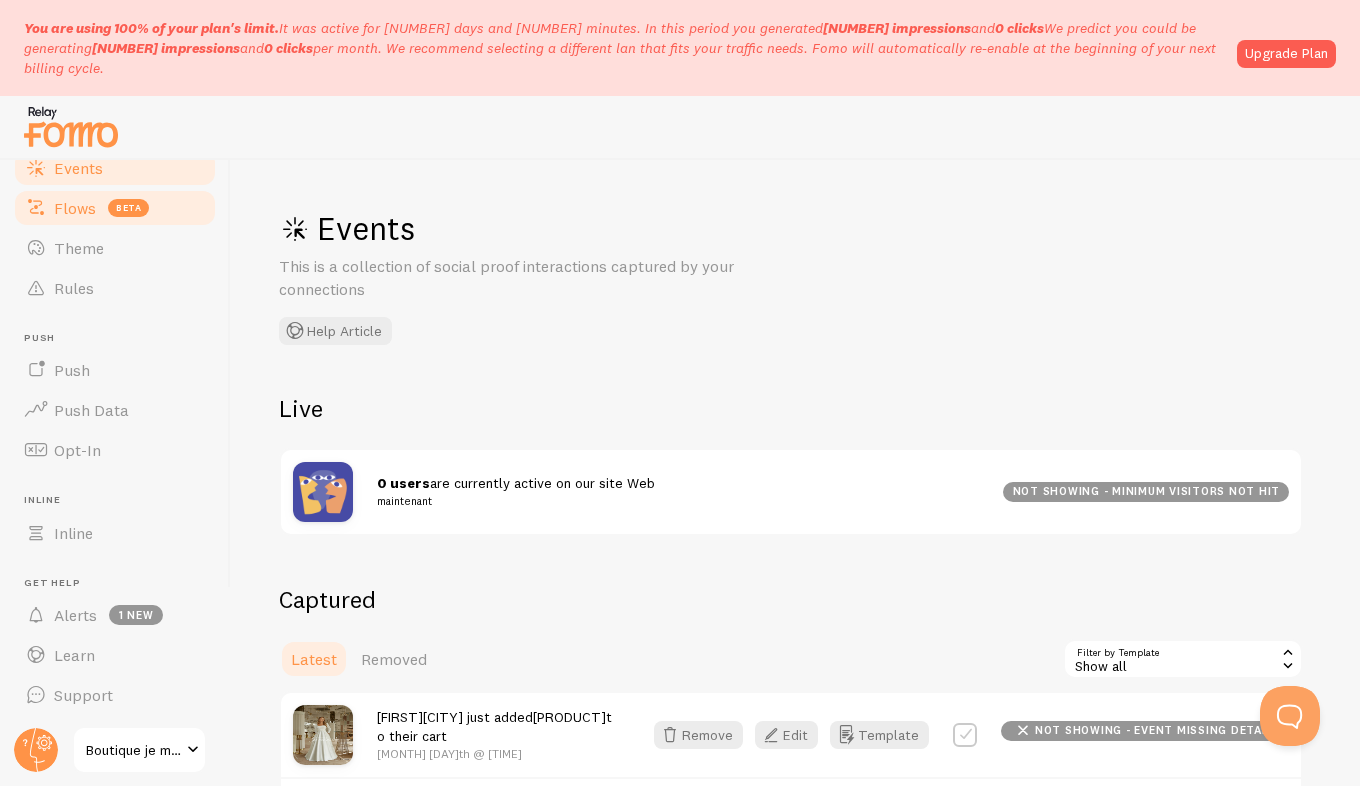 scroll, scrollTop: 176, scrollLeft: 0, axis: vertical 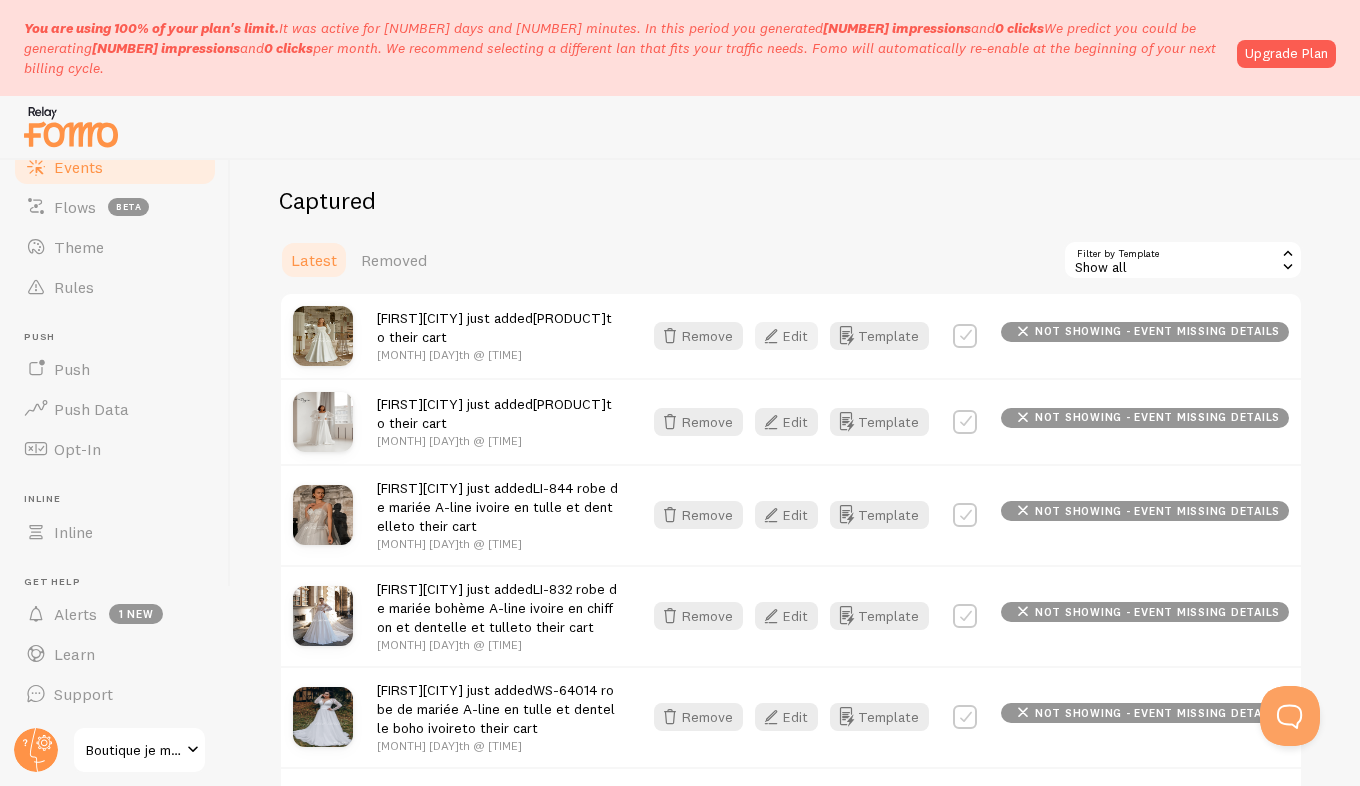click at bounding box center (771, 336) 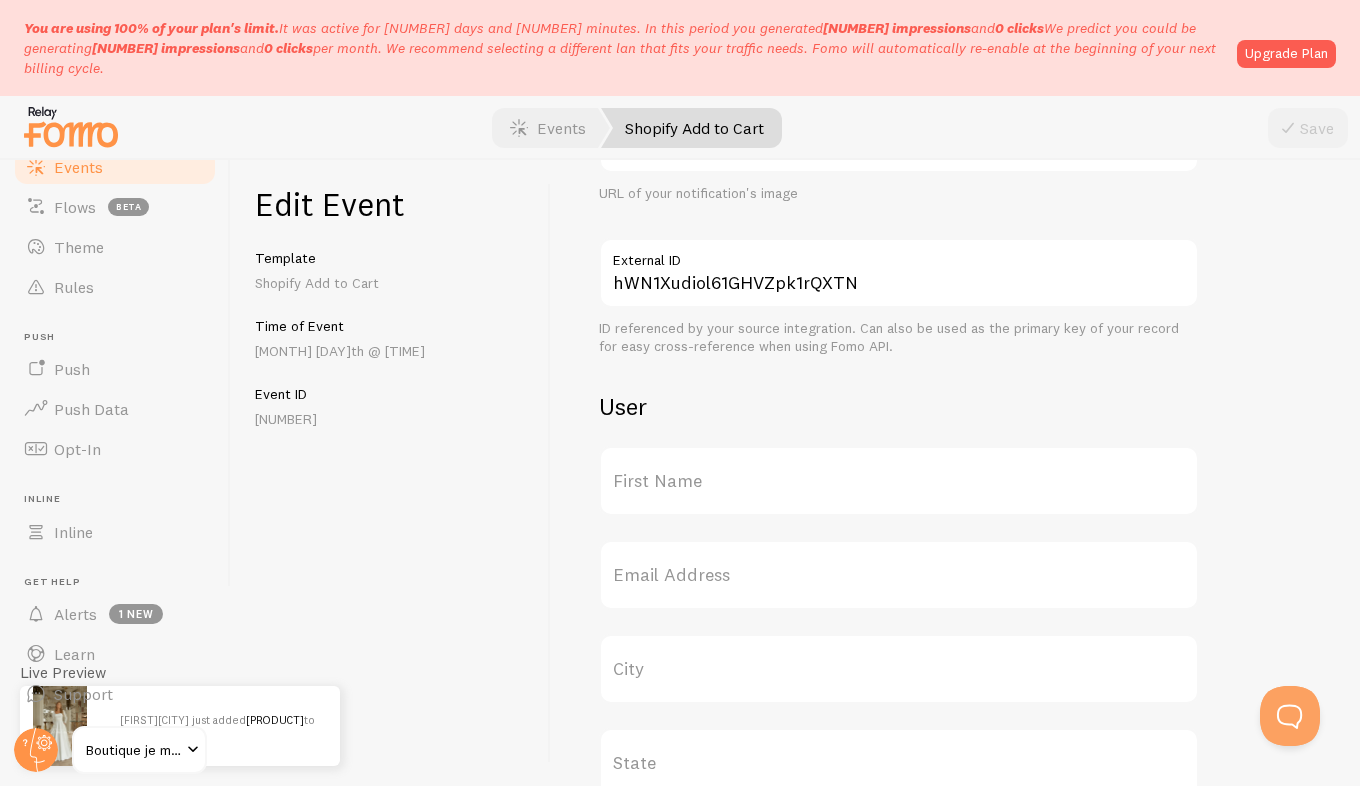 scroll, scrollTop: 476, scrollLeft: 0, axis: vertical 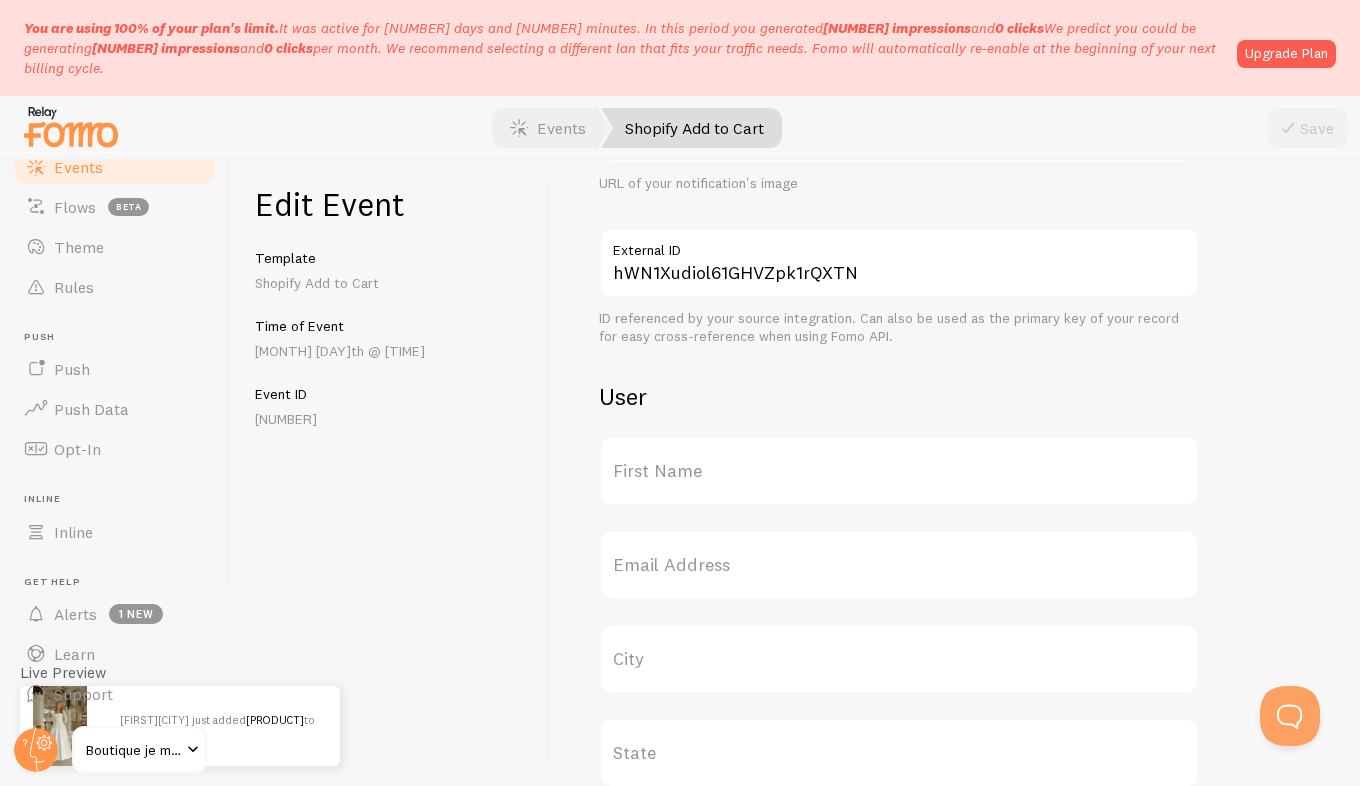 click on "First Name" at bounding box center [899, 471] 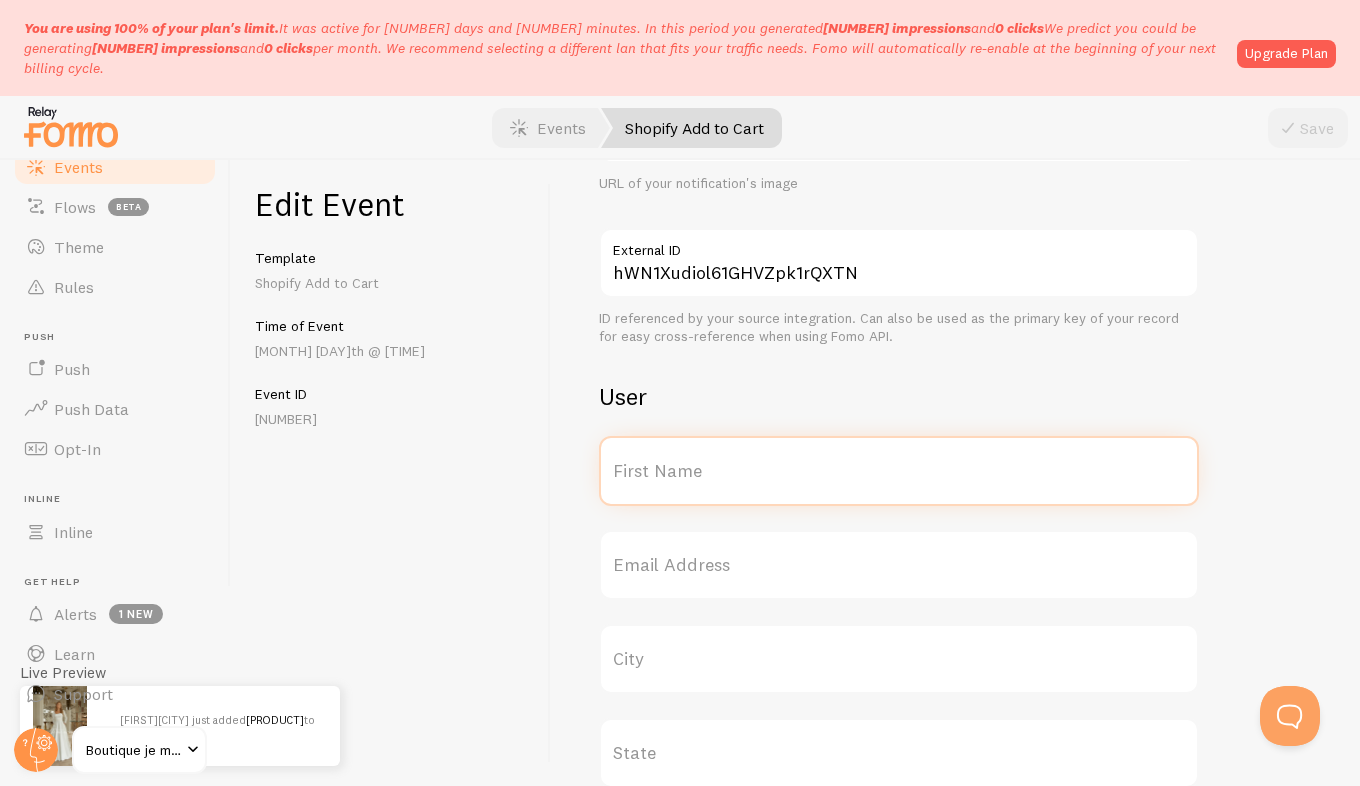 click on "First Name" at bounding box center (899, 471) 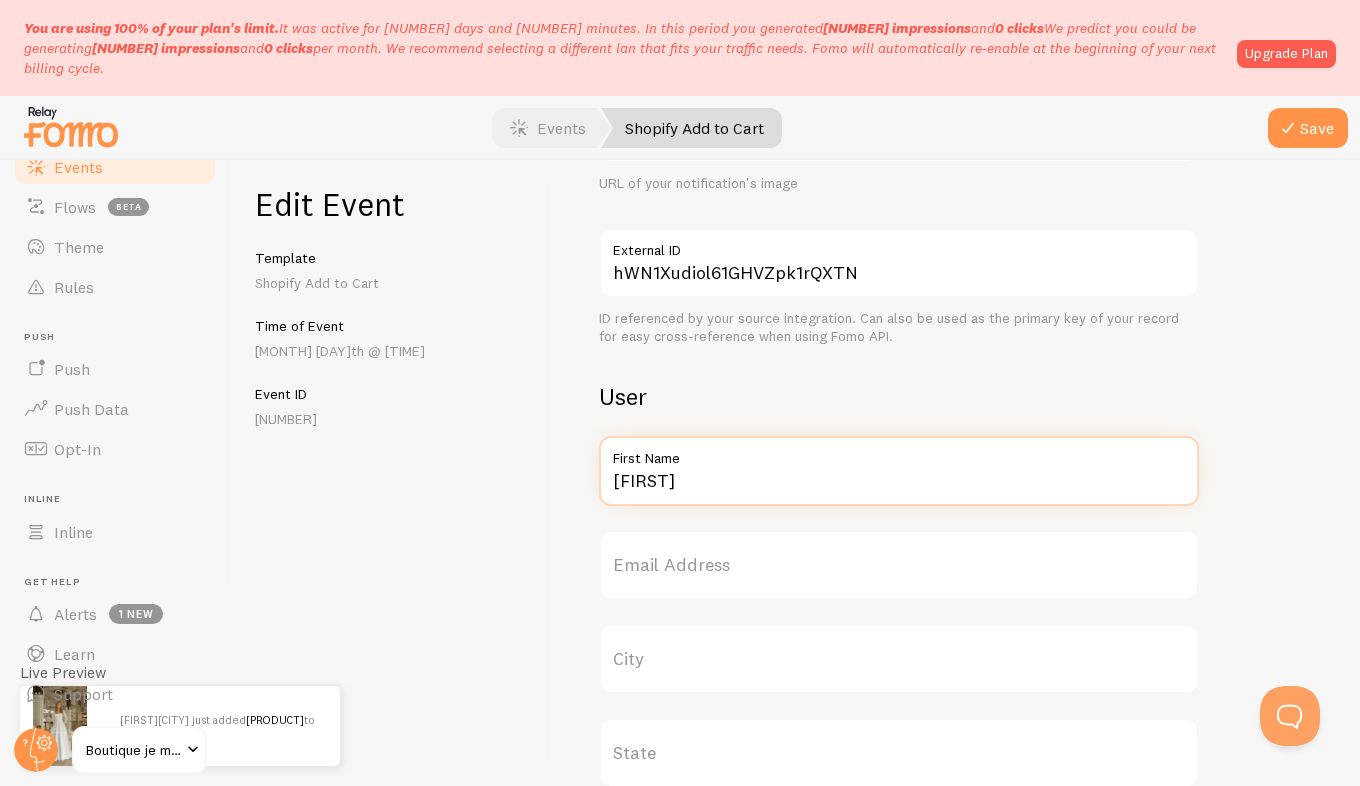 type on "[FIRST]" 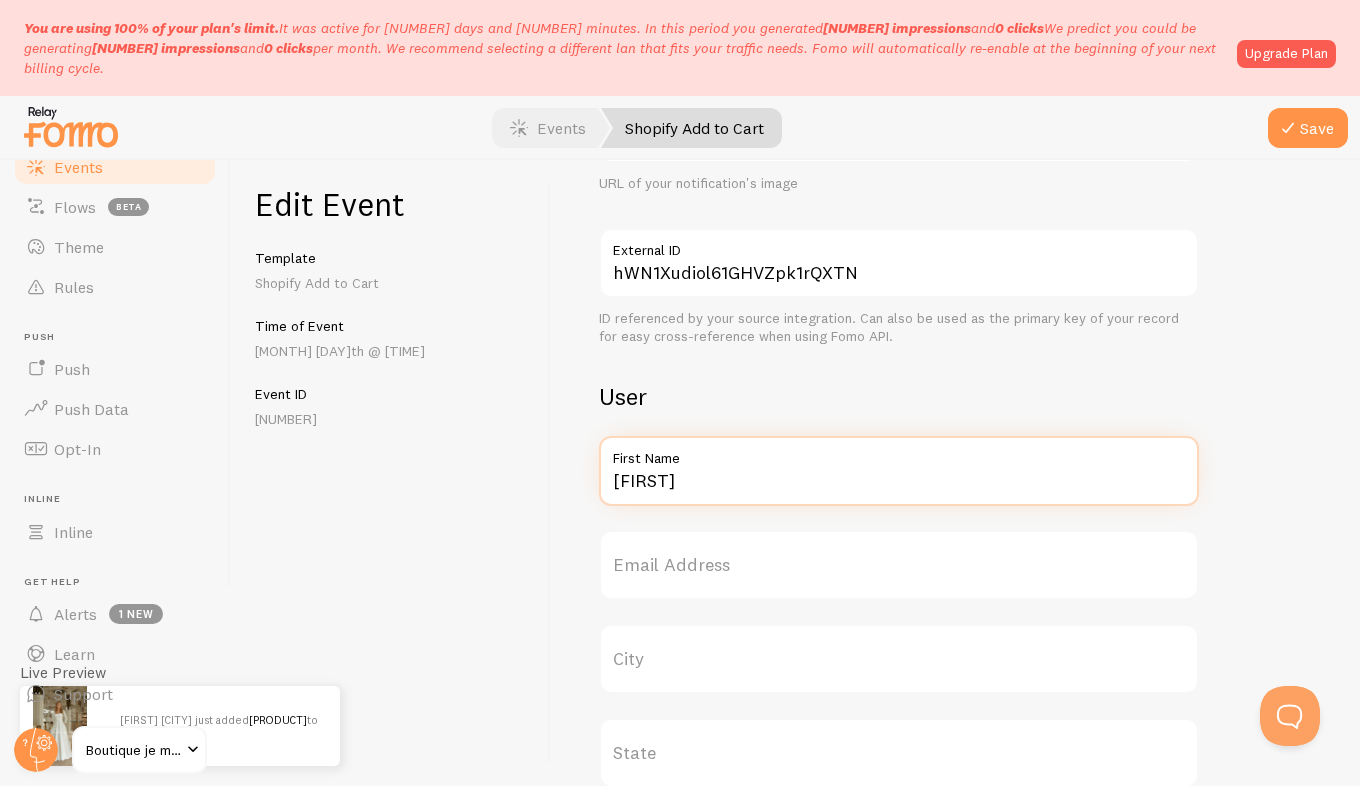 type on "[FIRST]" 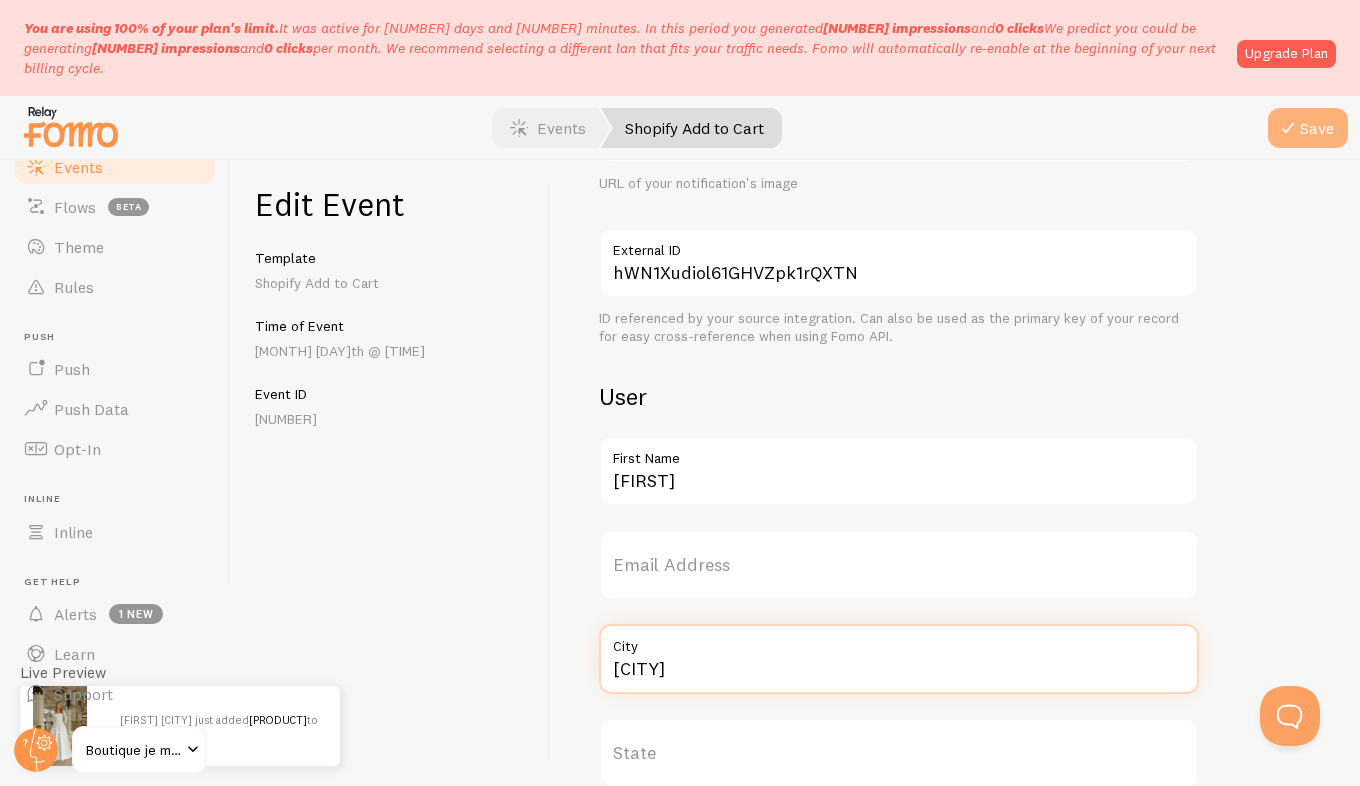 type on "[CITY]" 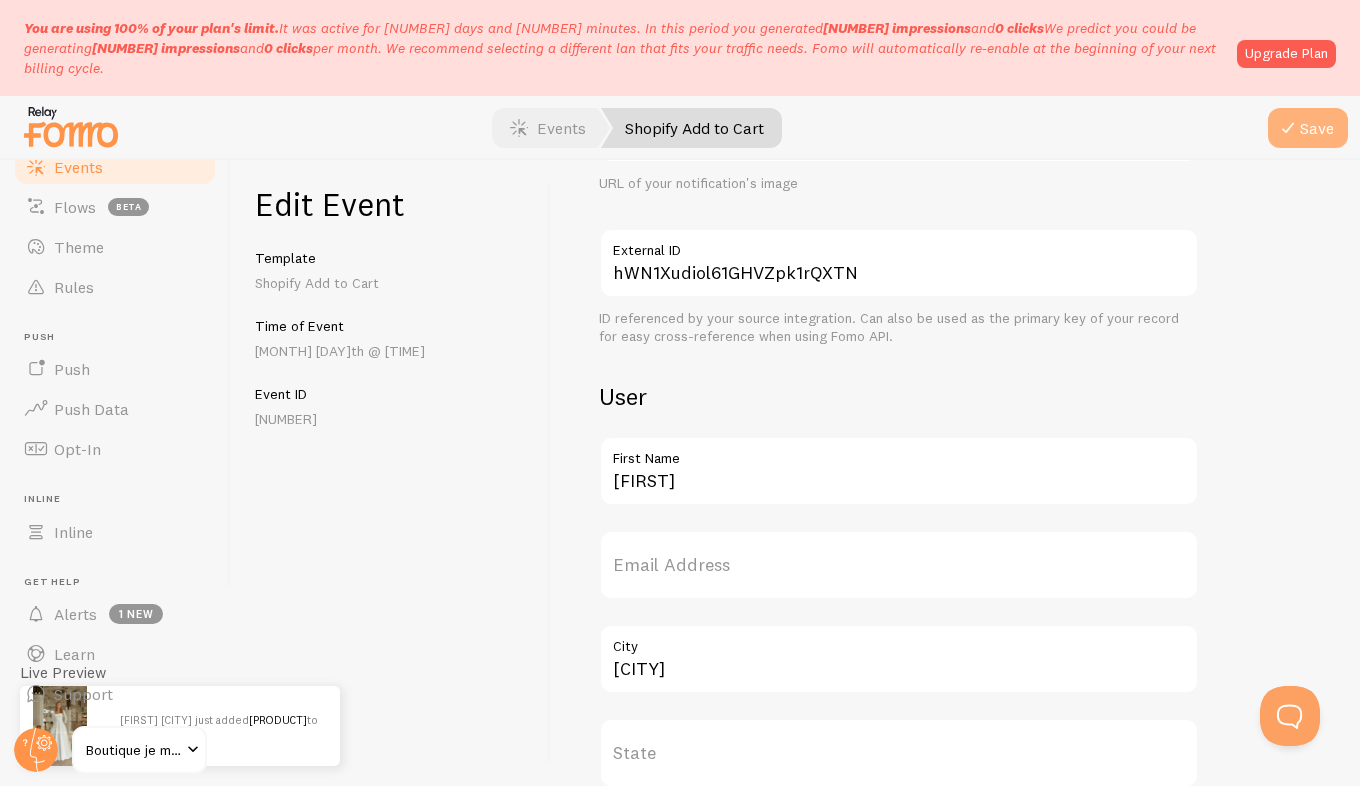 click on "Save" at bounding box center [1308, 128] 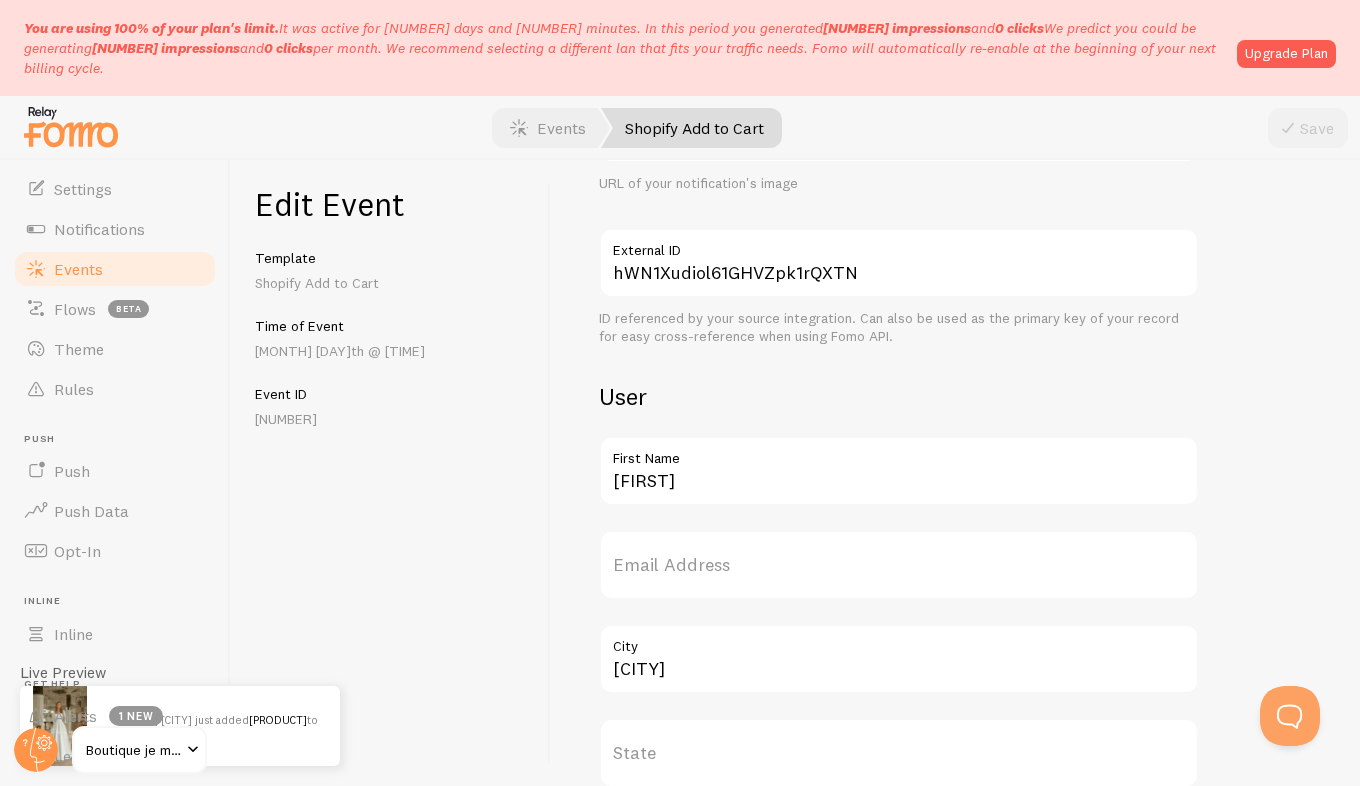 scroll, scrollTop: 64, scrollLeft: 0, axis: vertical 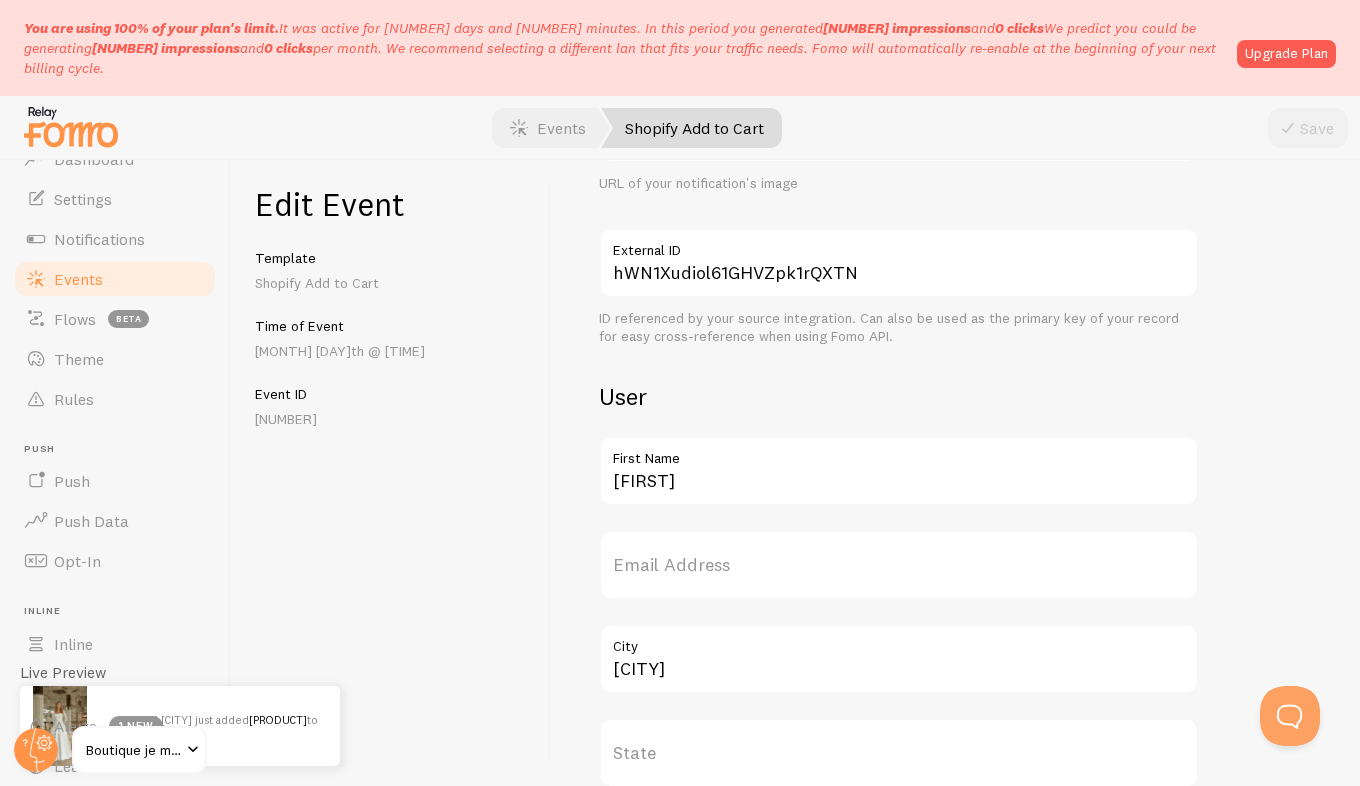 click on "Events" at bounding box center [115, 279] 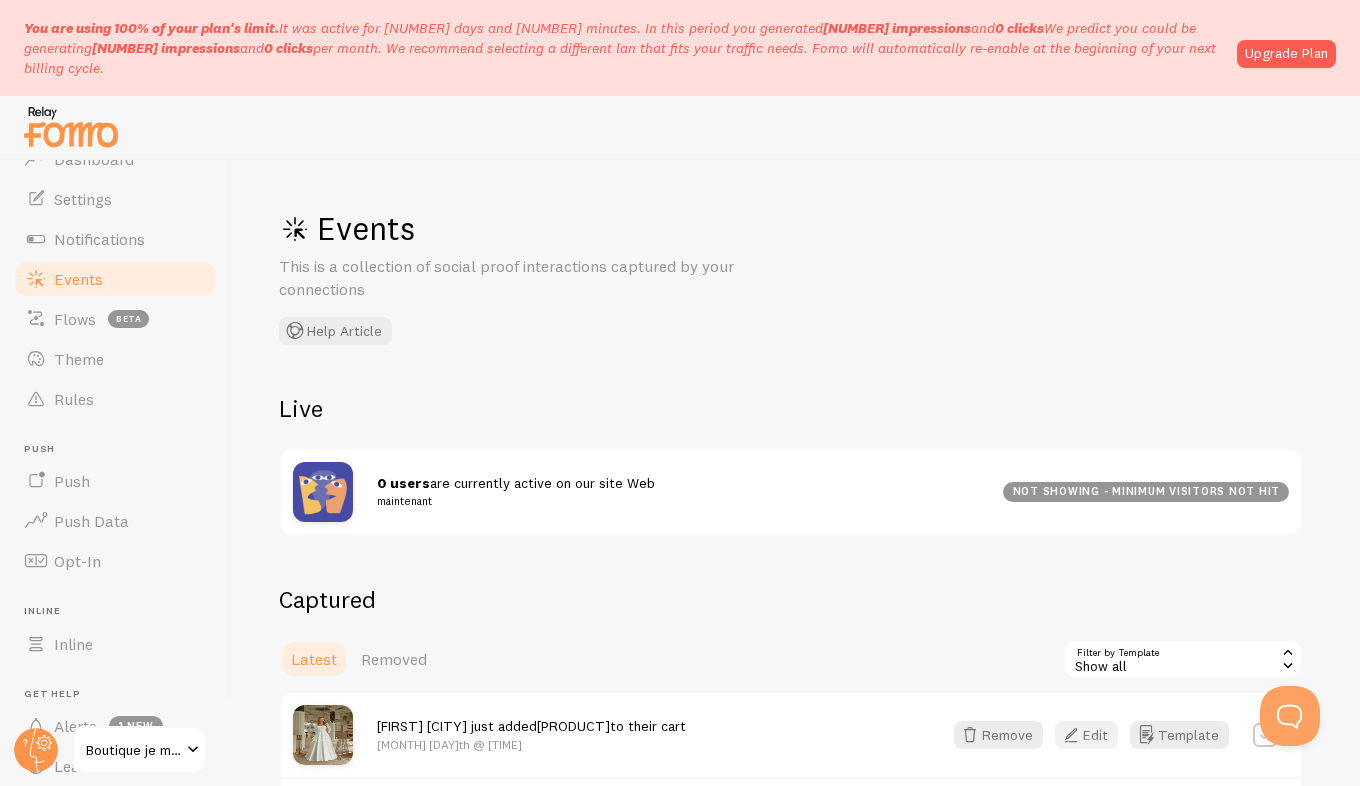 click on "Edit" at bounding box center (1086, 735) 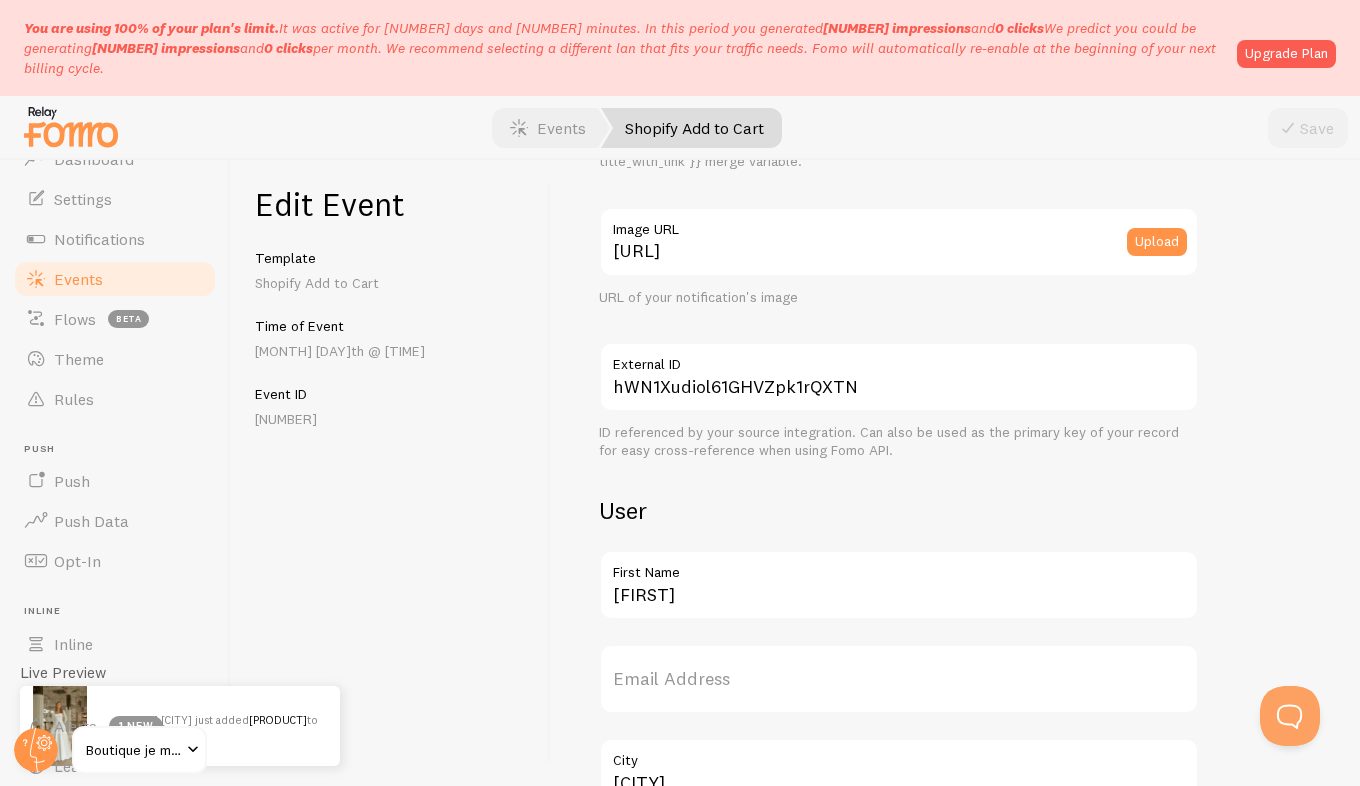 scroll, scrollTop: 488, scrollLeft: 0, axis: vertical 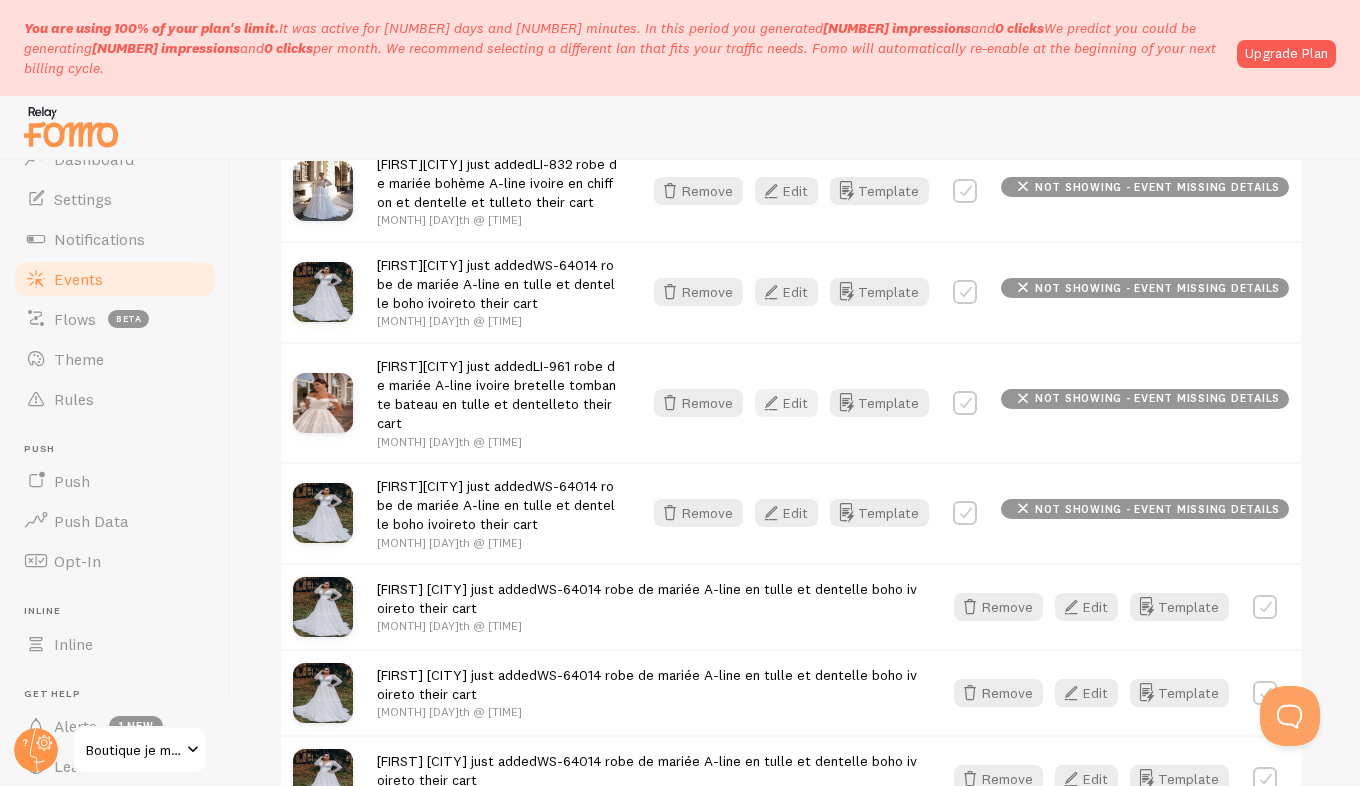 click at bounding box center (771, 403) 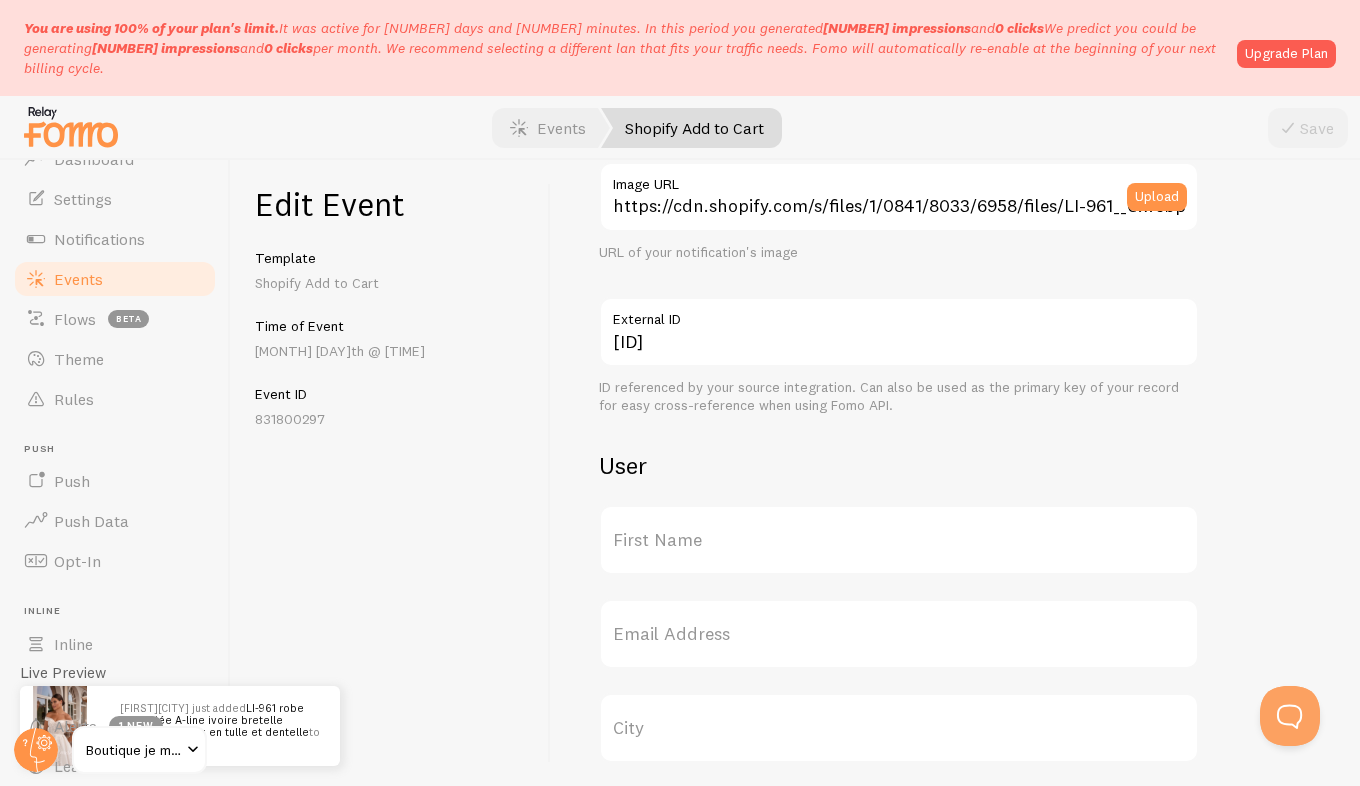 scroll, scrollTop: 424, scrollLeft: 0, axis: vertical 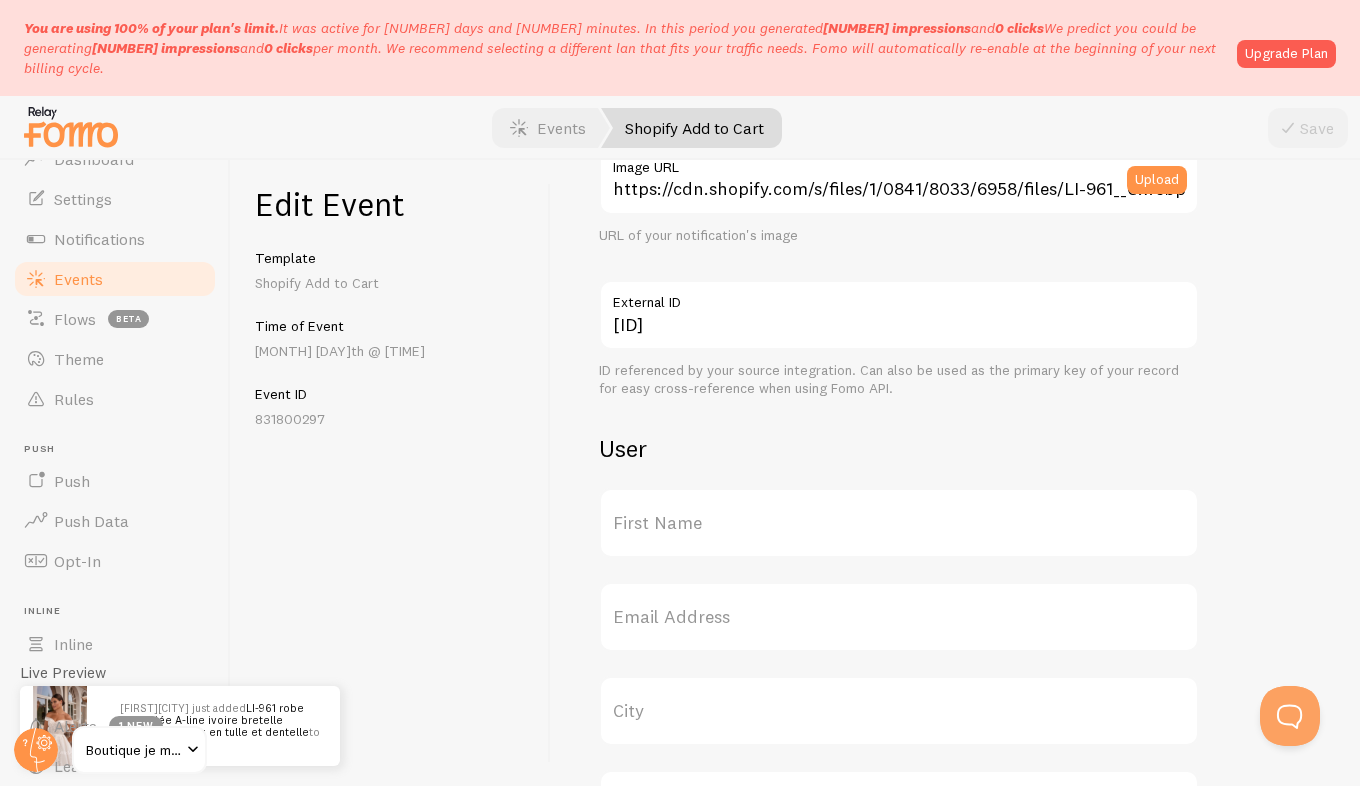 click on "First Name" at bounding box center (899, 523) 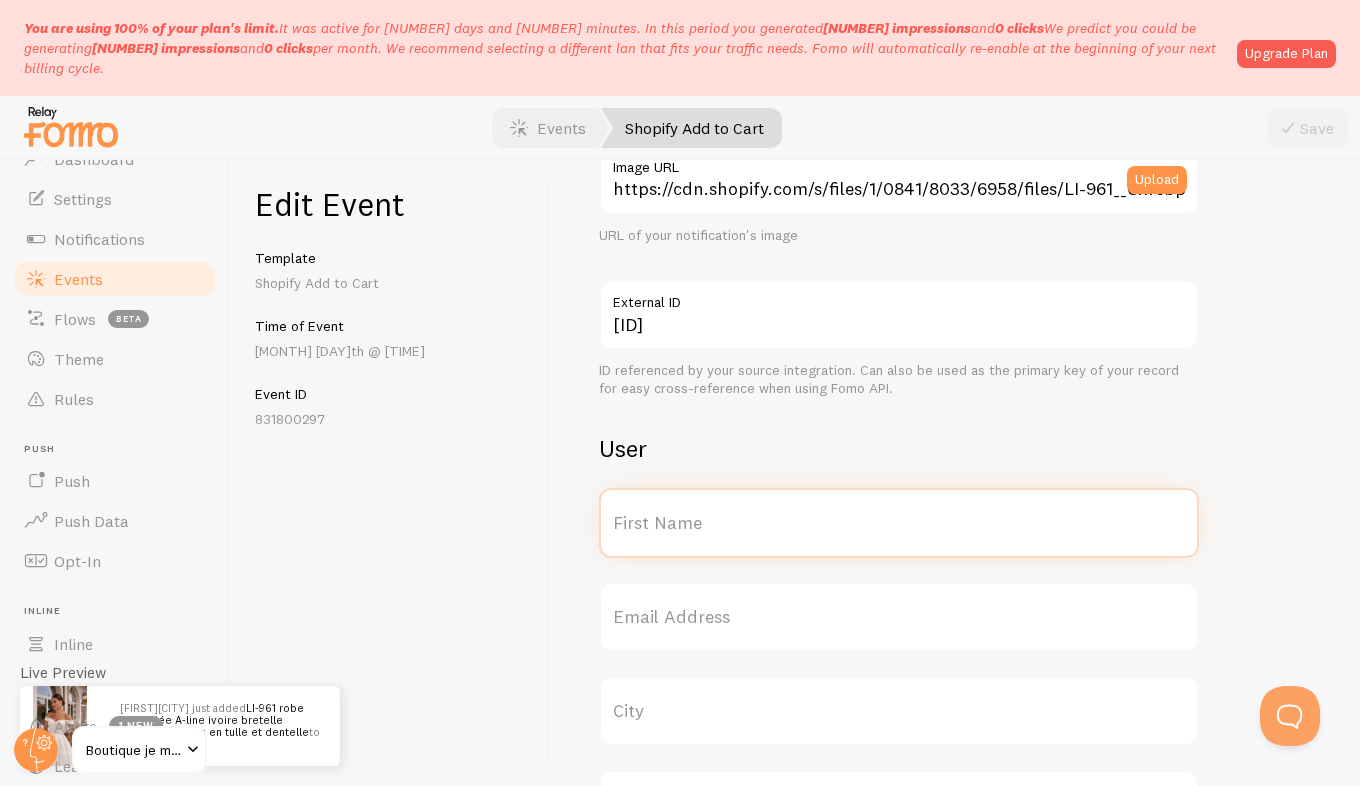 click on "First Name" at bounding box center [899, 523] 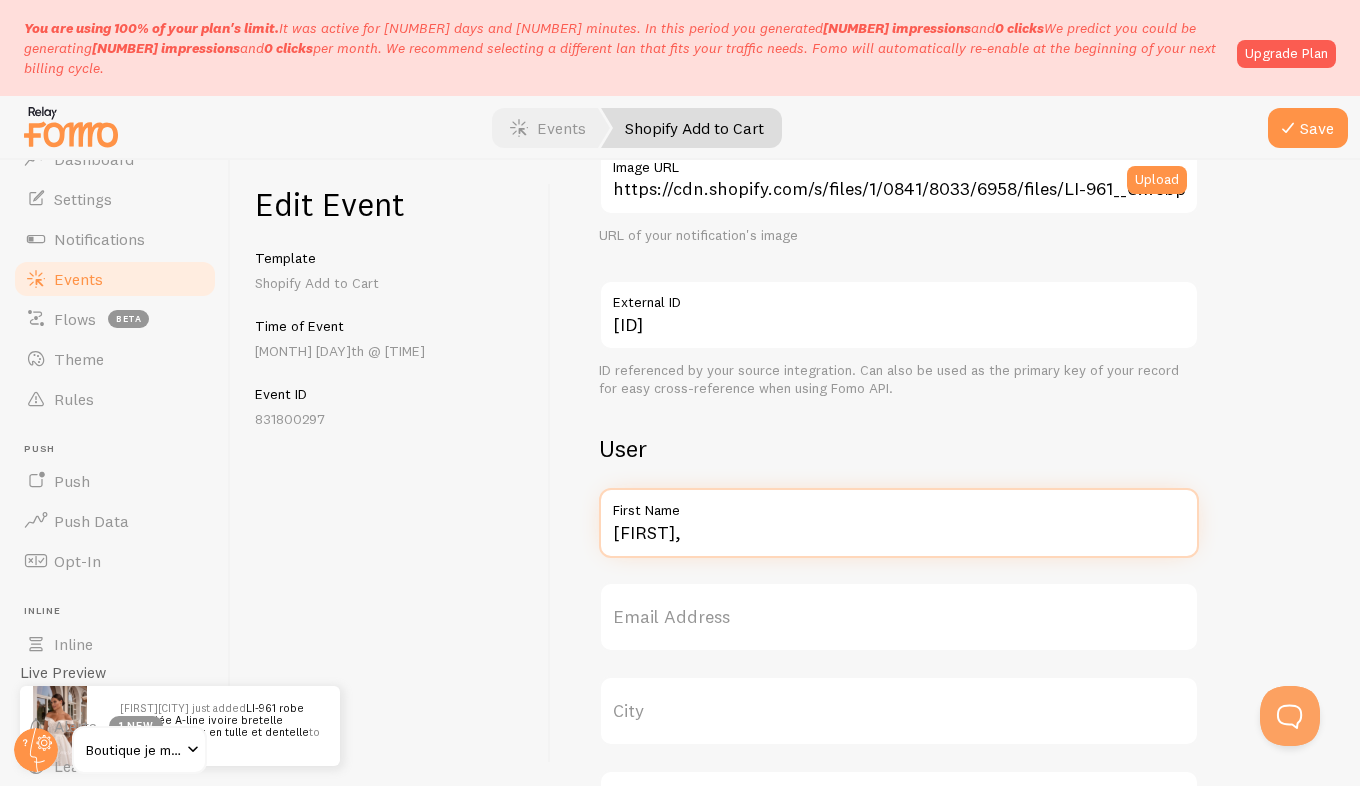 type on "[FIRST]," 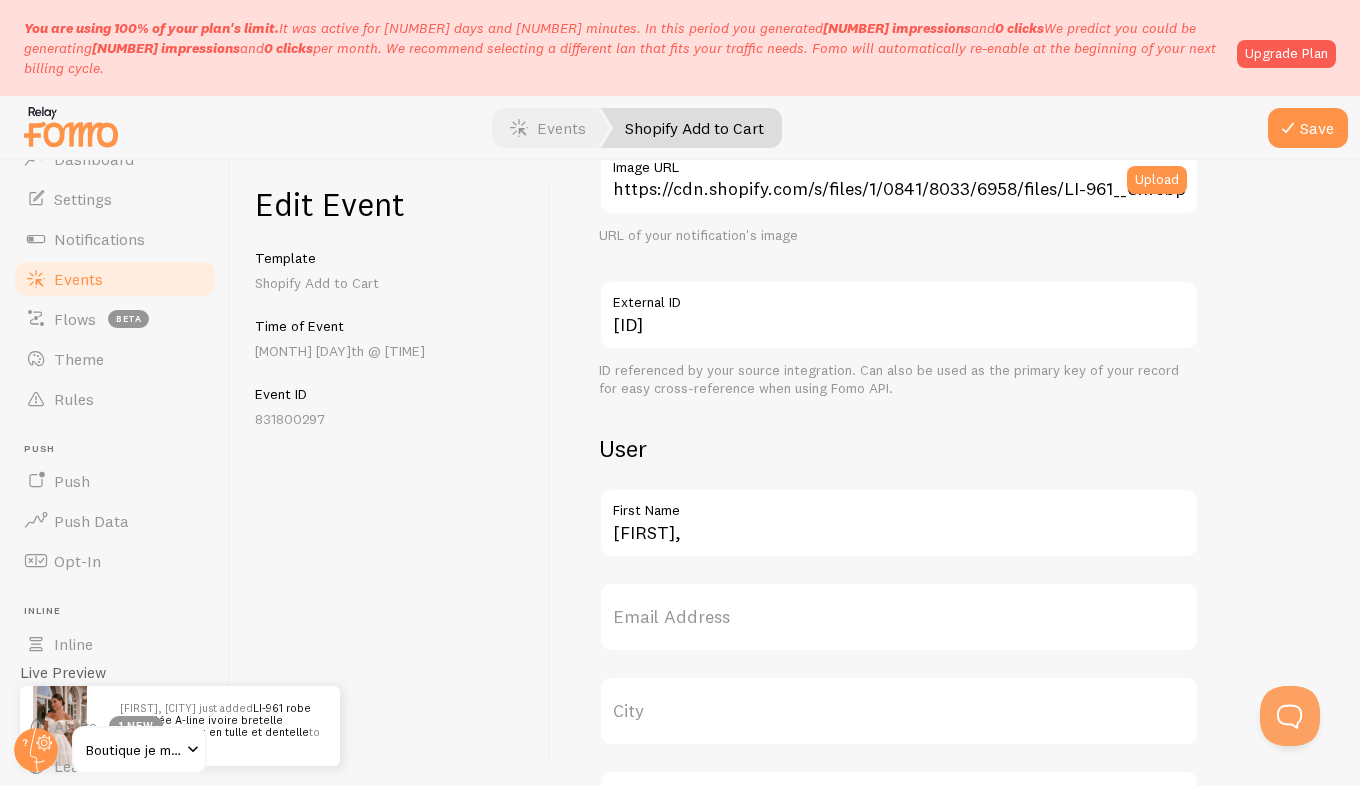 click on "City" at bounding box center (899, 711) 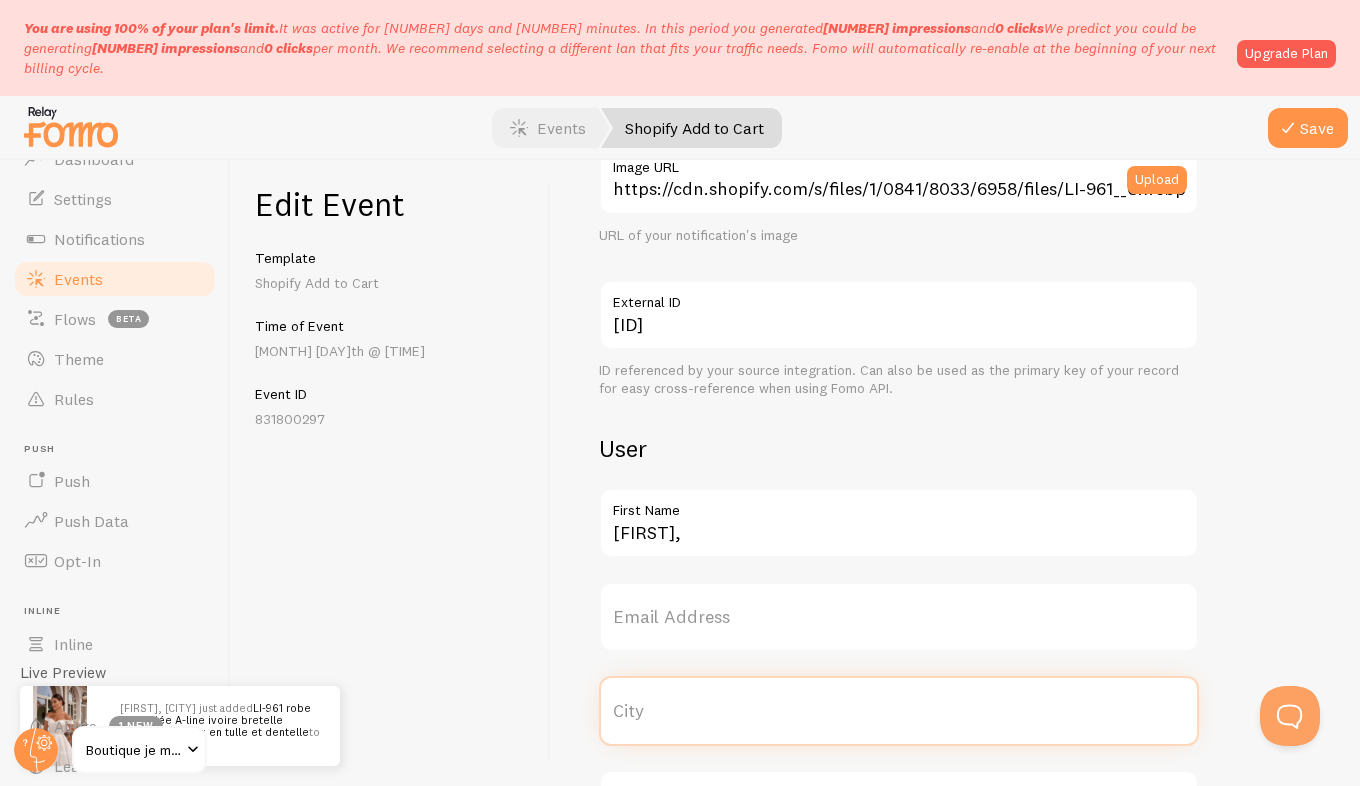click on "City" at bounding box center (899, 711) 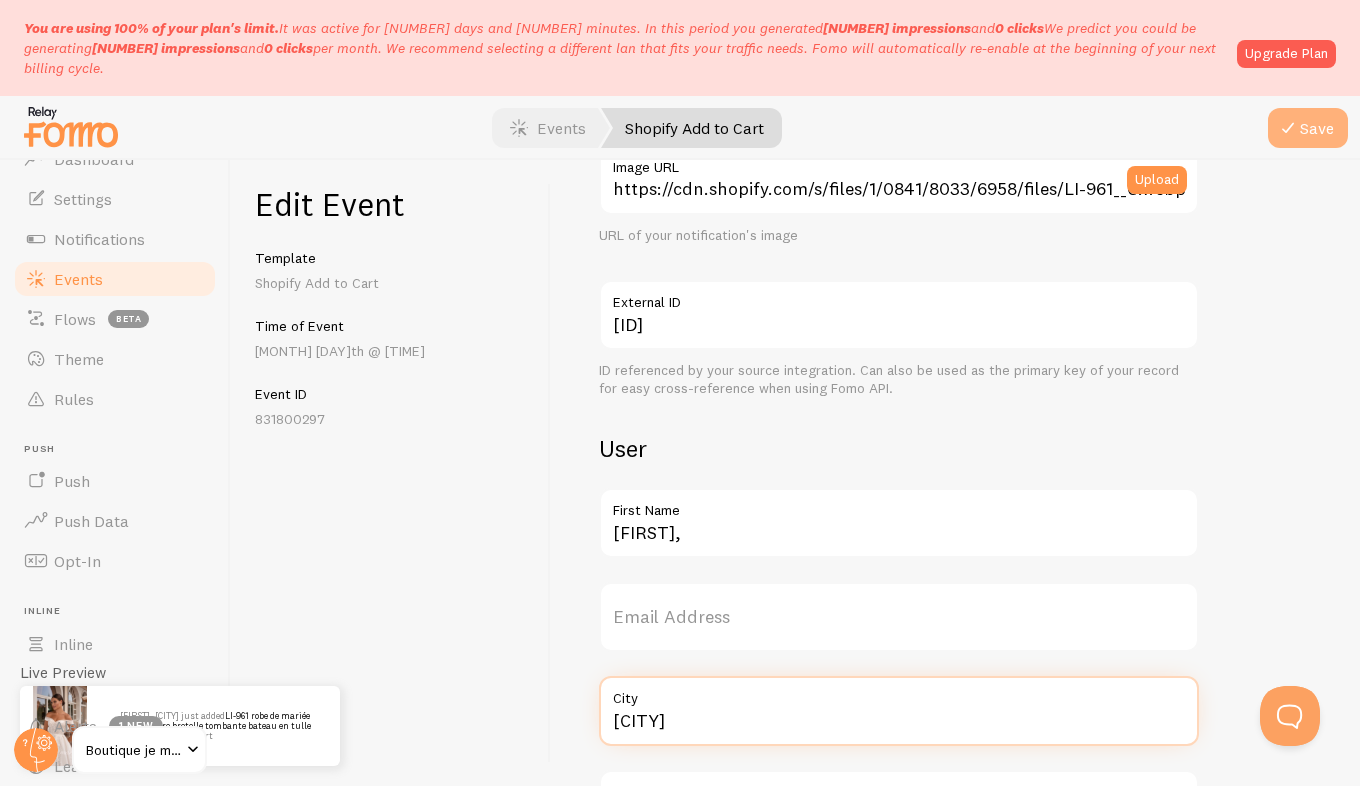 type on "[CITY]" 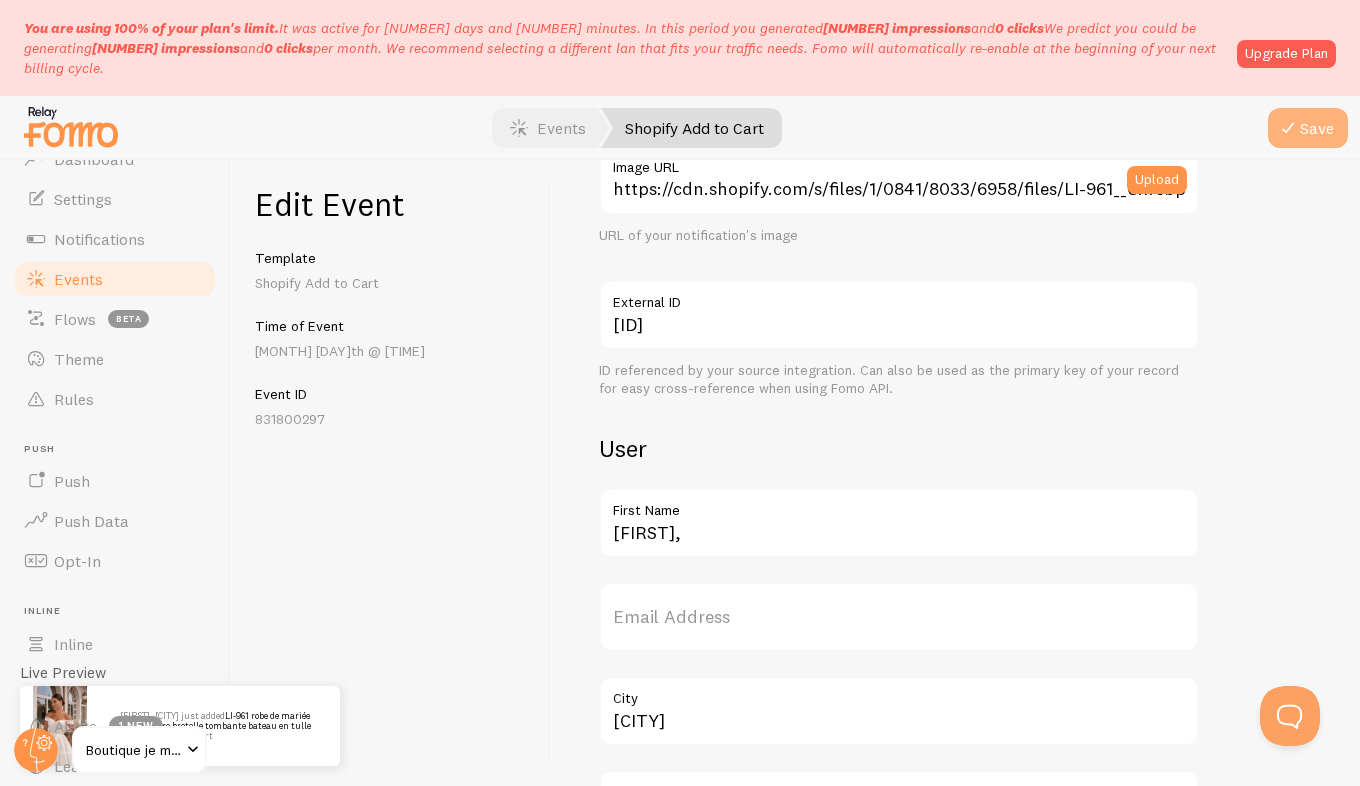 click on "Save" at bounding box center (1308, 128) 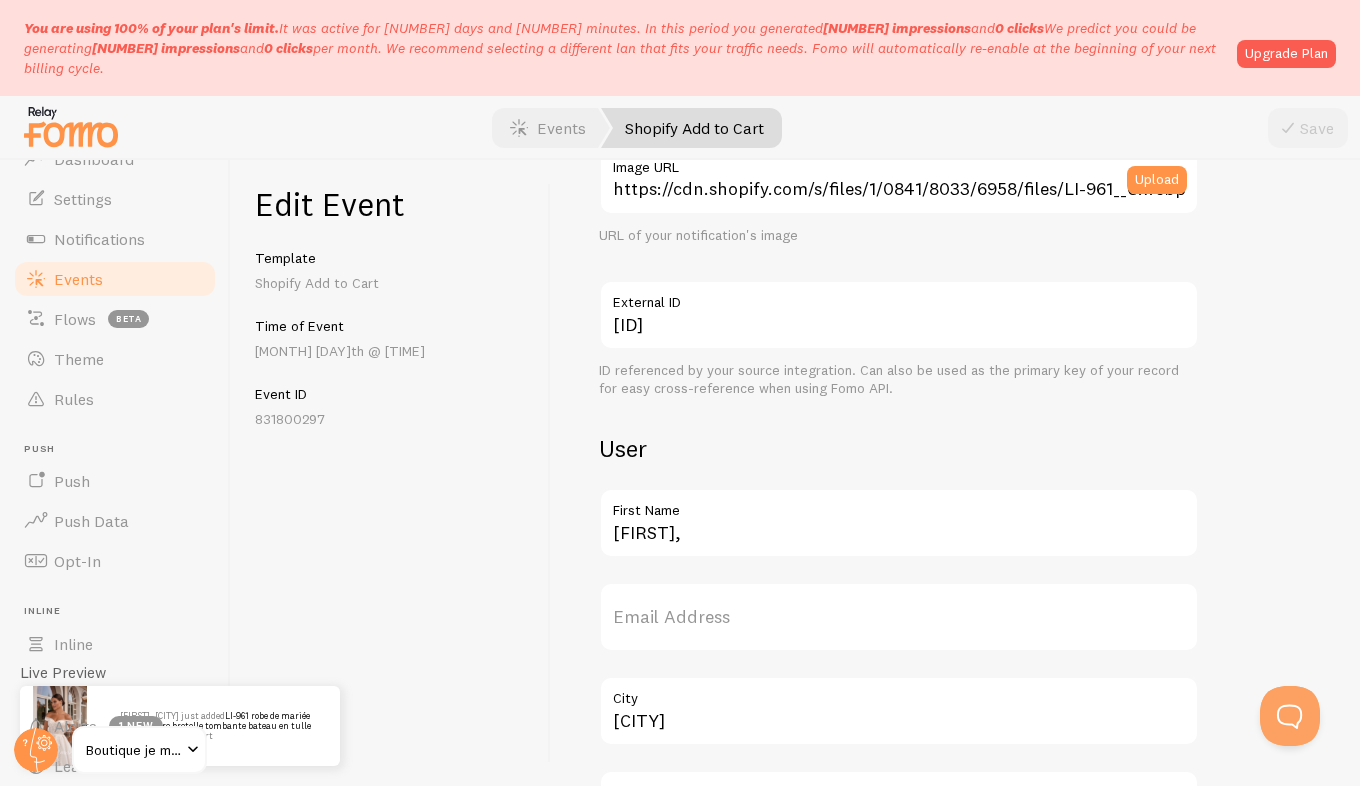 click on "City" at bounding box center (899, 693) 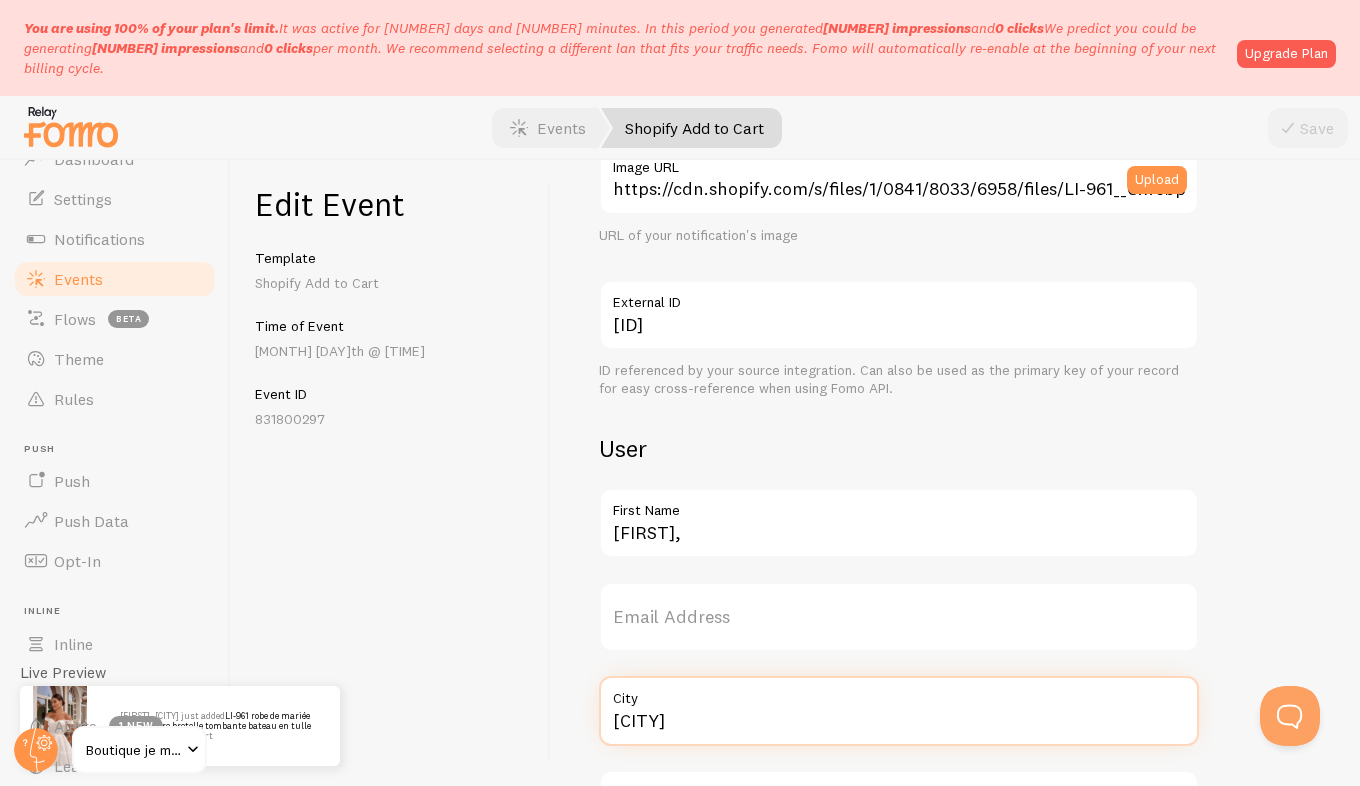 click on "[CITY]" at bounding box center (899, 711) 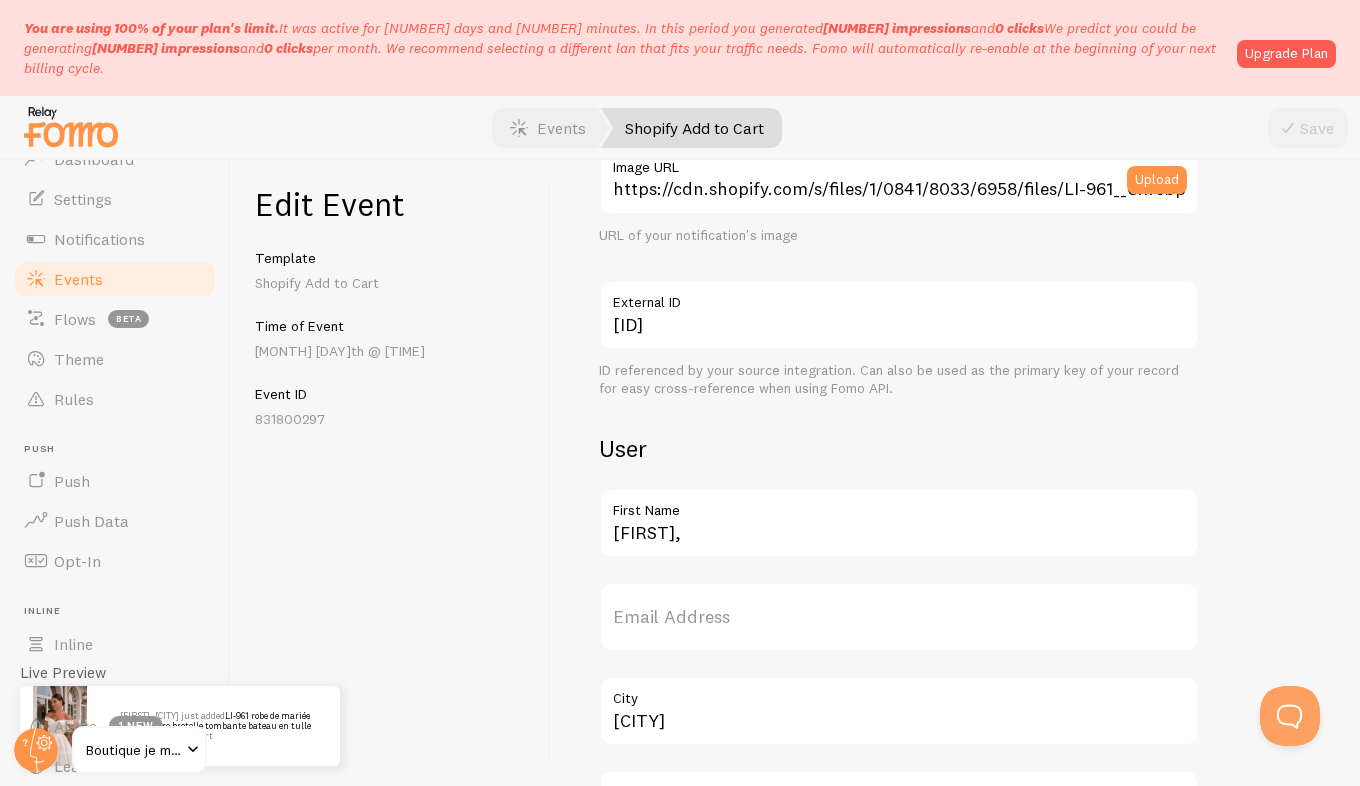 click on "Events" at bounding box center [115, 279] 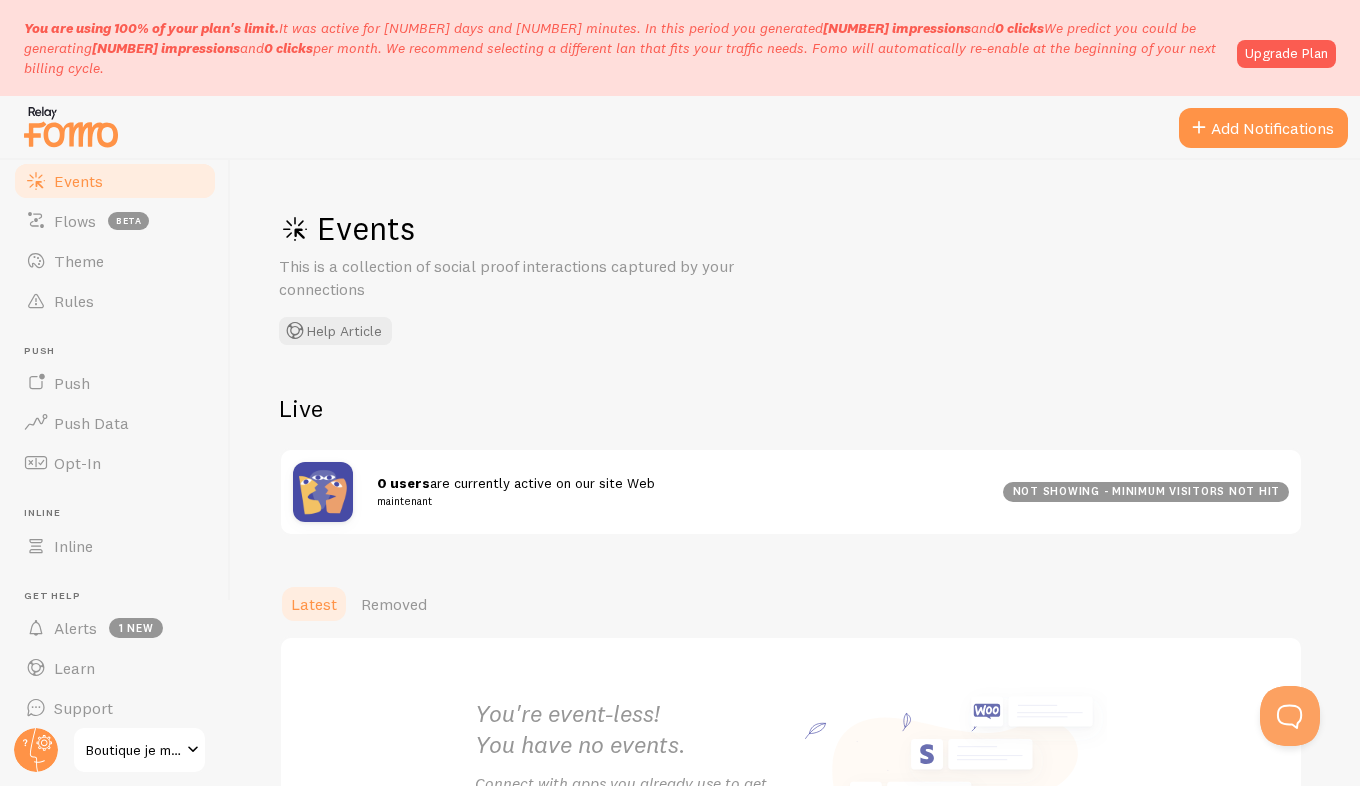 scroll, scrollTop: 176, scrollLeft: 0, axis: vertical 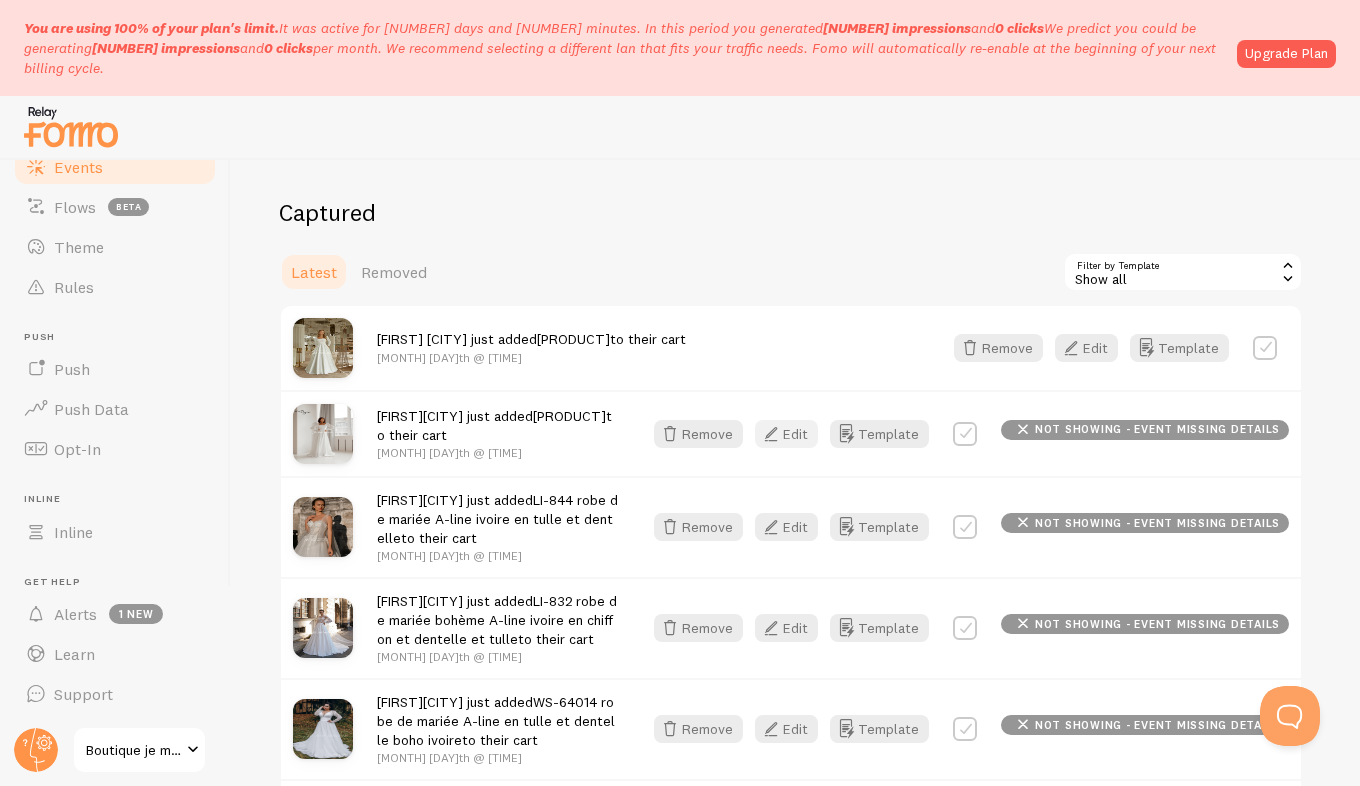 click at bounding box center [771, 434] 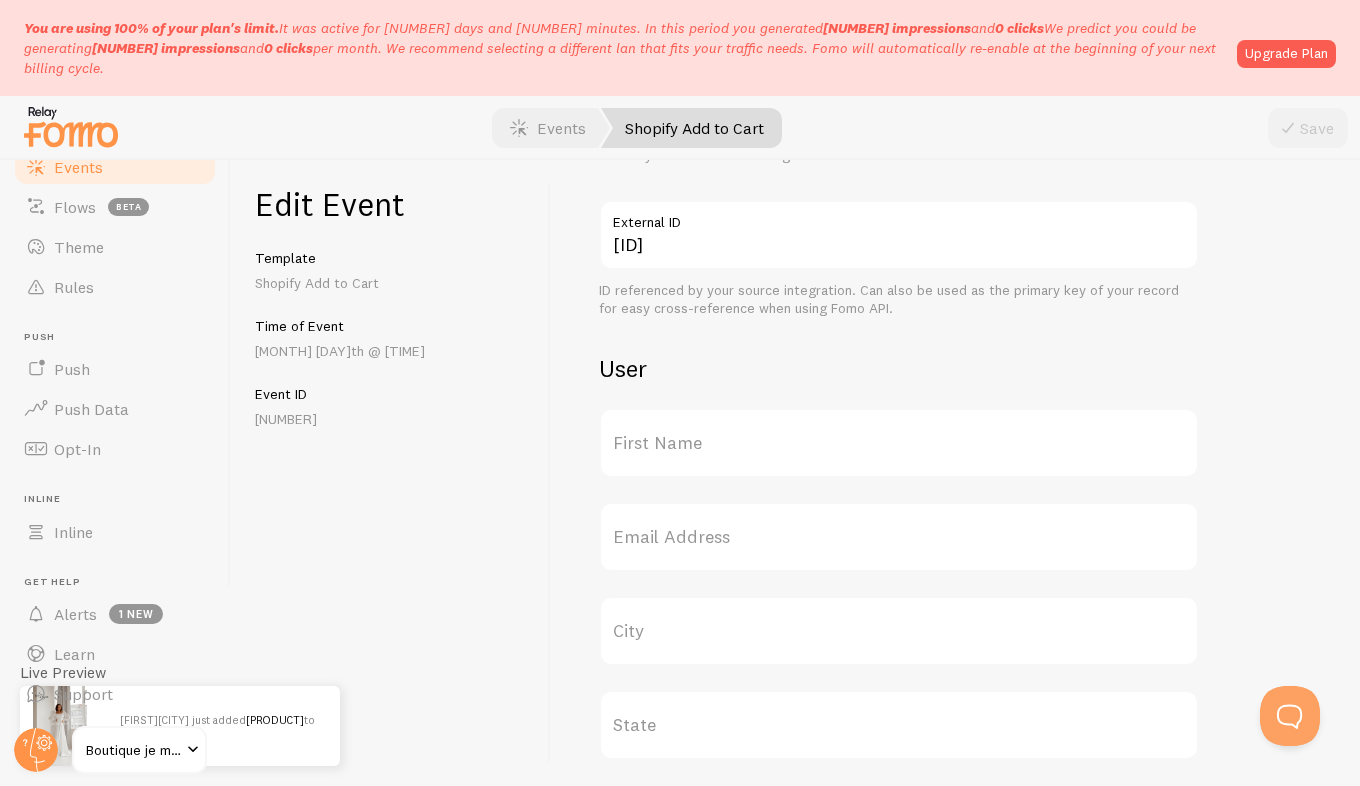scroll, scrollTop: 568, scrollLeft: 0, axis: vertical 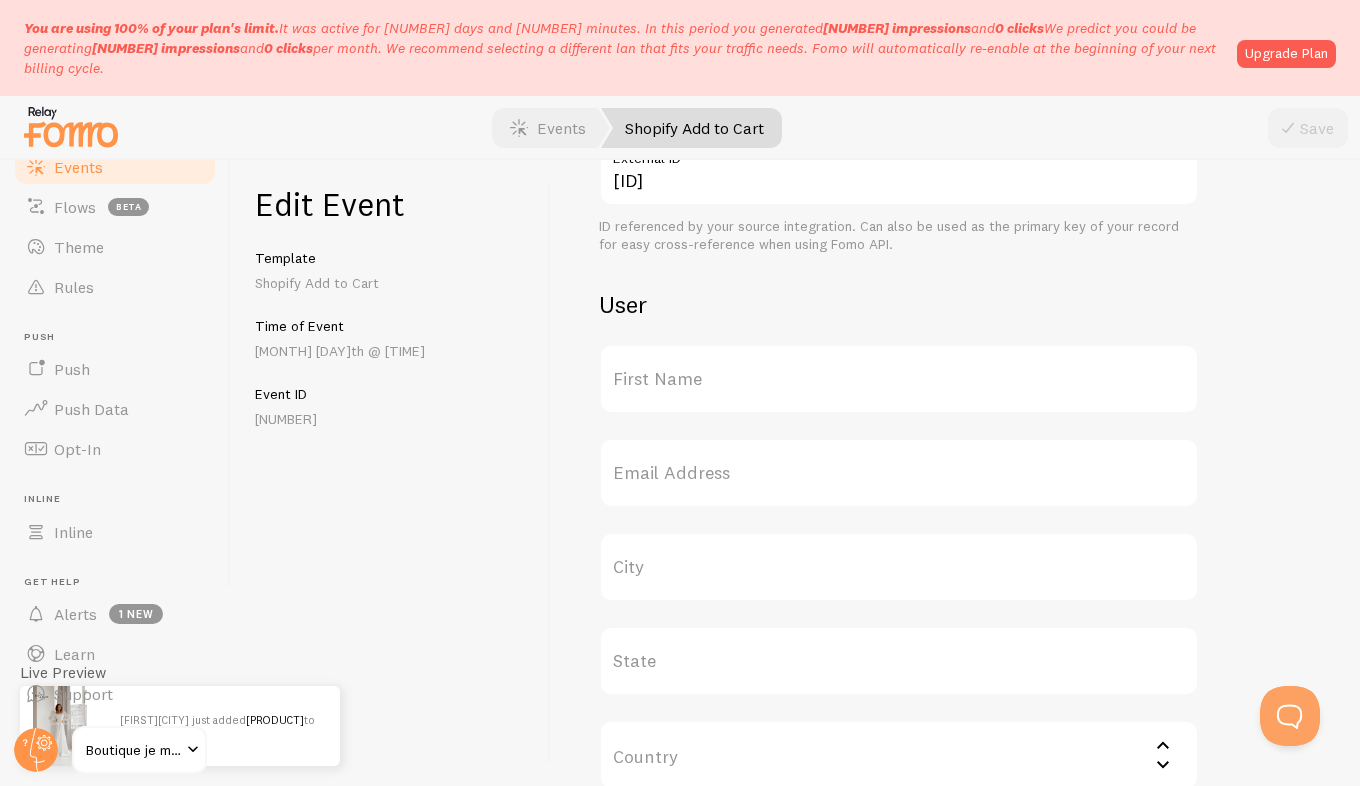 click on "First Name" at bounding box center [899, 379] 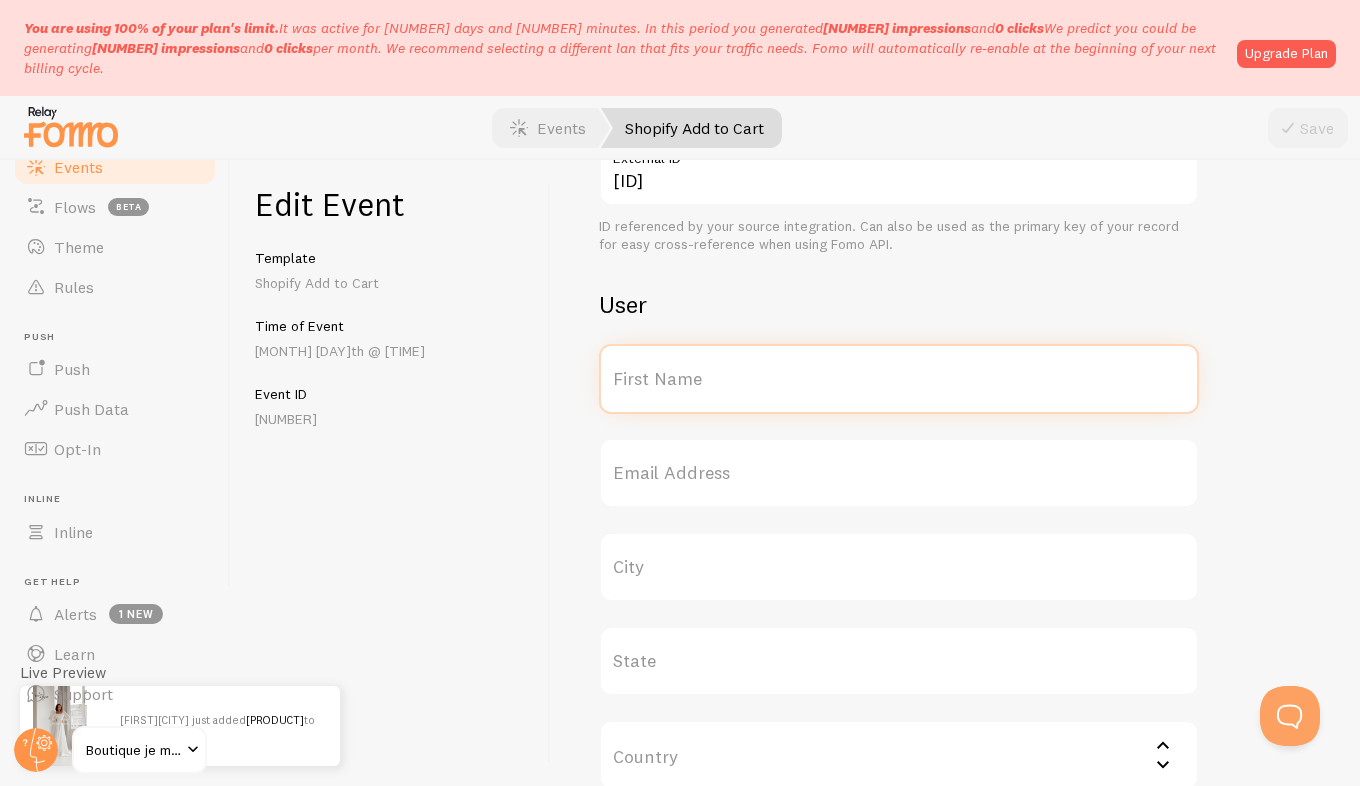 click on "First Name" at bounding box center [899, 379] 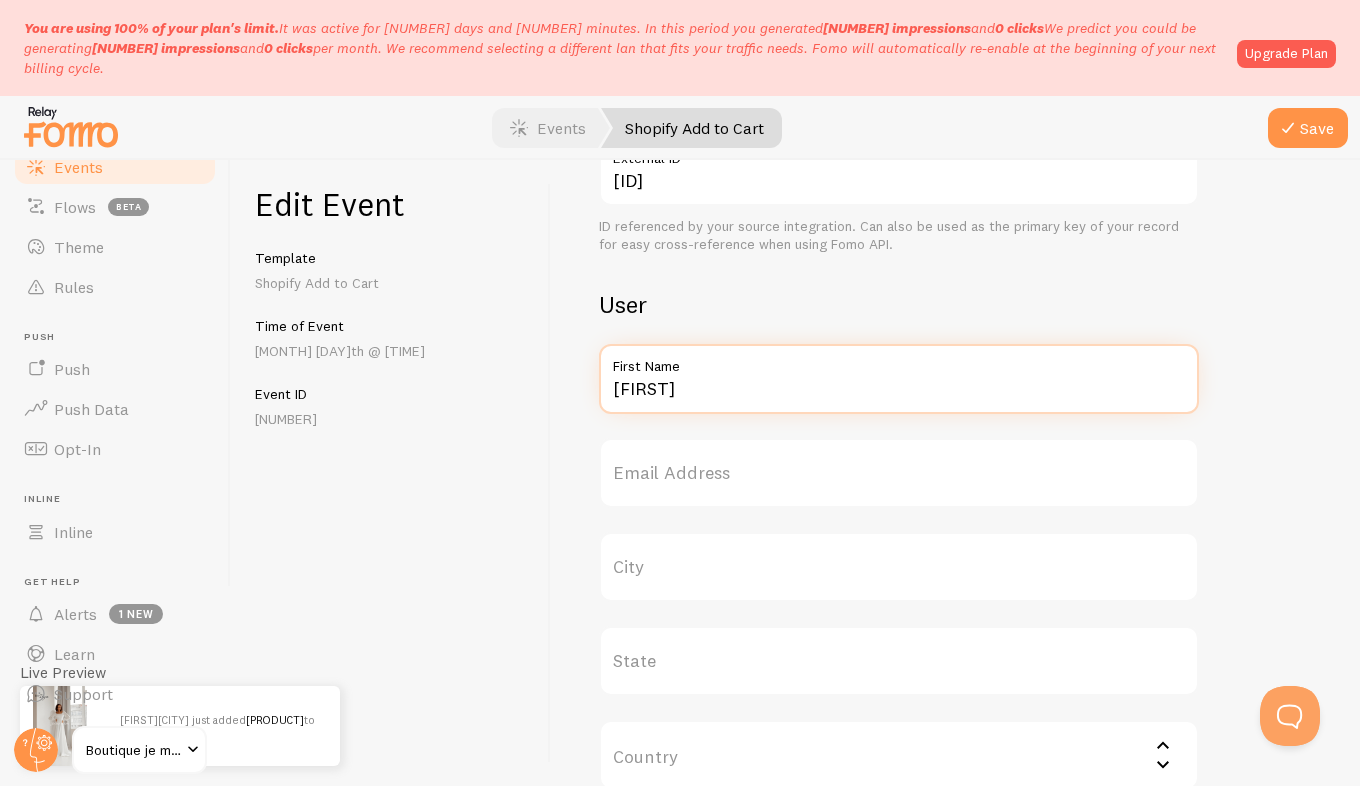 type on "[FIRST]" 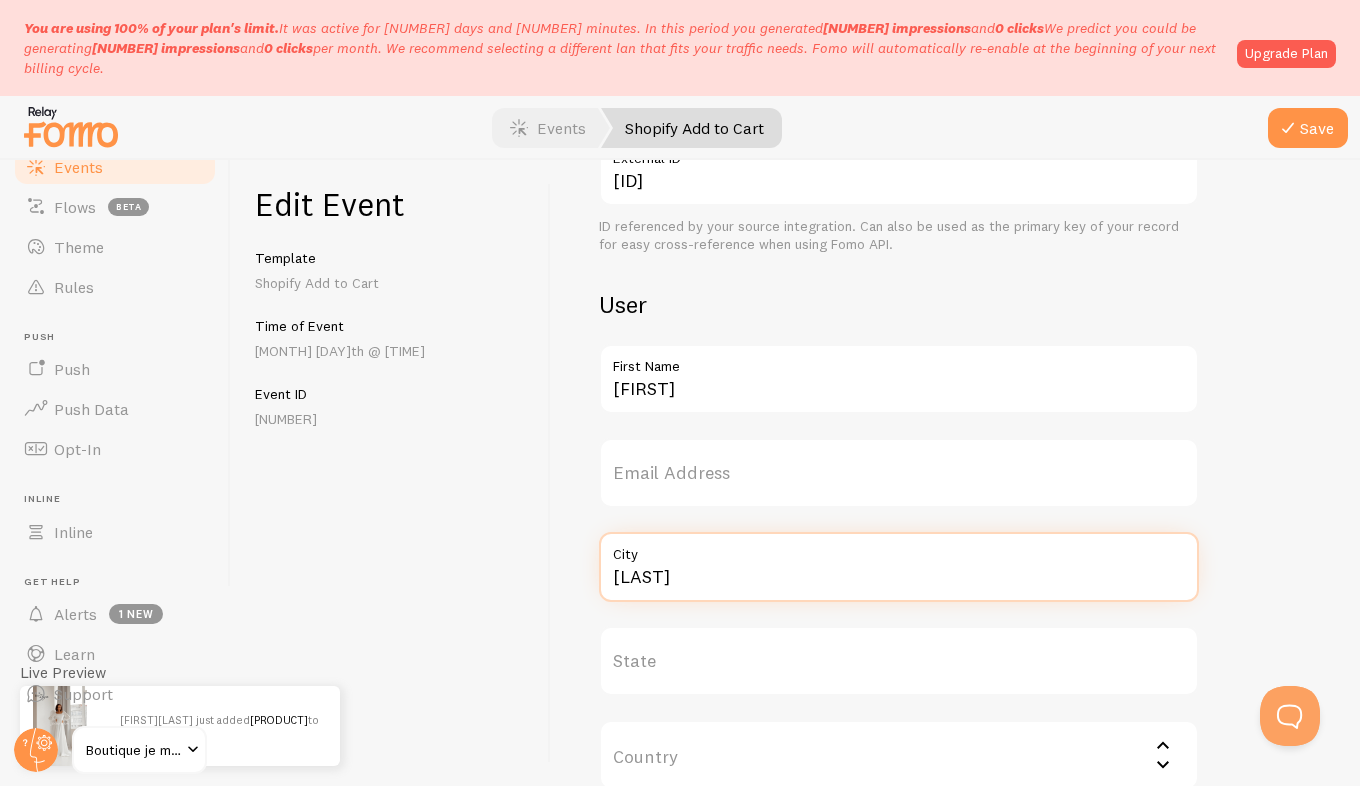 type on "[LAST]" 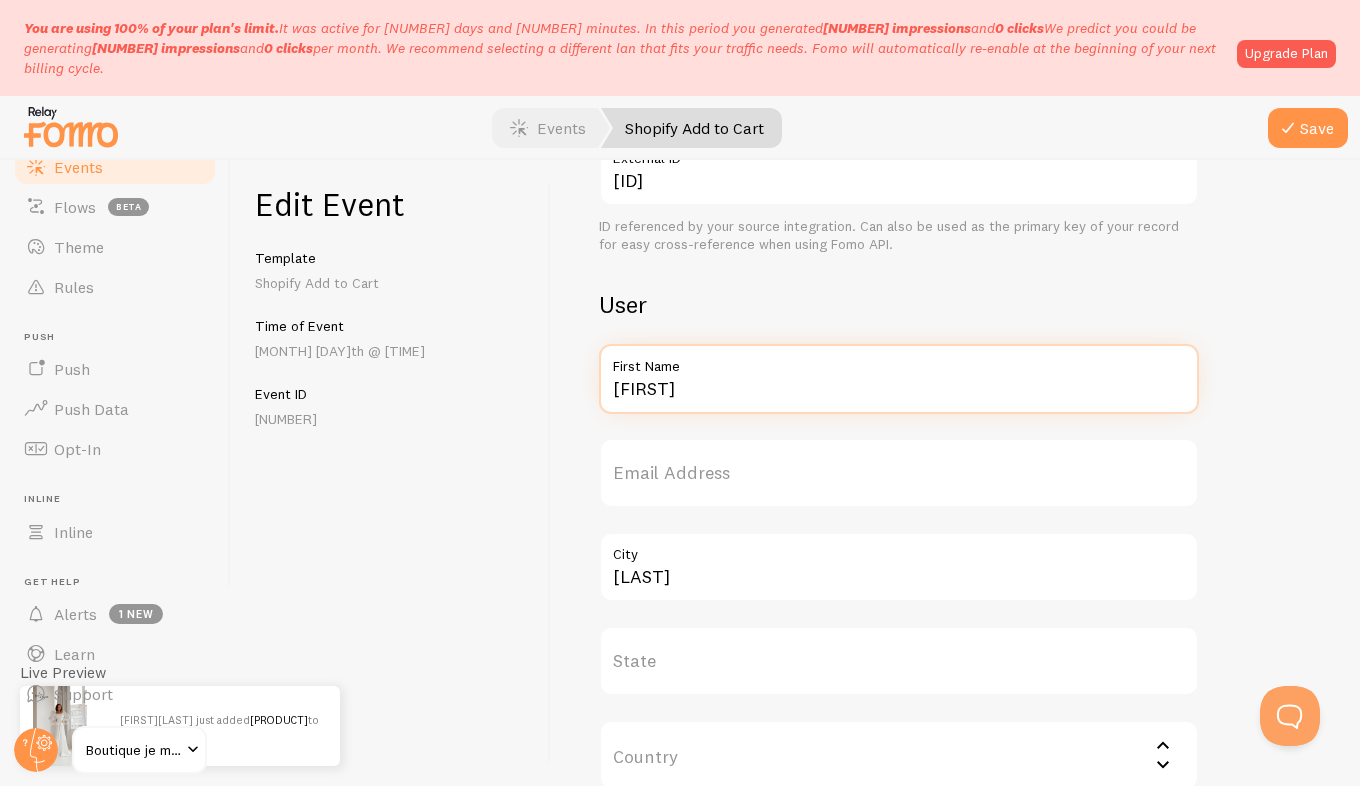 click on "[FIRST]" at bounding box center [899, 379] 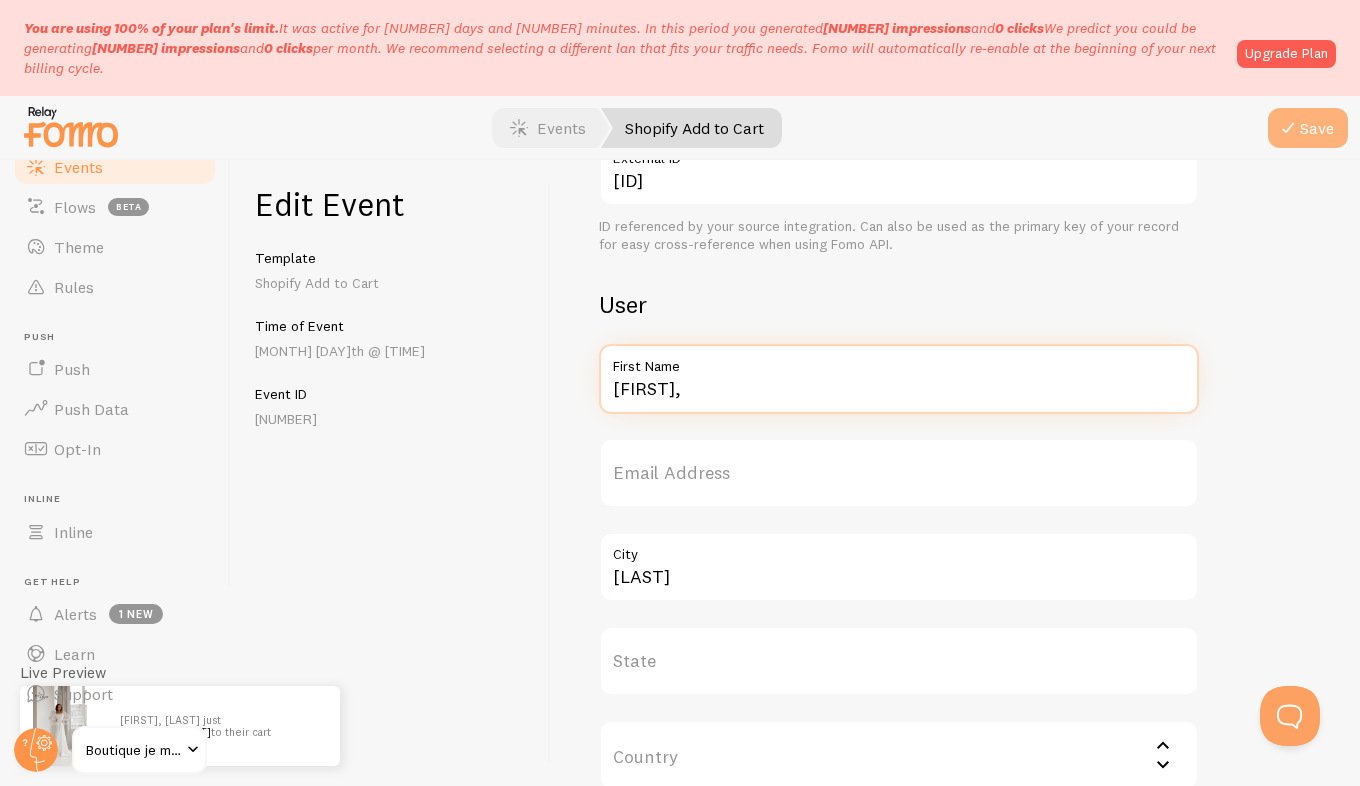 type on "[FIRST]," 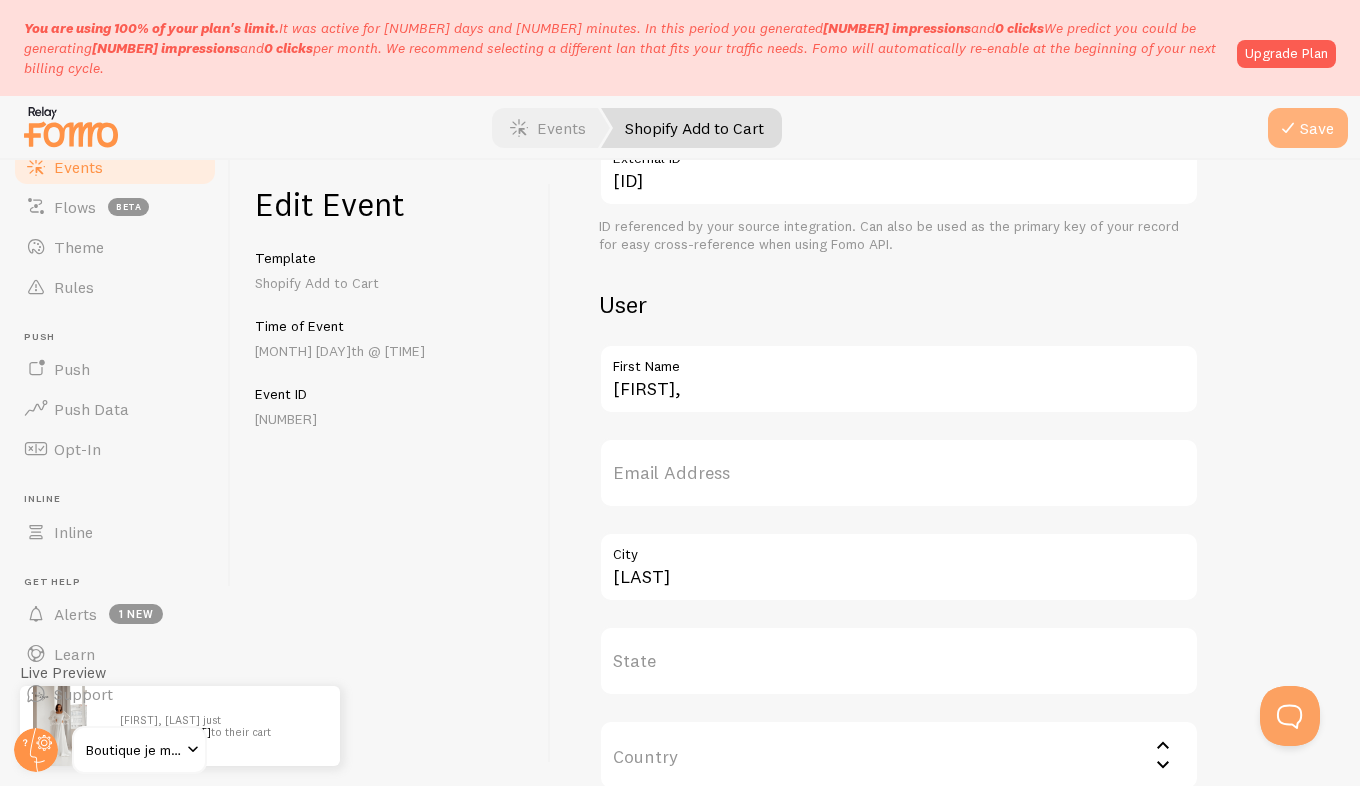 click at bounding box center (1288, 128) 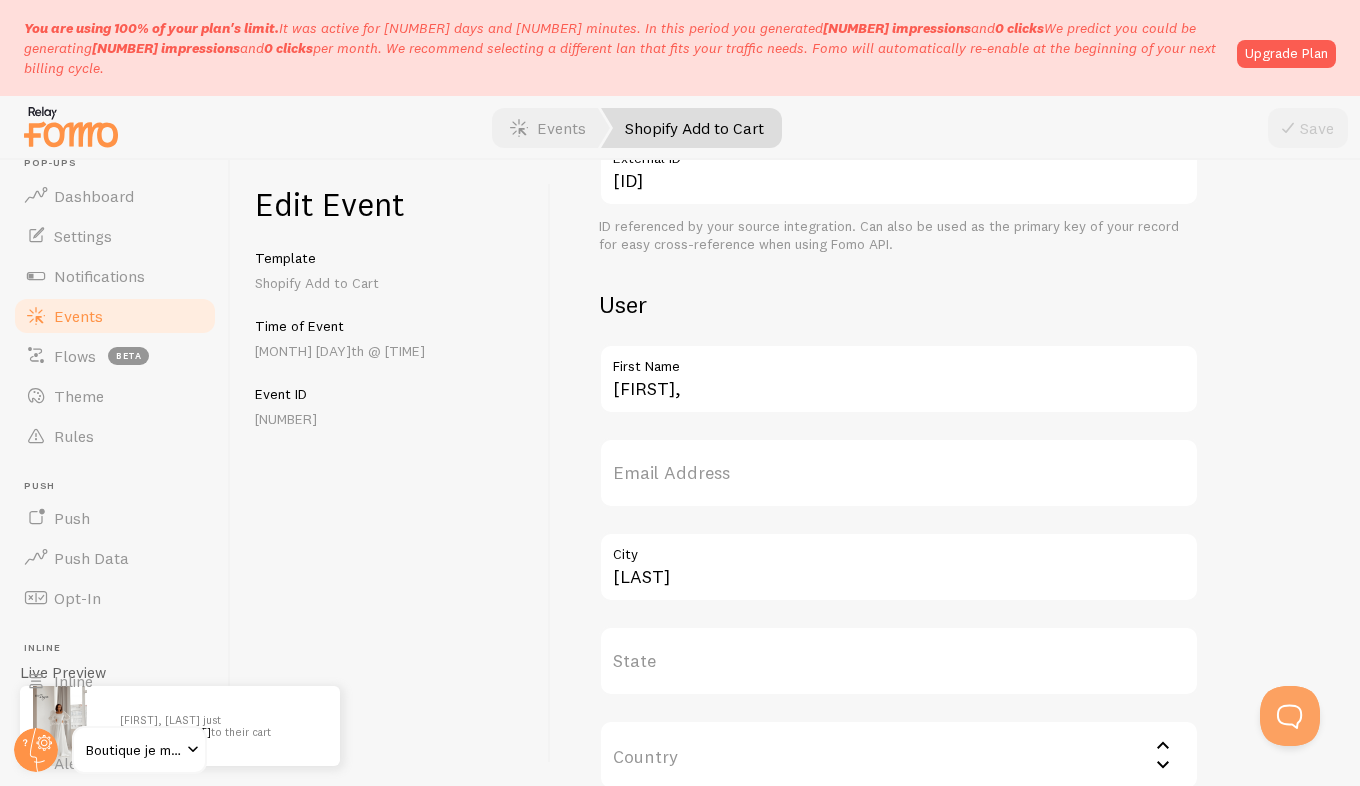 scroll, scrollTop: 0, scrollLeft: 0, axis: both 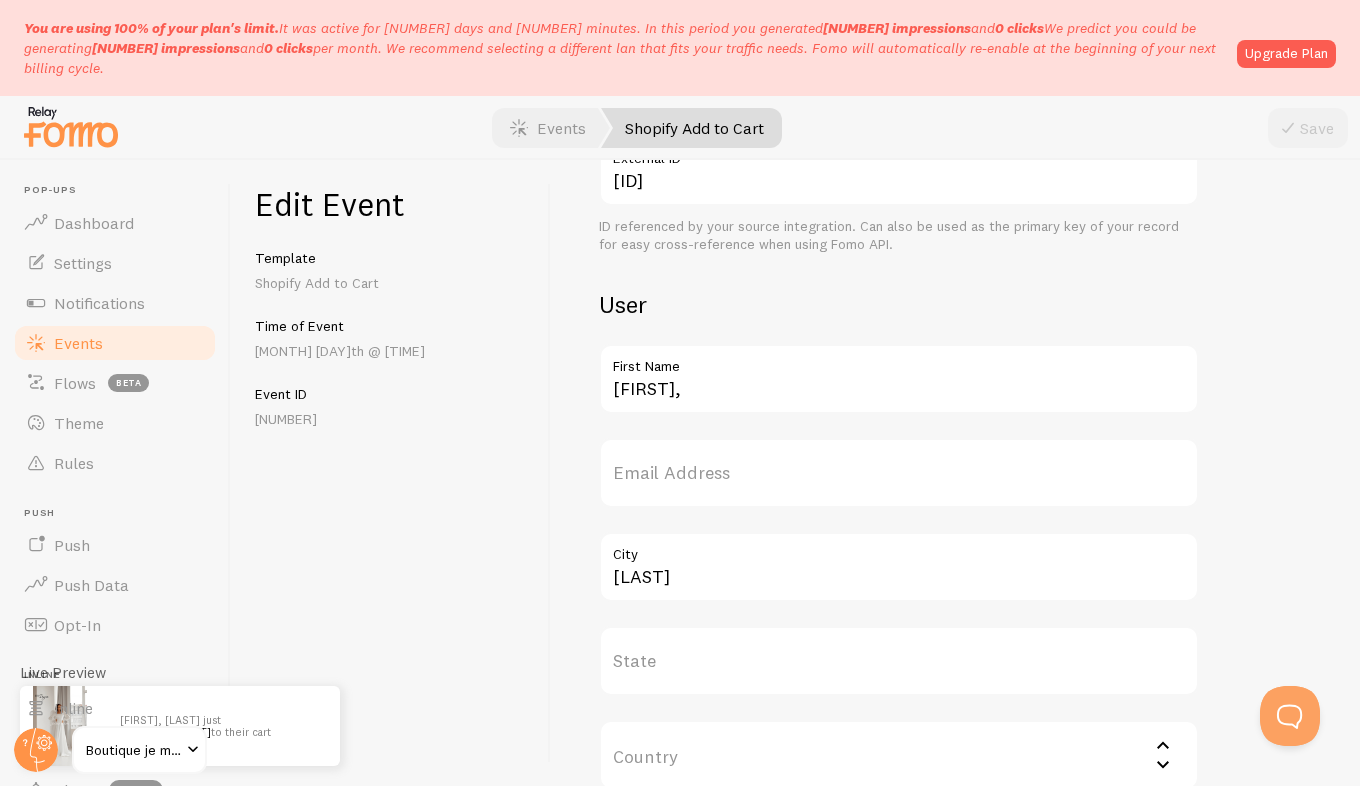 click on "Events" at bounding box center (78, 343) 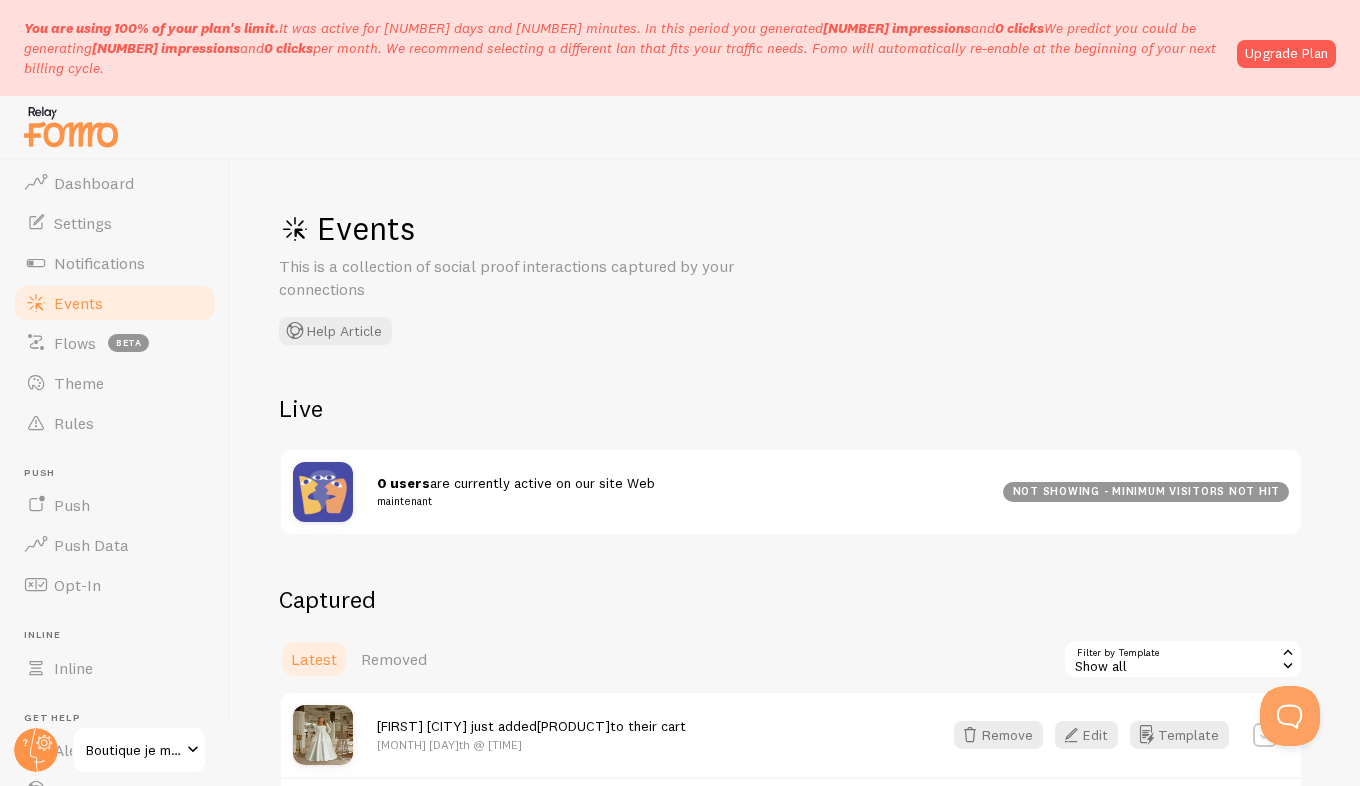 scroll, scrollTop: 176, scrollLeft: 0, axis: vertical 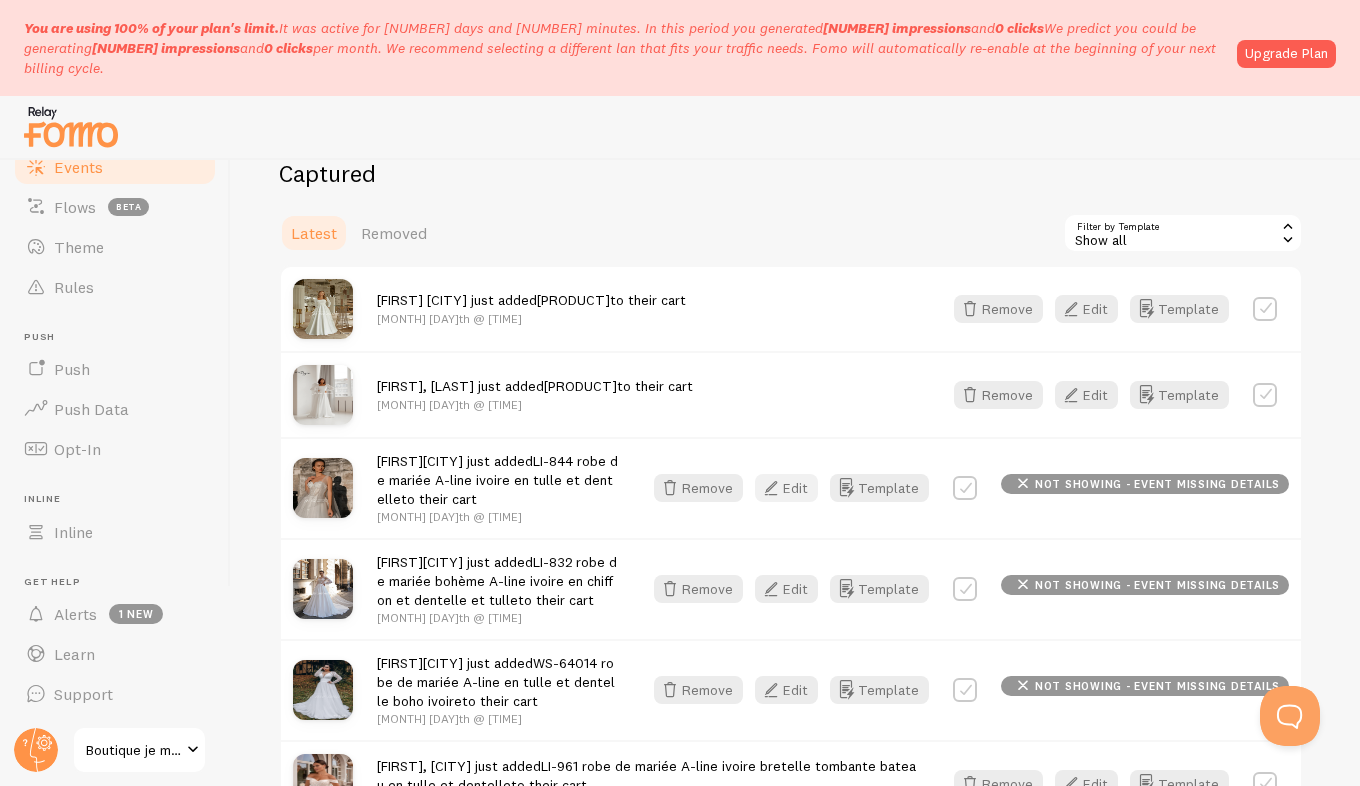 click at bounding box center (771, 488) 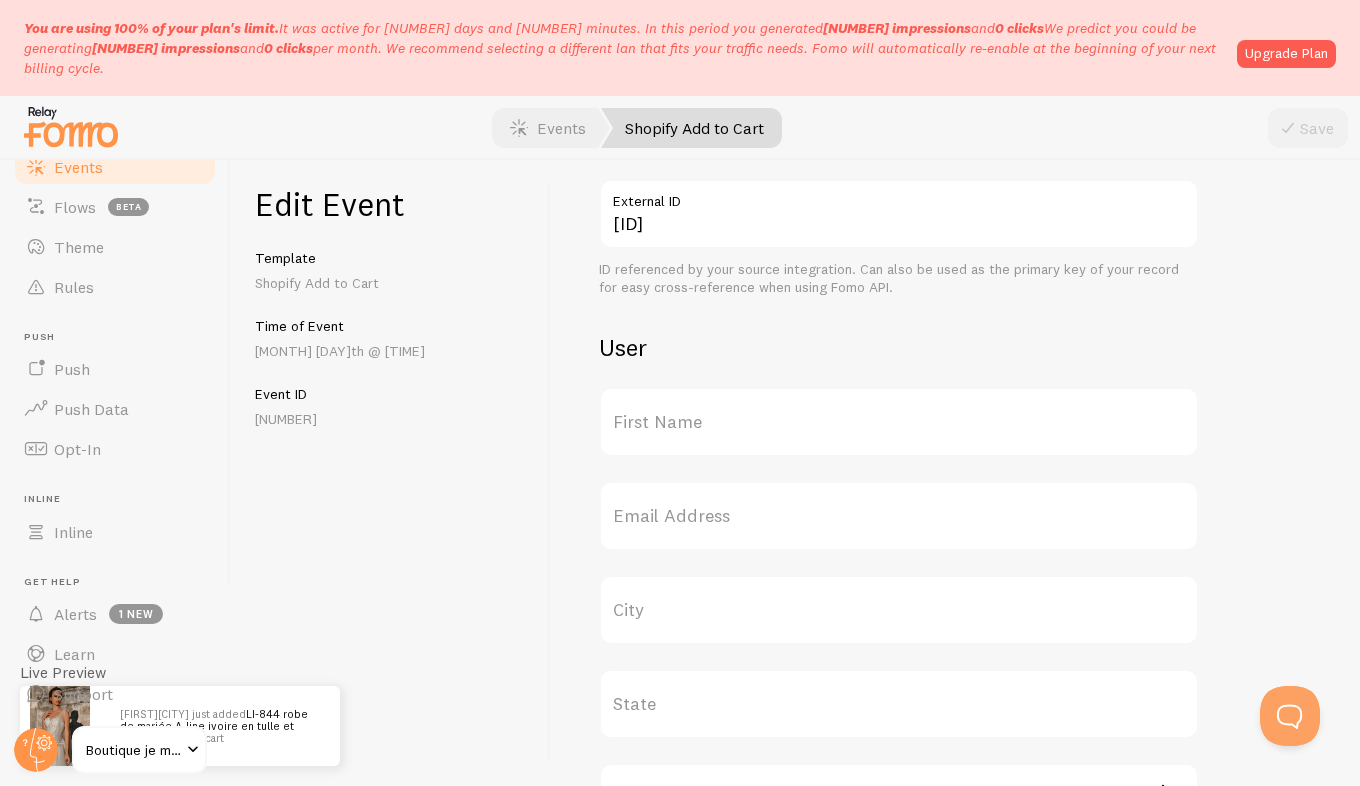 scroll, scrollTop: 556, scrollLeft: 0, axis: vertical 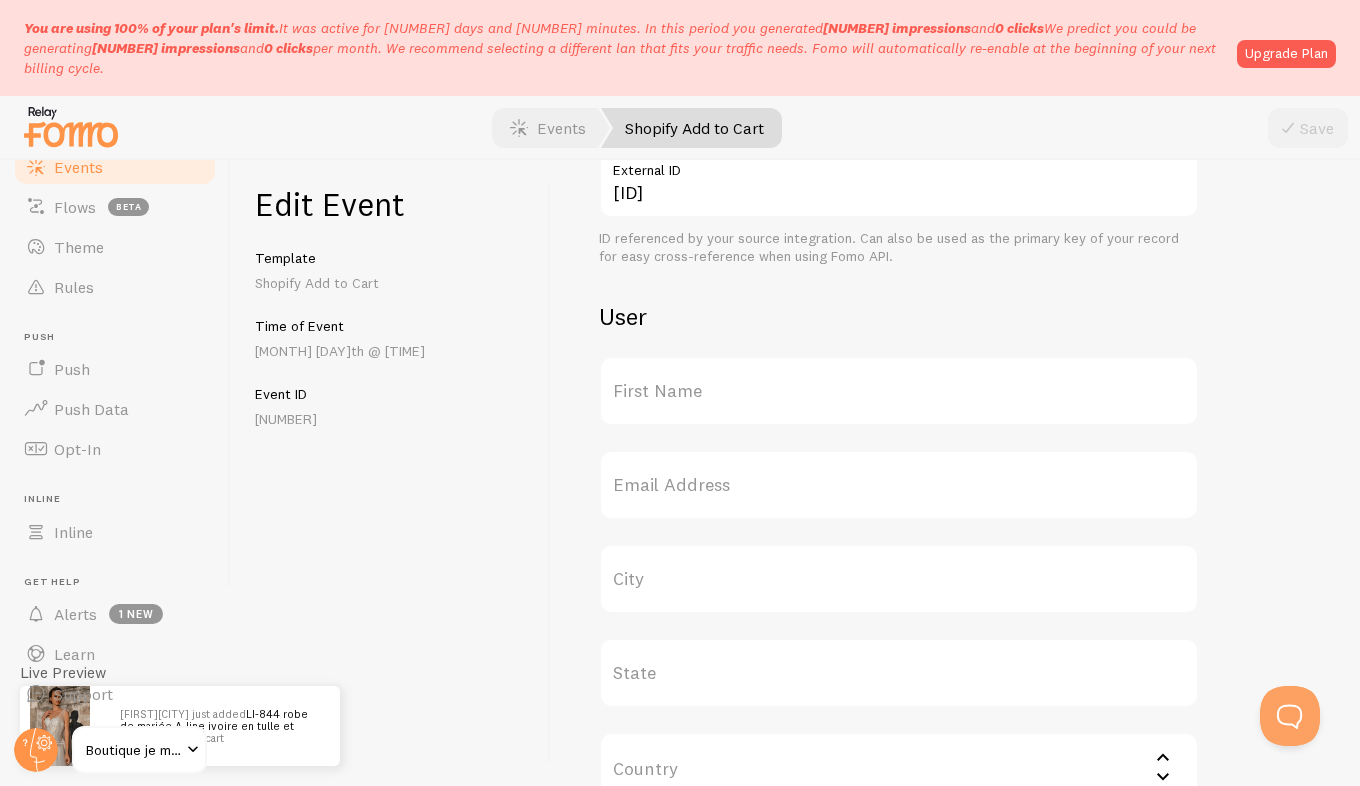 click on "First Name" at bounding box center [899, 391] 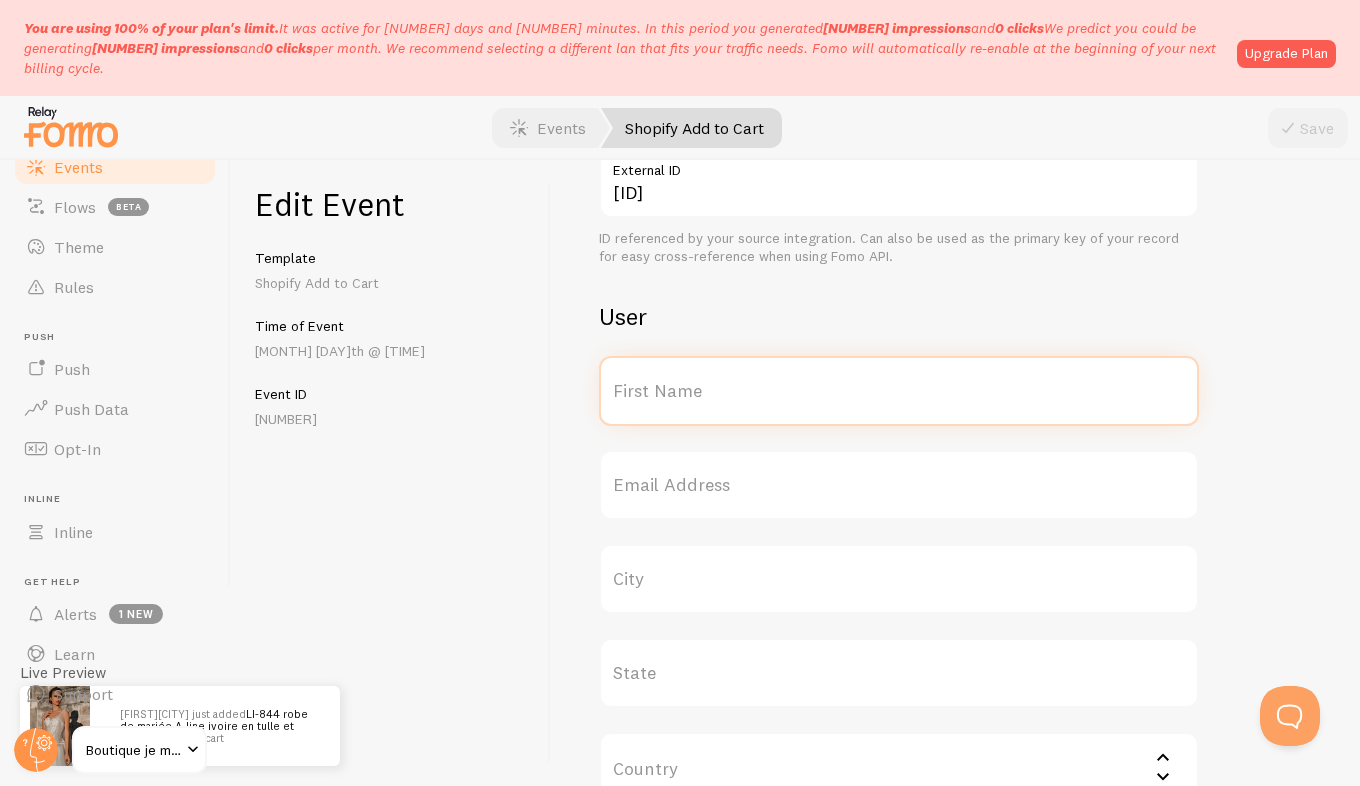 click on "First Name" at bounding box center (899, 391) 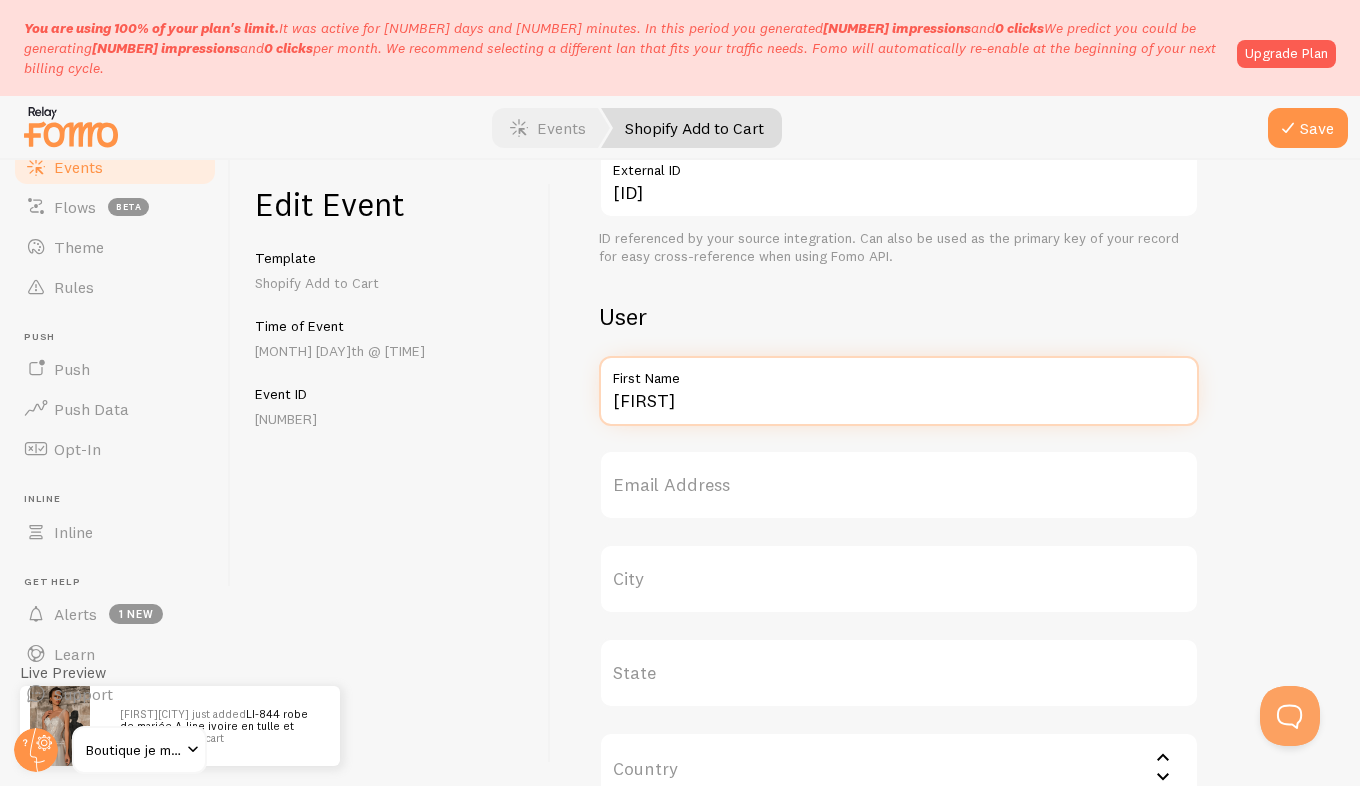 type on "[FIRST]" 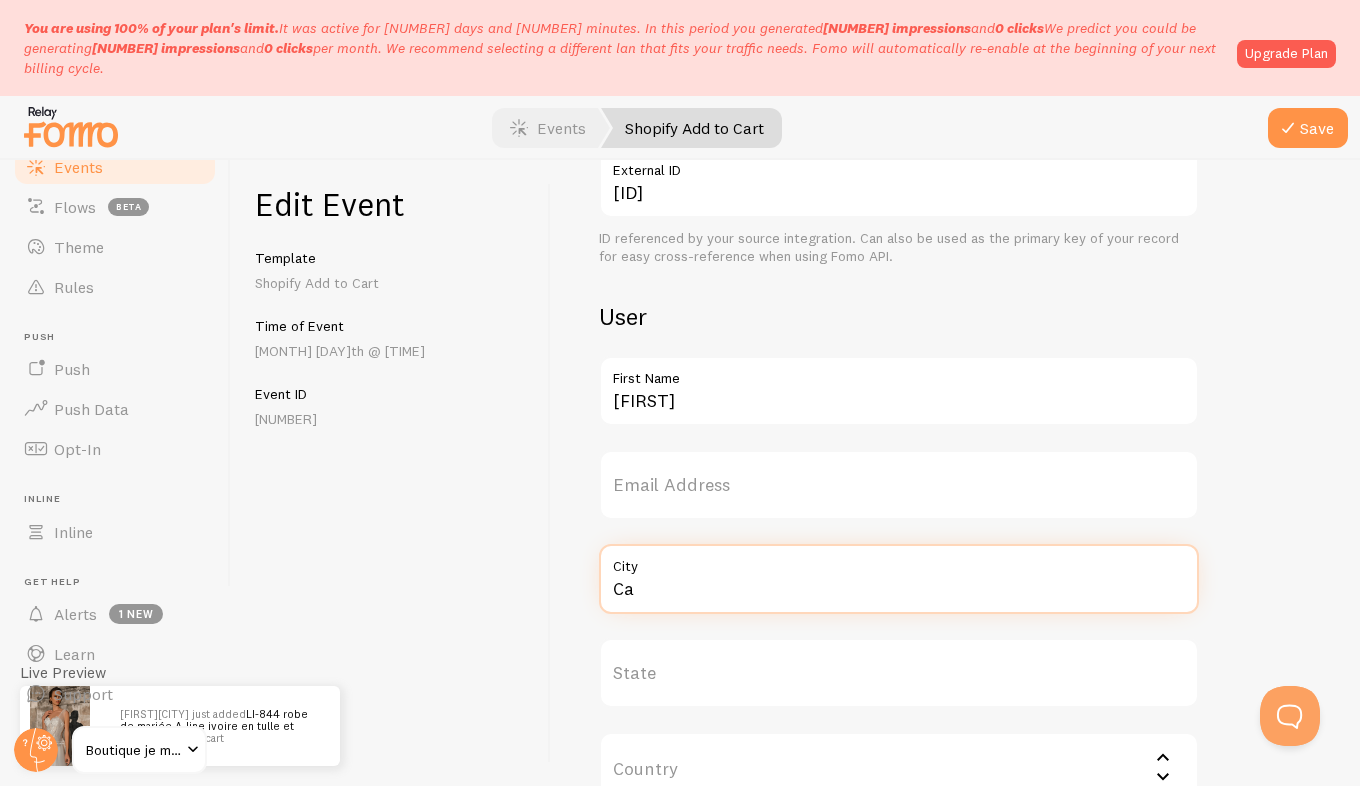 type on "C" 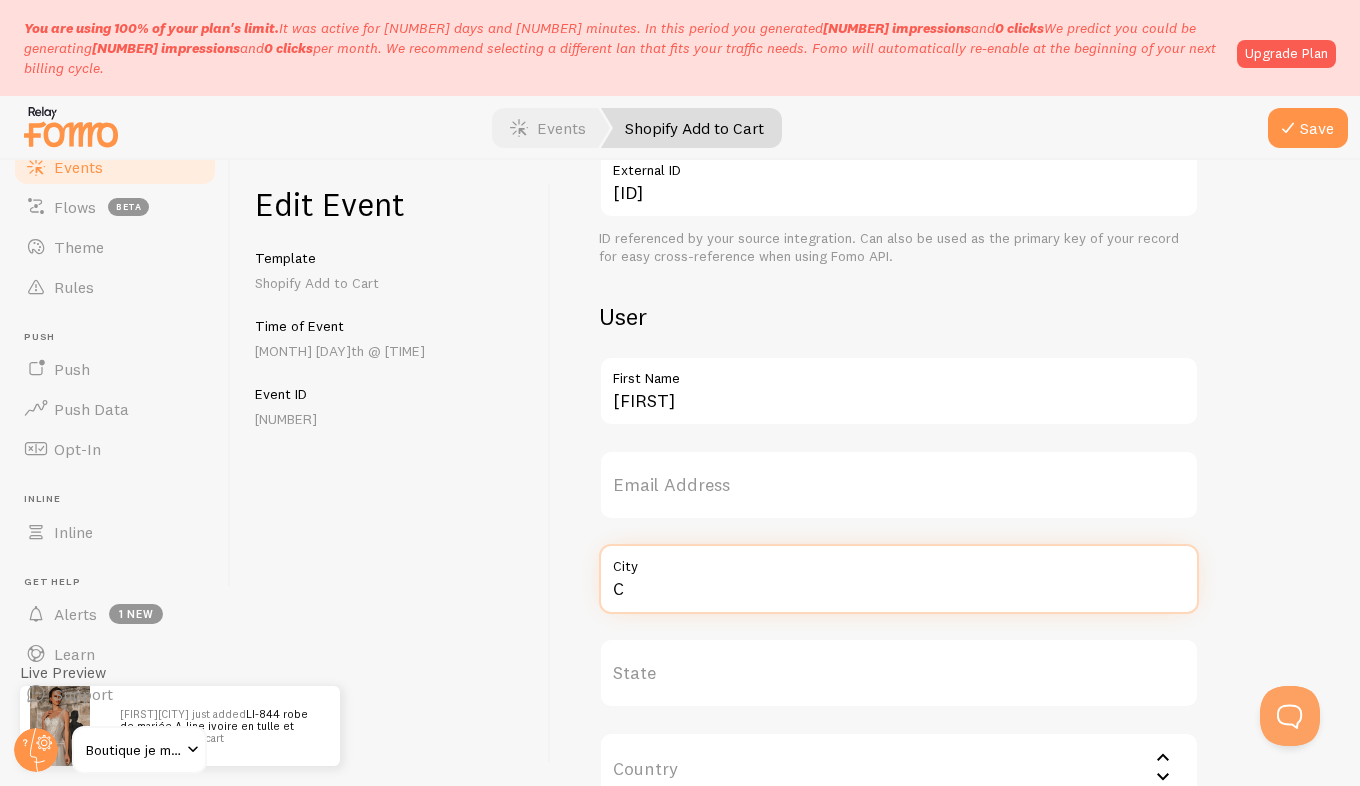 type 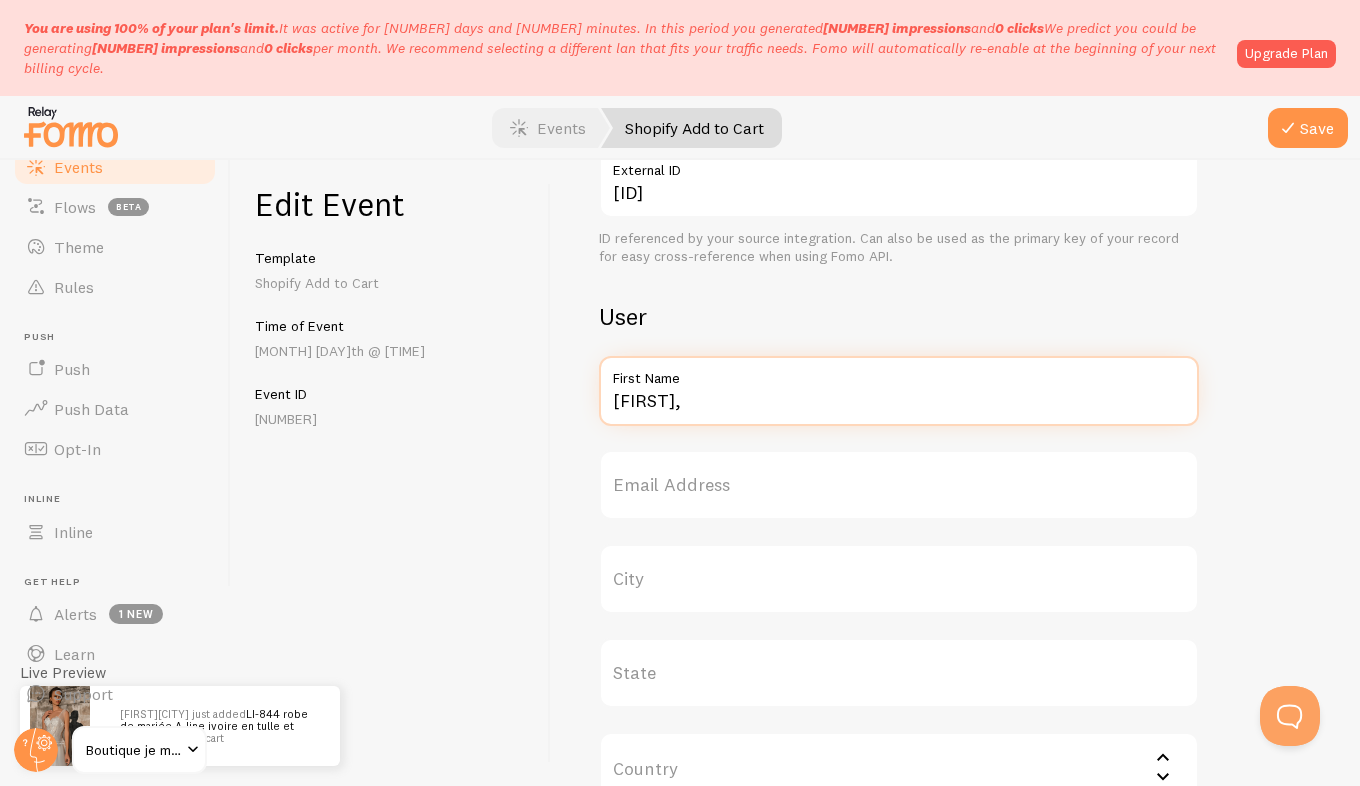 type on "[FIRST]," 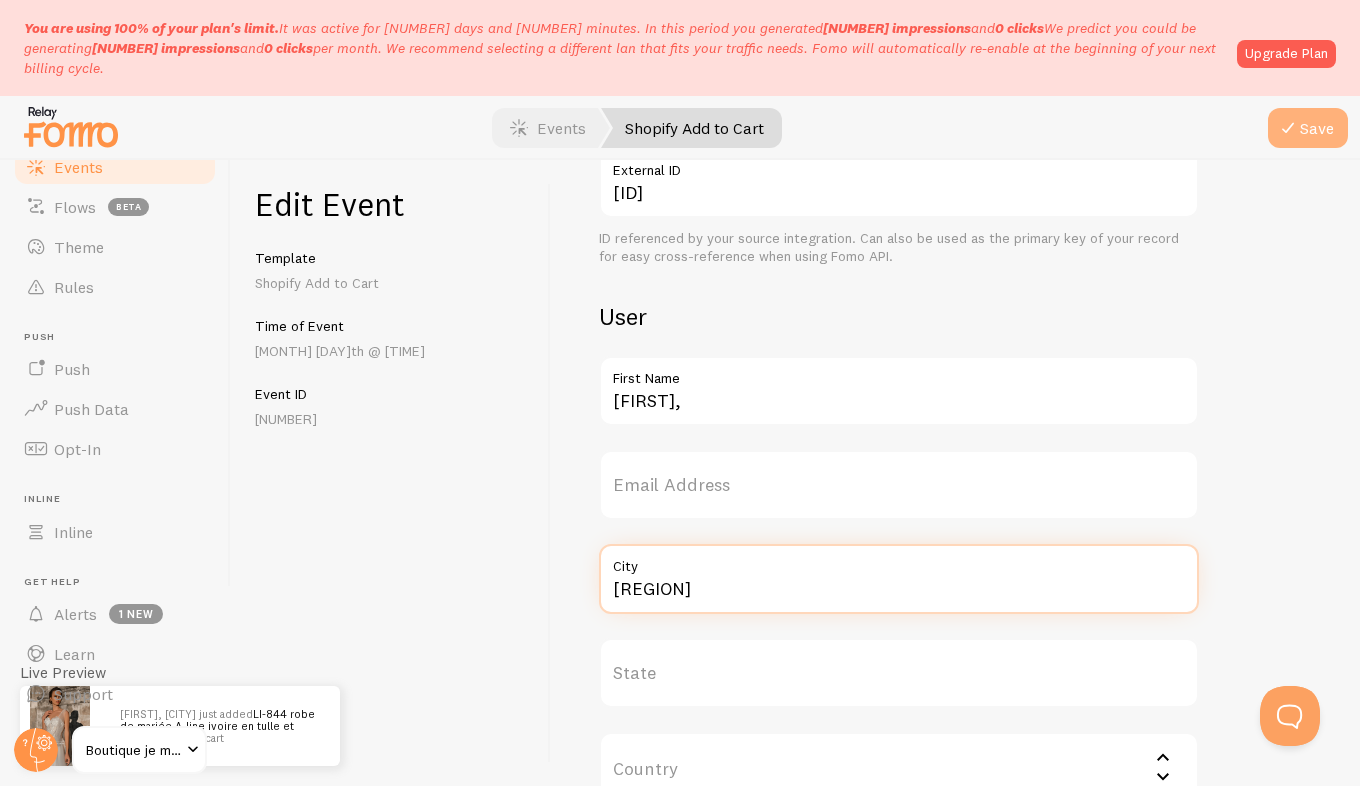 type on "[REGION]" 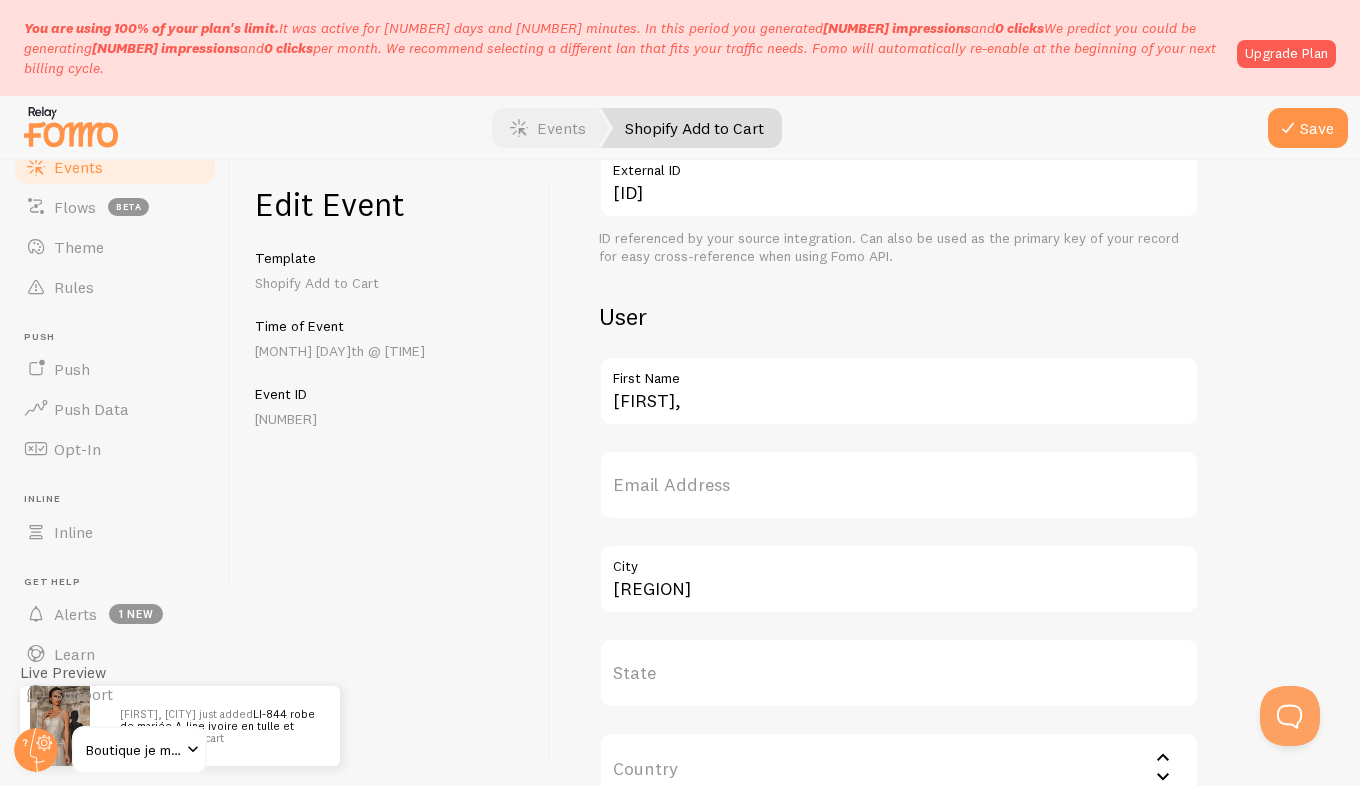 drag, startPoint x: 1299, startPoint y: 130, endPoint x: 1278, endPoint y: 228, distance: 100.22475 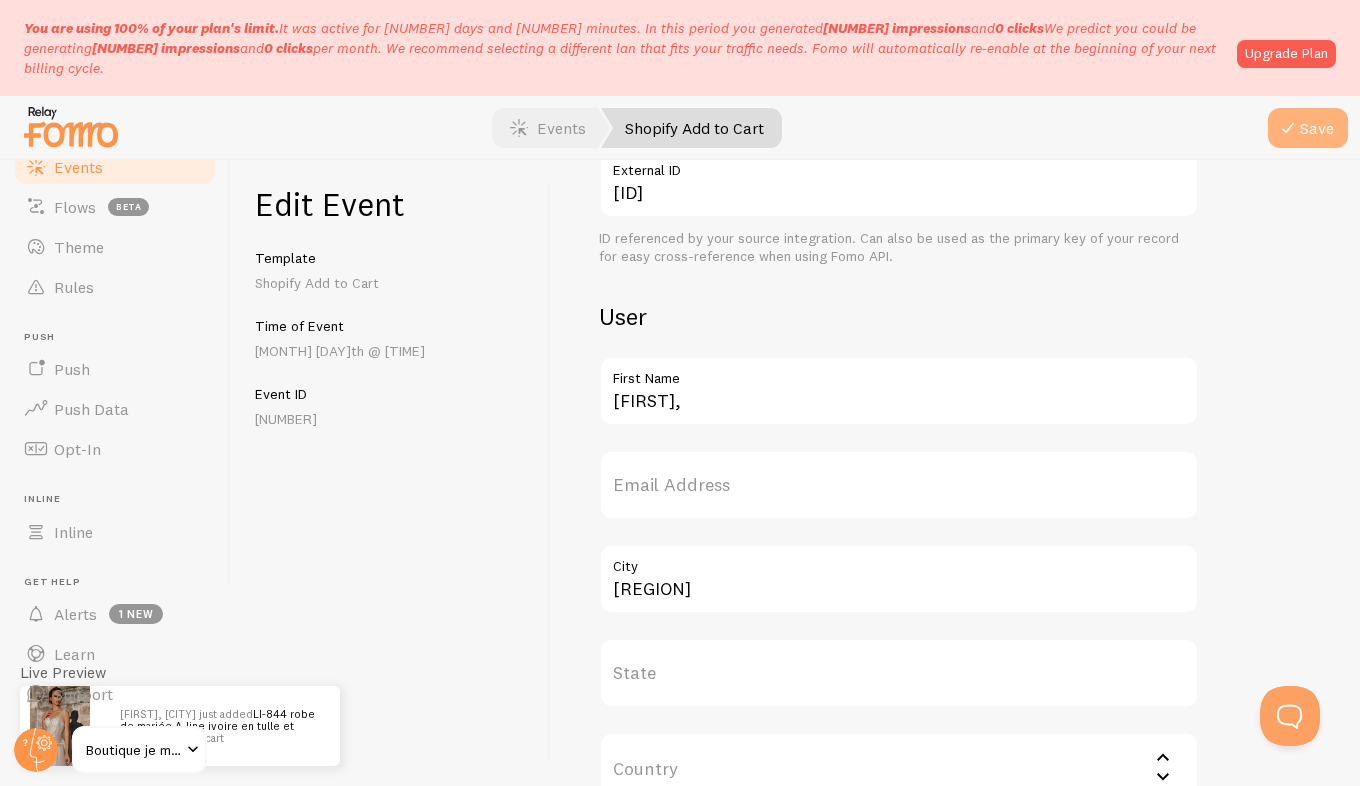 click at bounding box center (1288, 128) 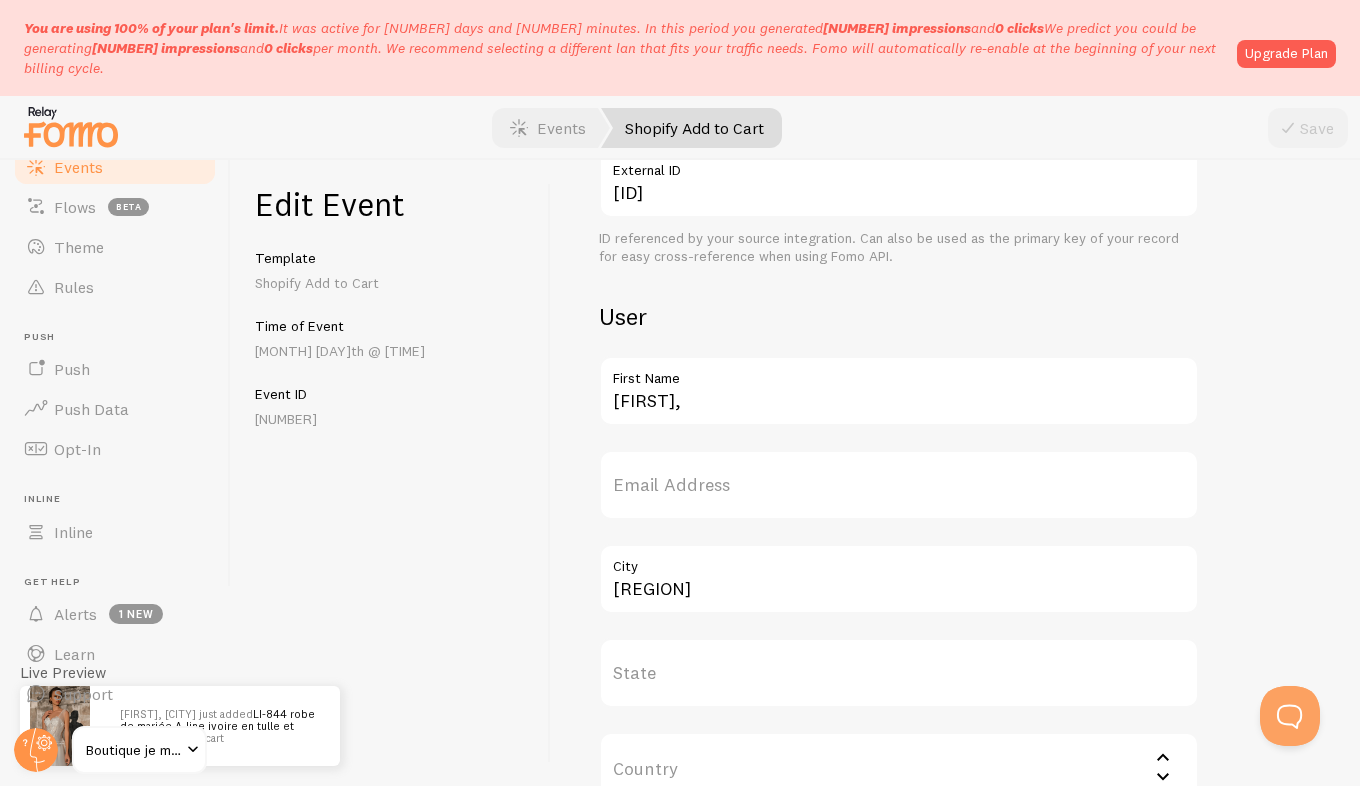 click on "Events" at bounding box center (78, 167) 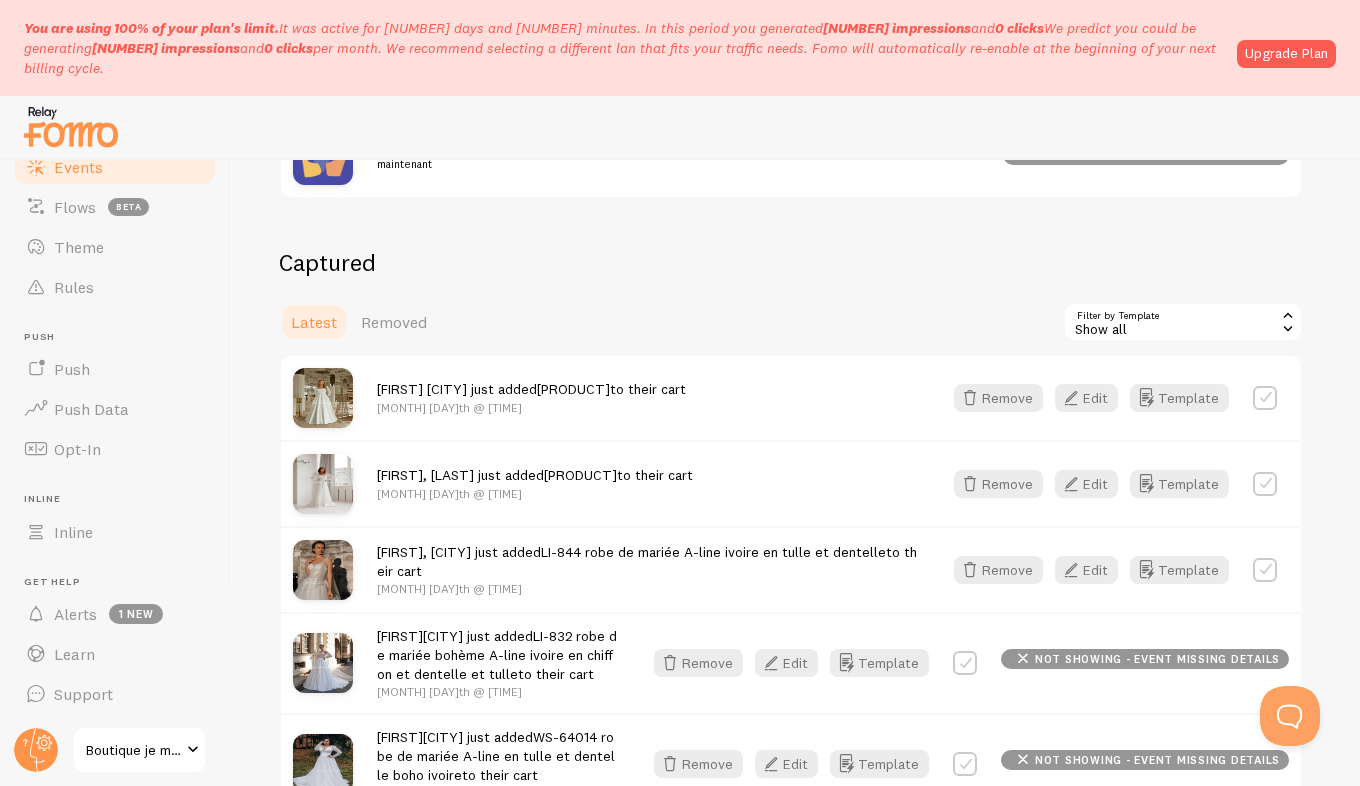 scroll, scrollTop: 377, scrollLeft: 0, axis: vertical 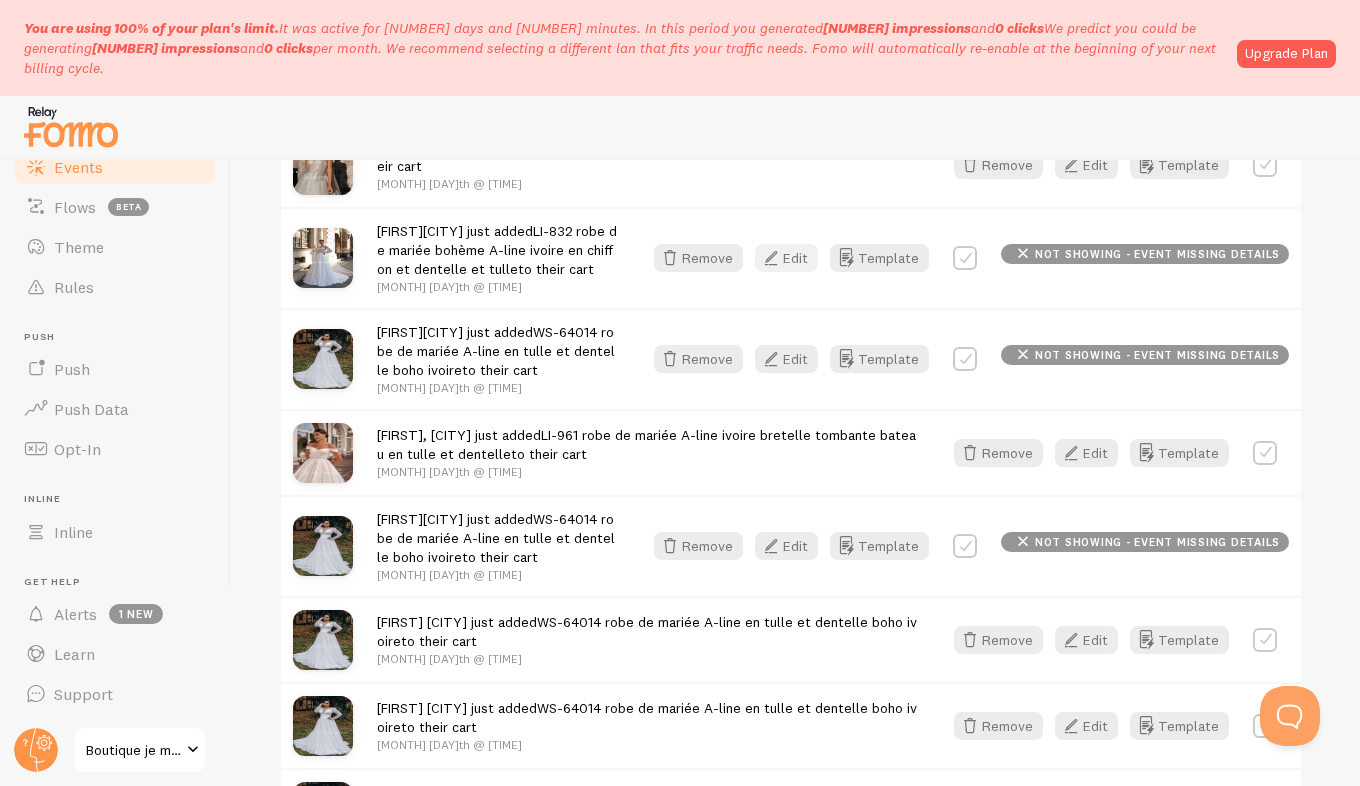 click on "Edit" at bounding box center [786, 258] 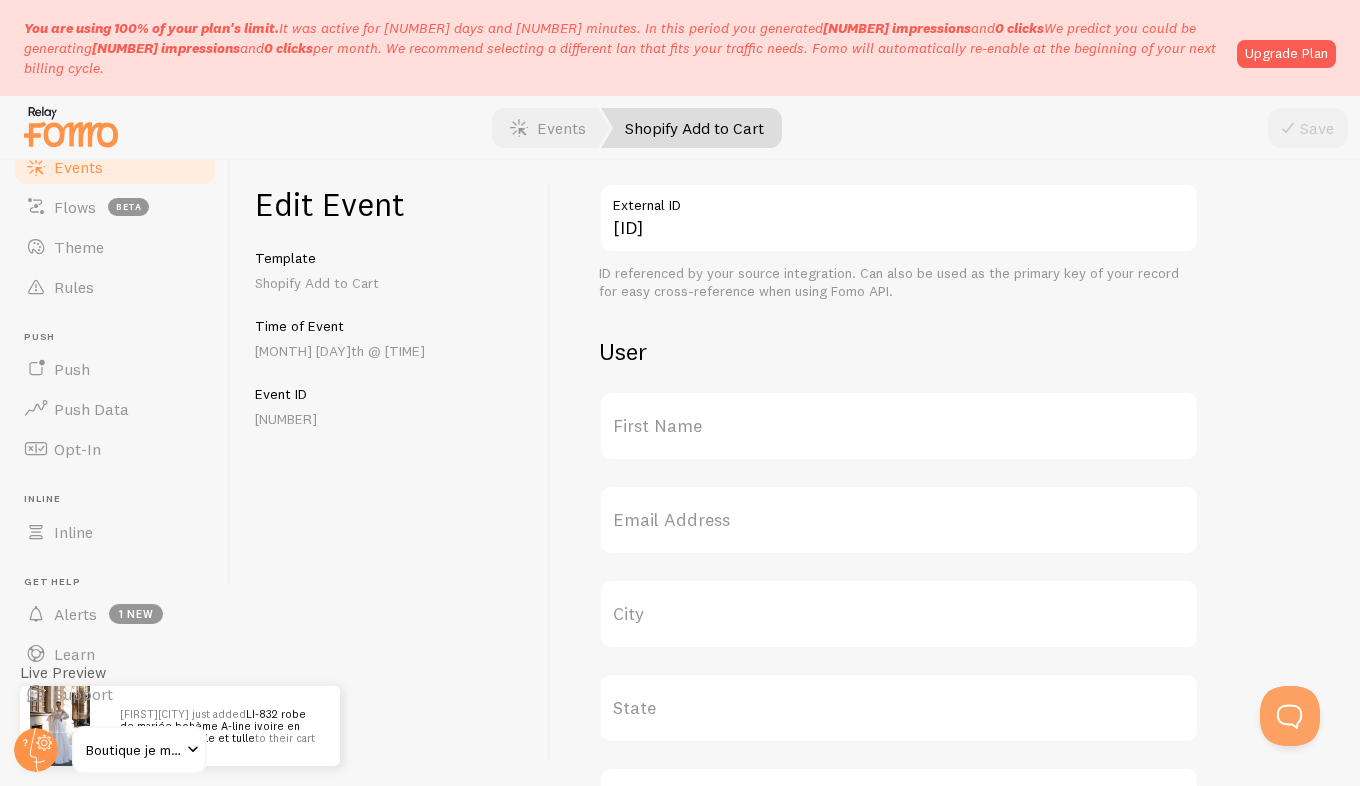 scroll, scrollTop: 539, scrollLeft: 0, axis: vertical 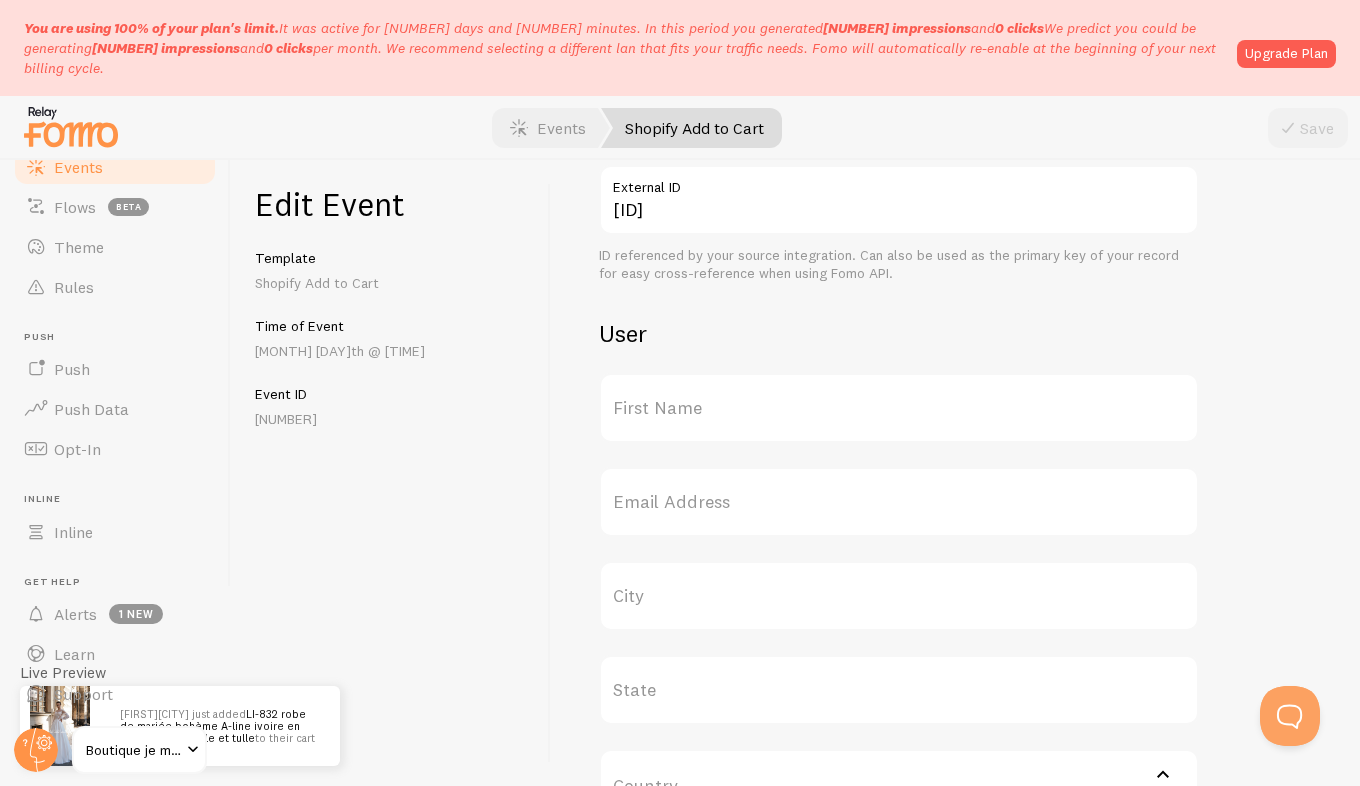 click on "First Name" at bounding box center [899, 408] 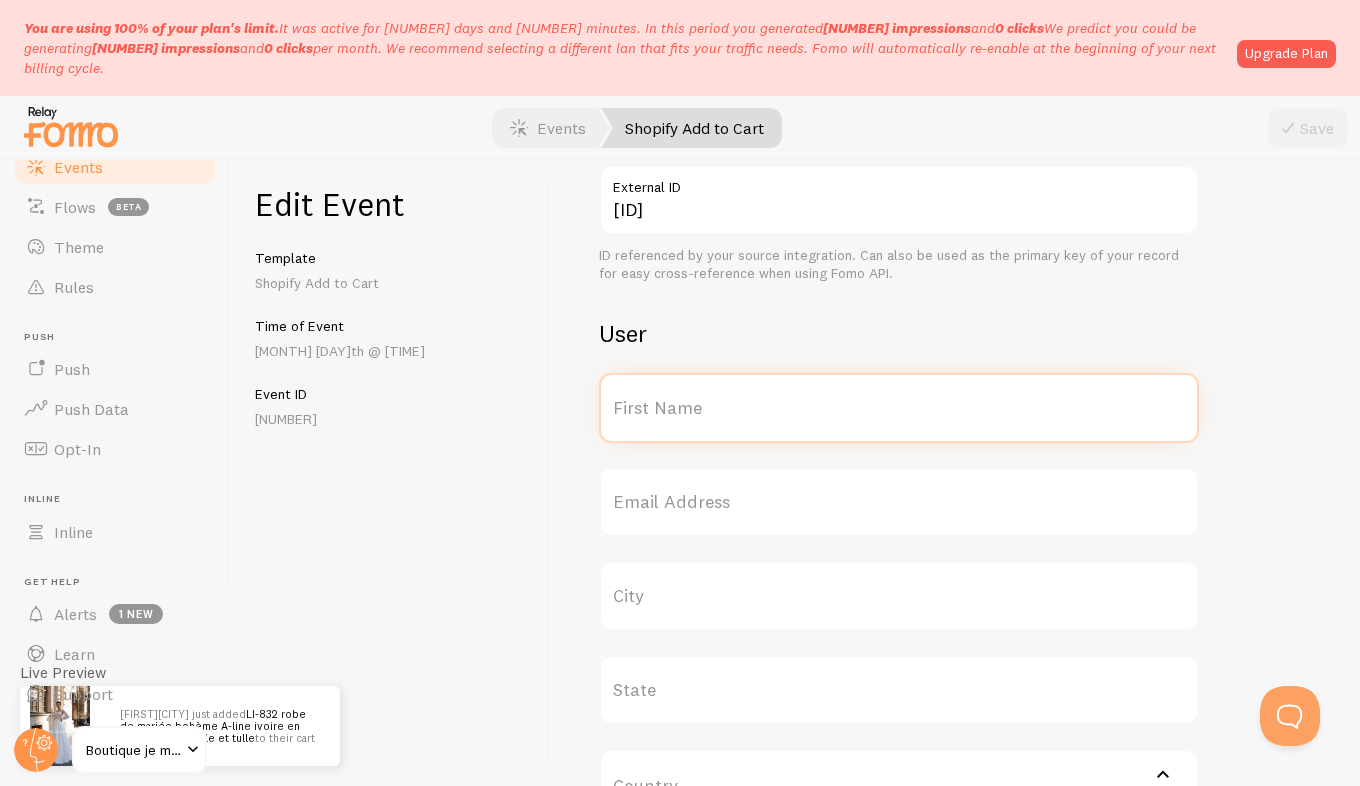 click on "First Name" at bounding box center (899, 408) 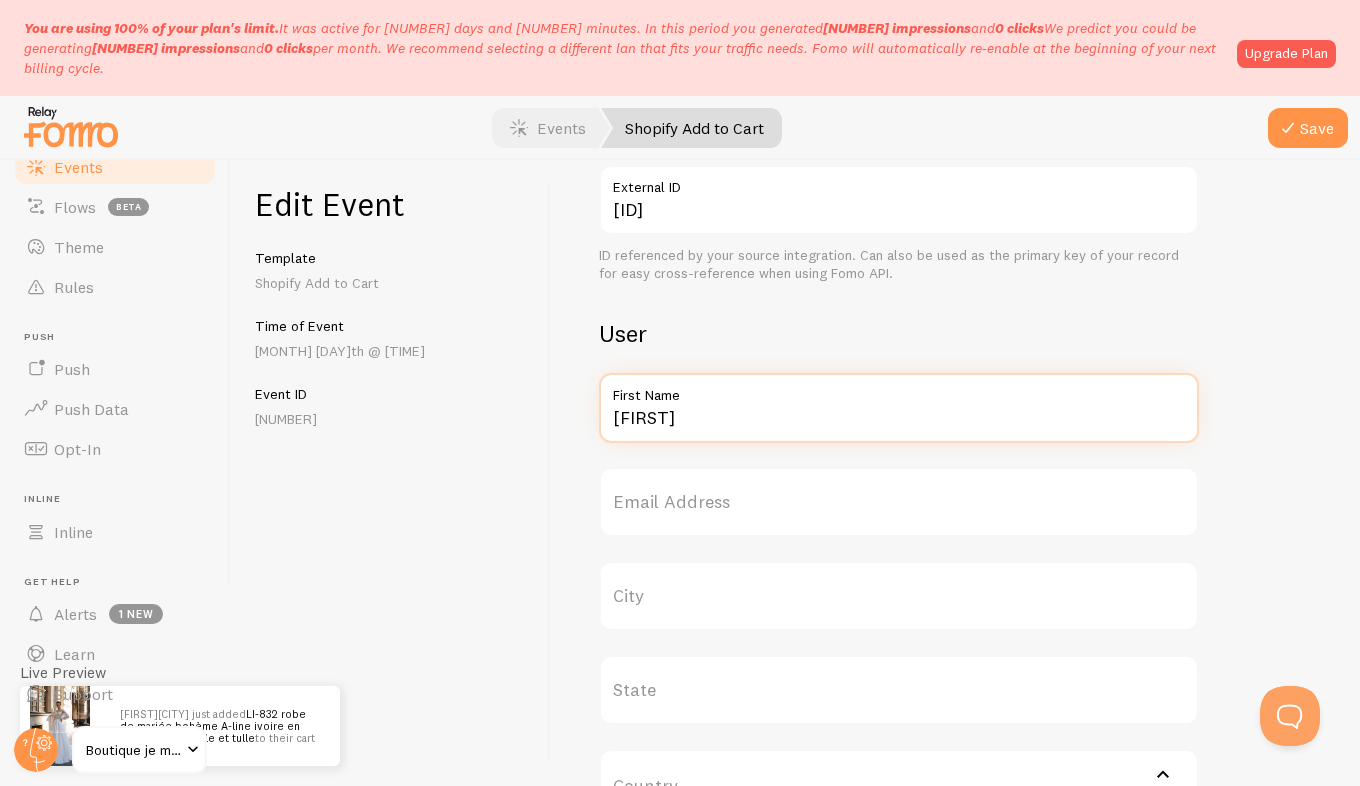 type on "[FIRST]" 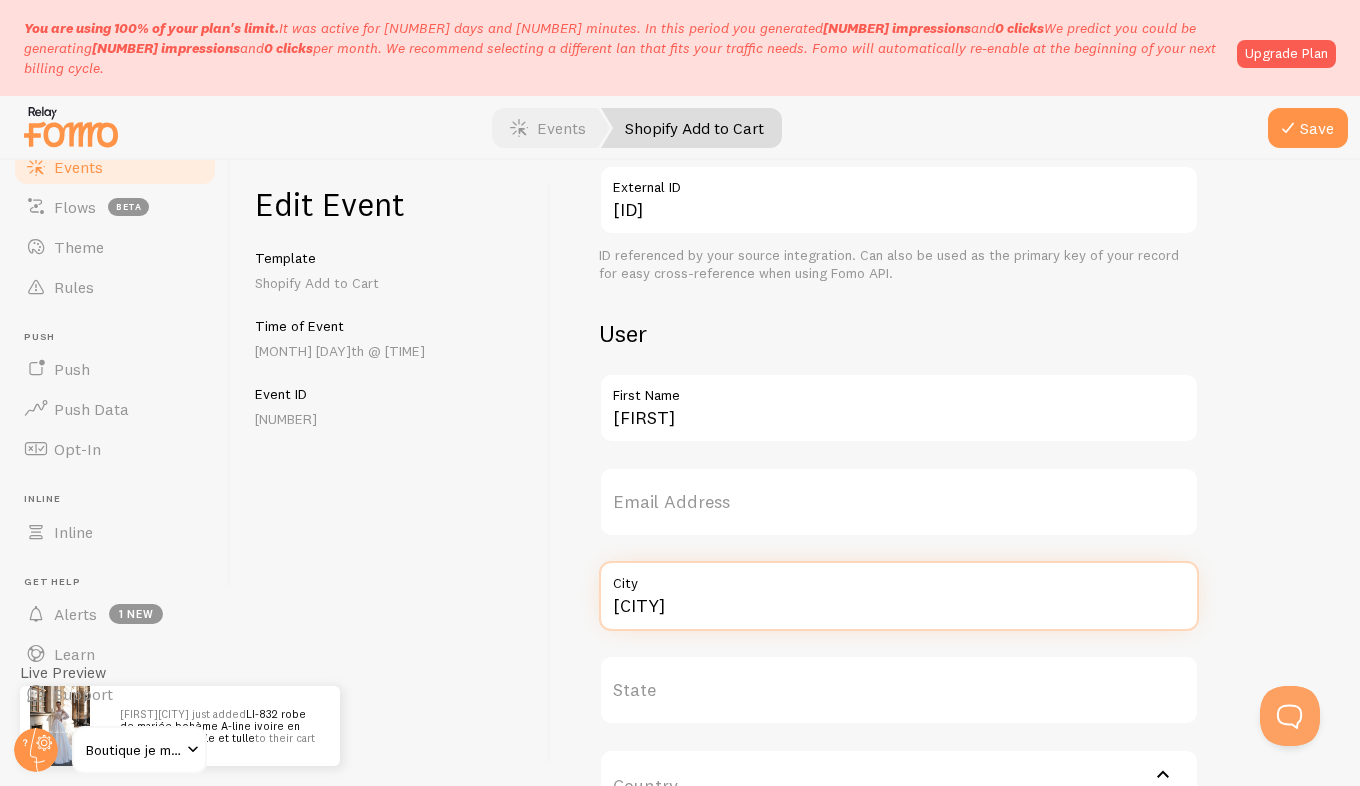 type on "O" 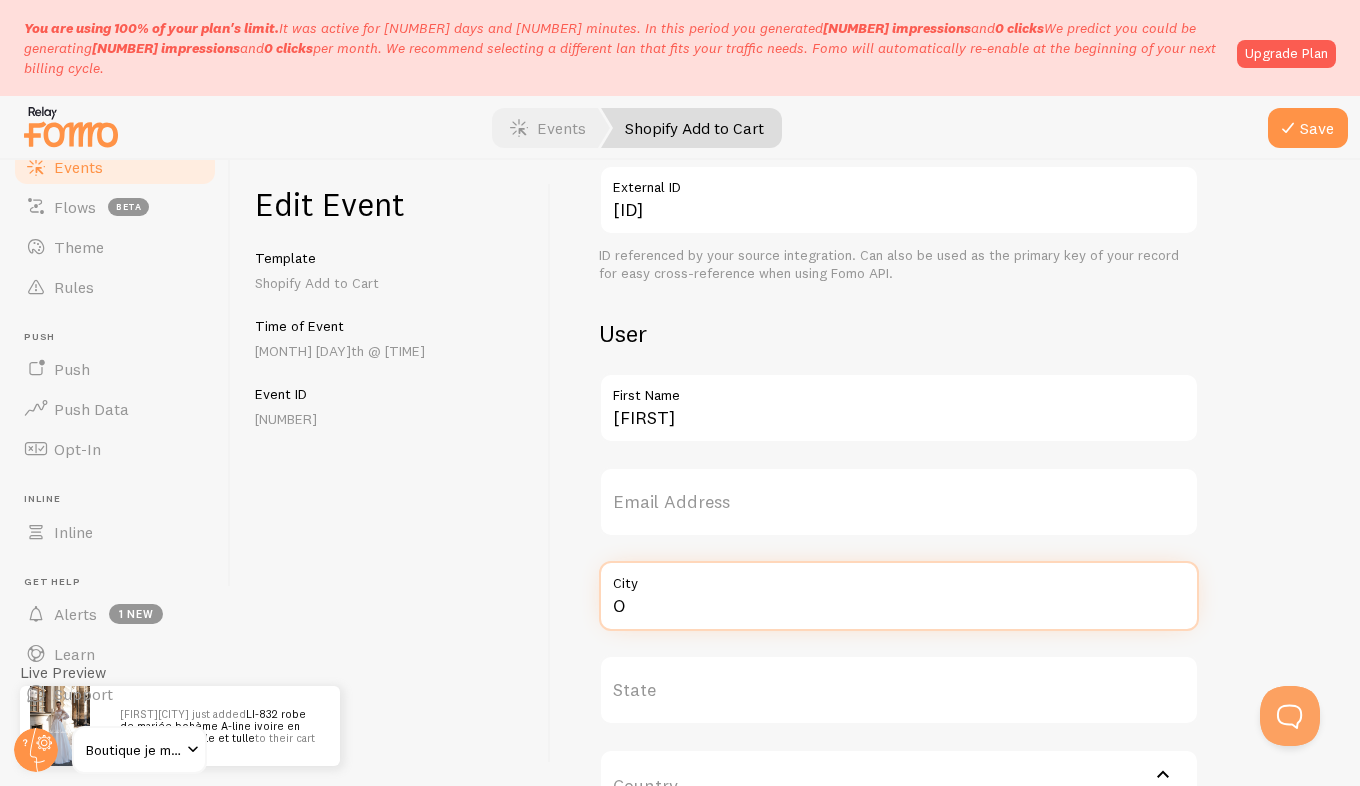 type 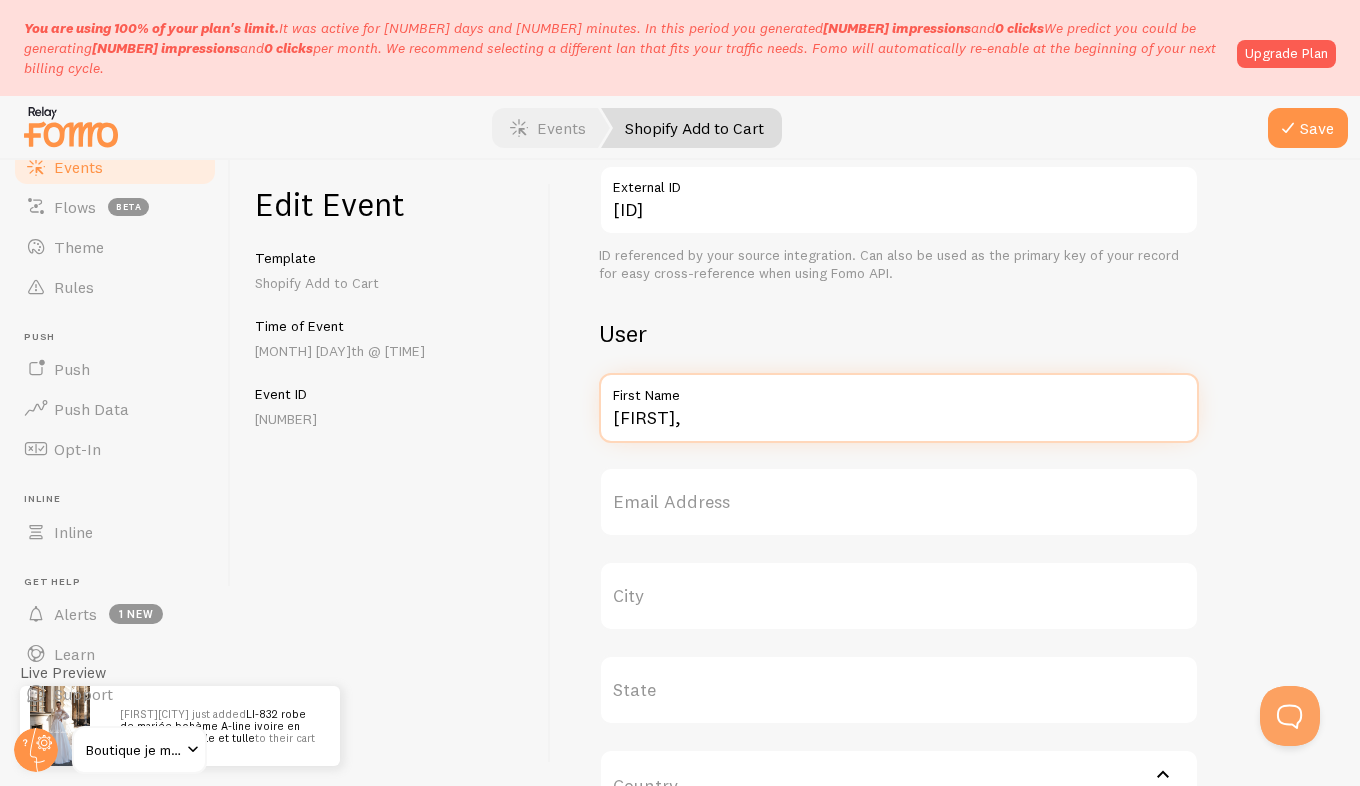 type on "[FIRST]," 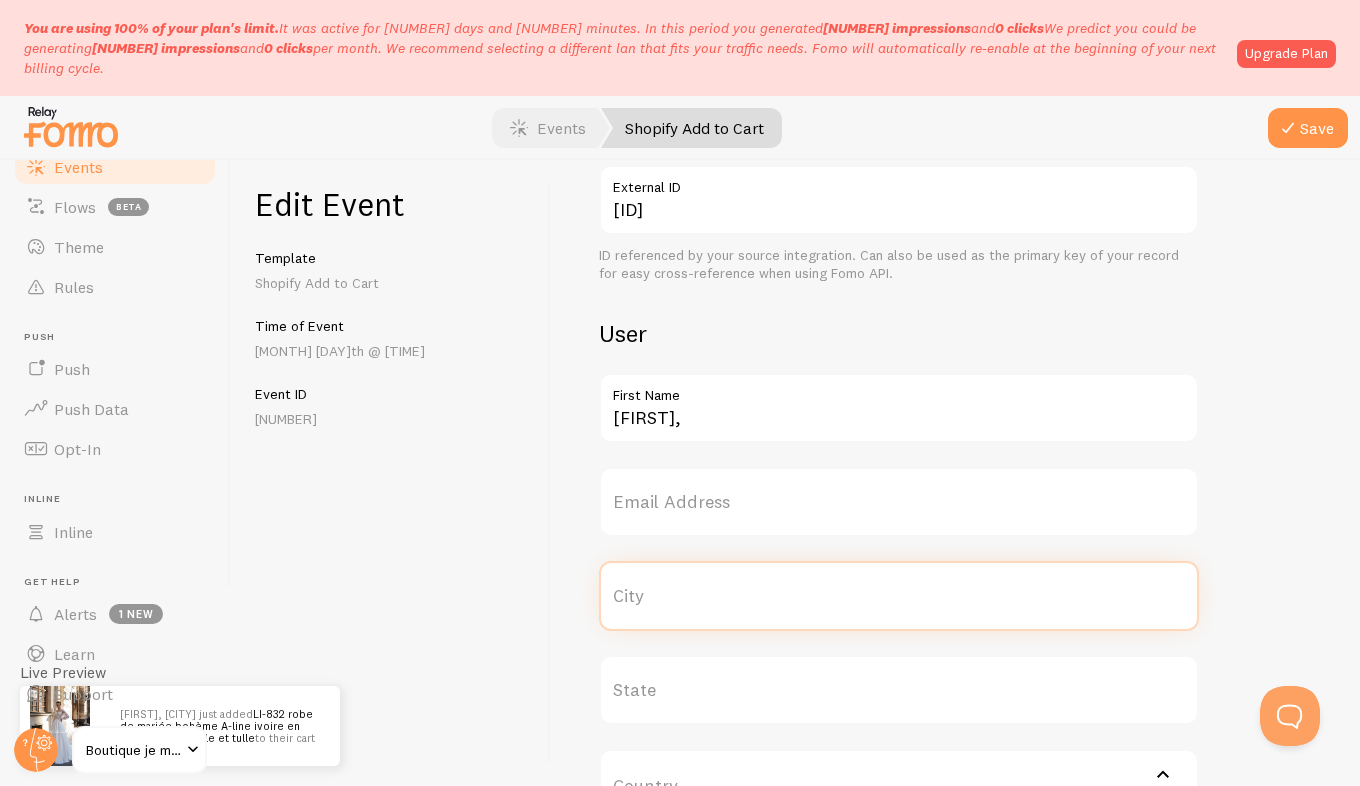click on "Save" at bounding box center (1308, 128) 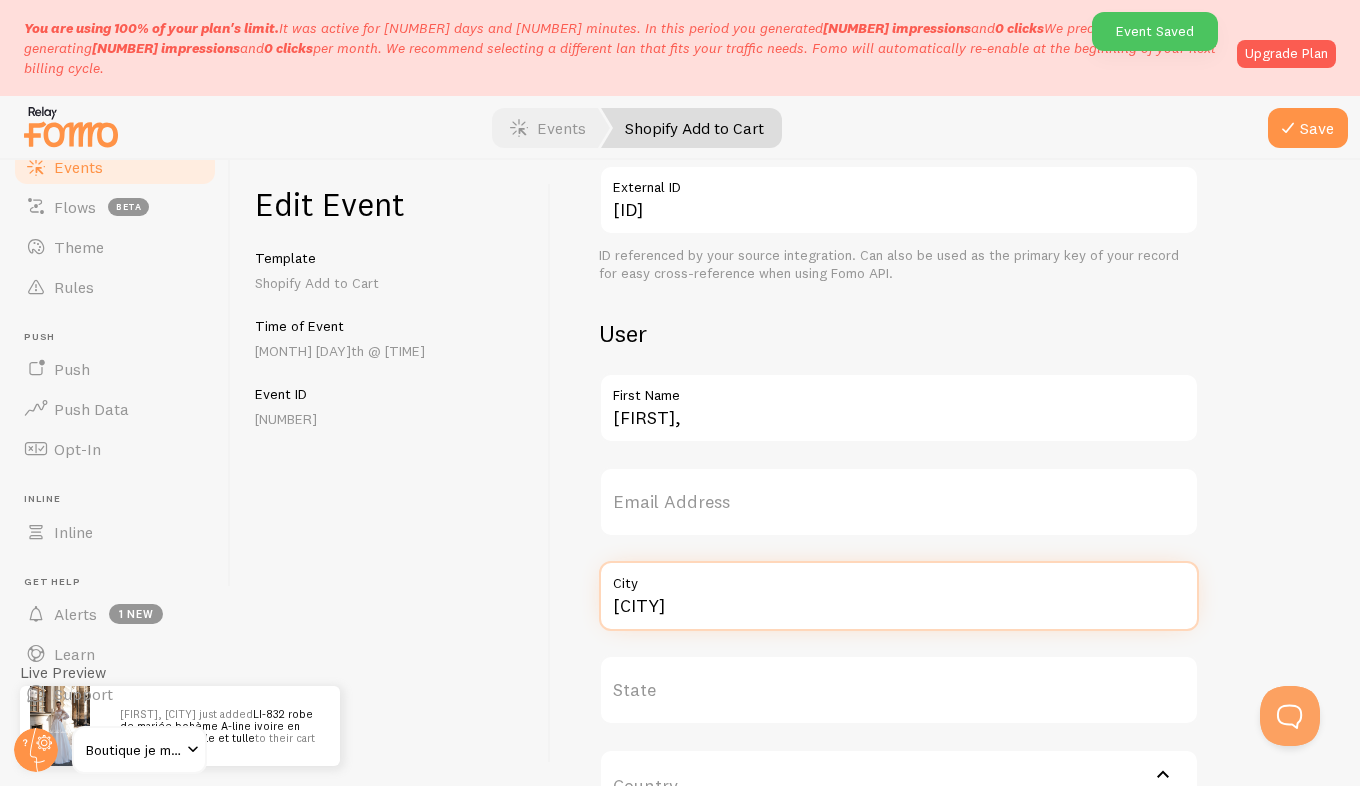 type on "t" 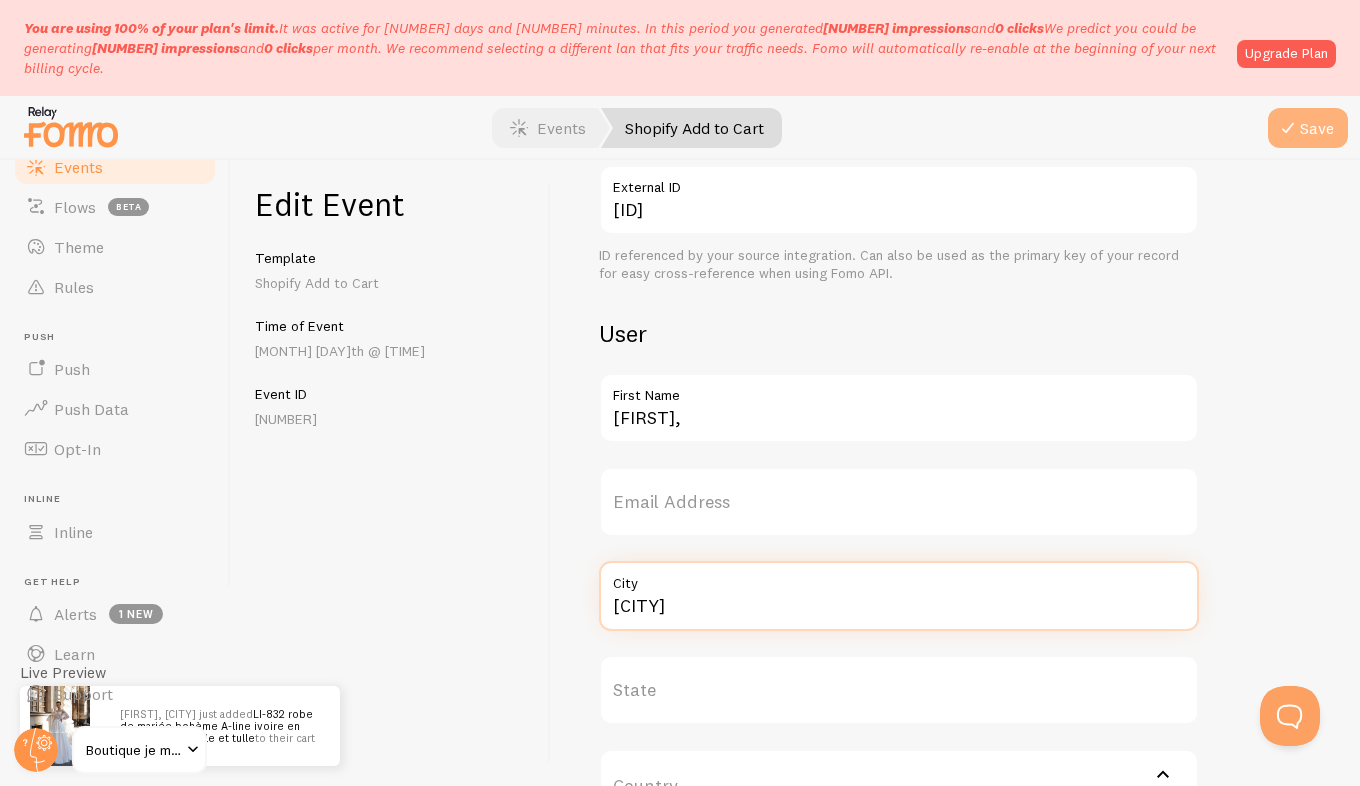 type on "[CITY]" 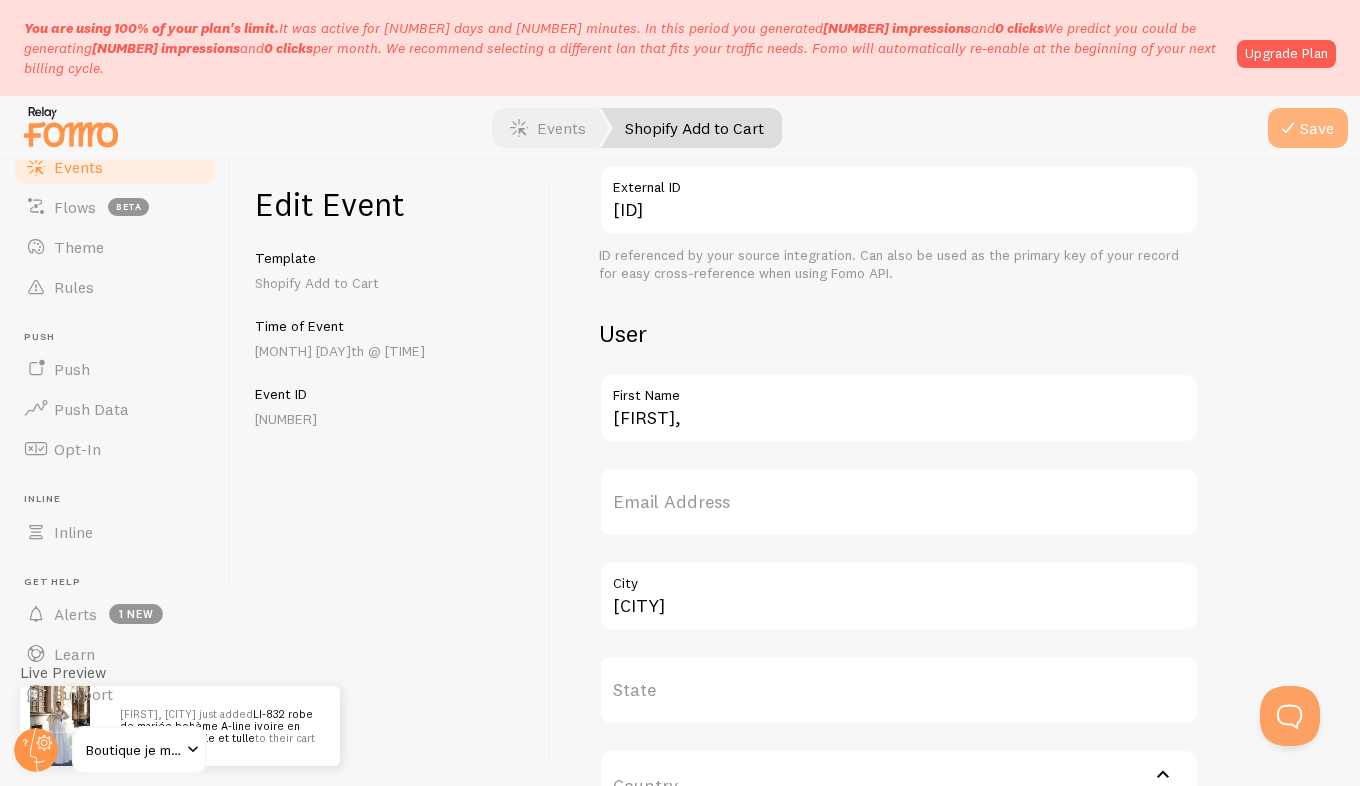 click on "Save" at bounding box center [1308, 128] 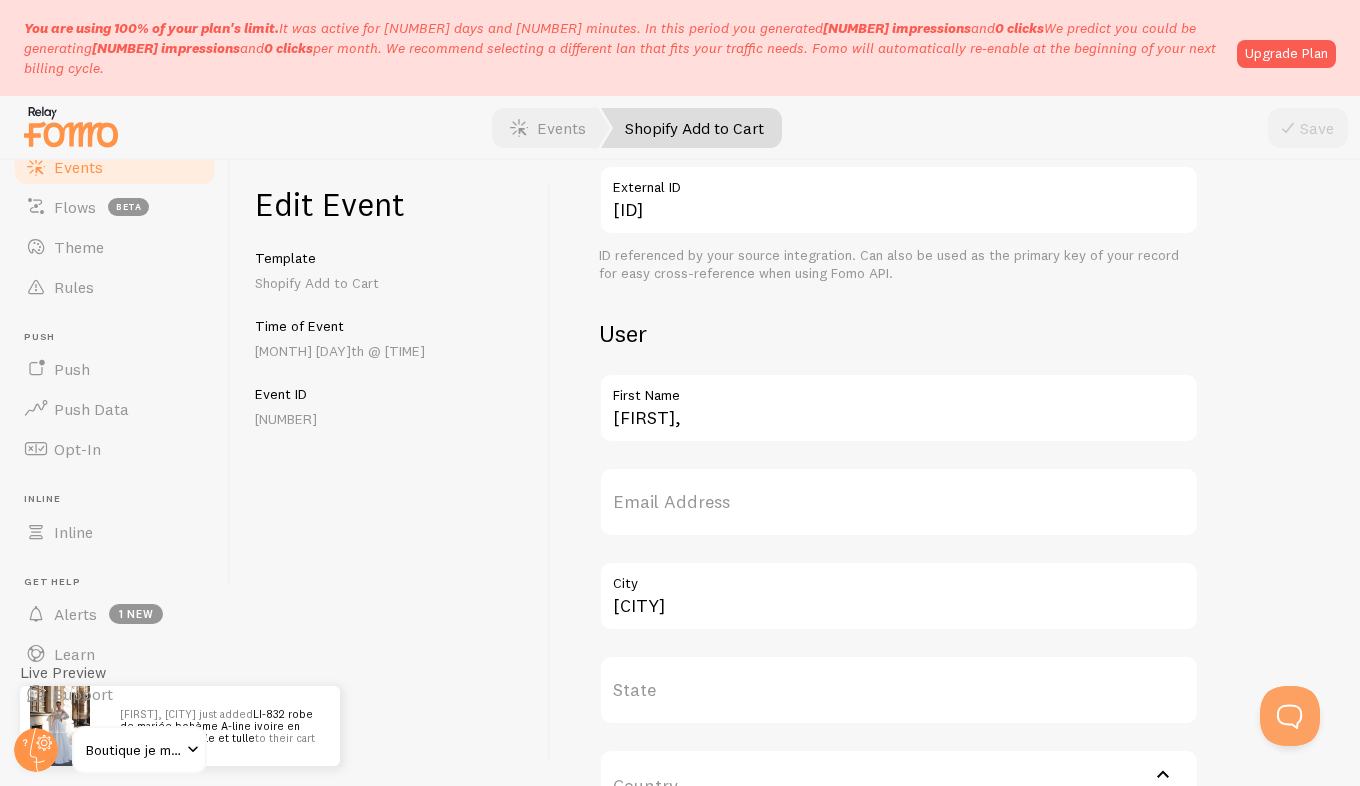 scroll, scrollTop: 774, scrollLeft: 0, axis: vertical 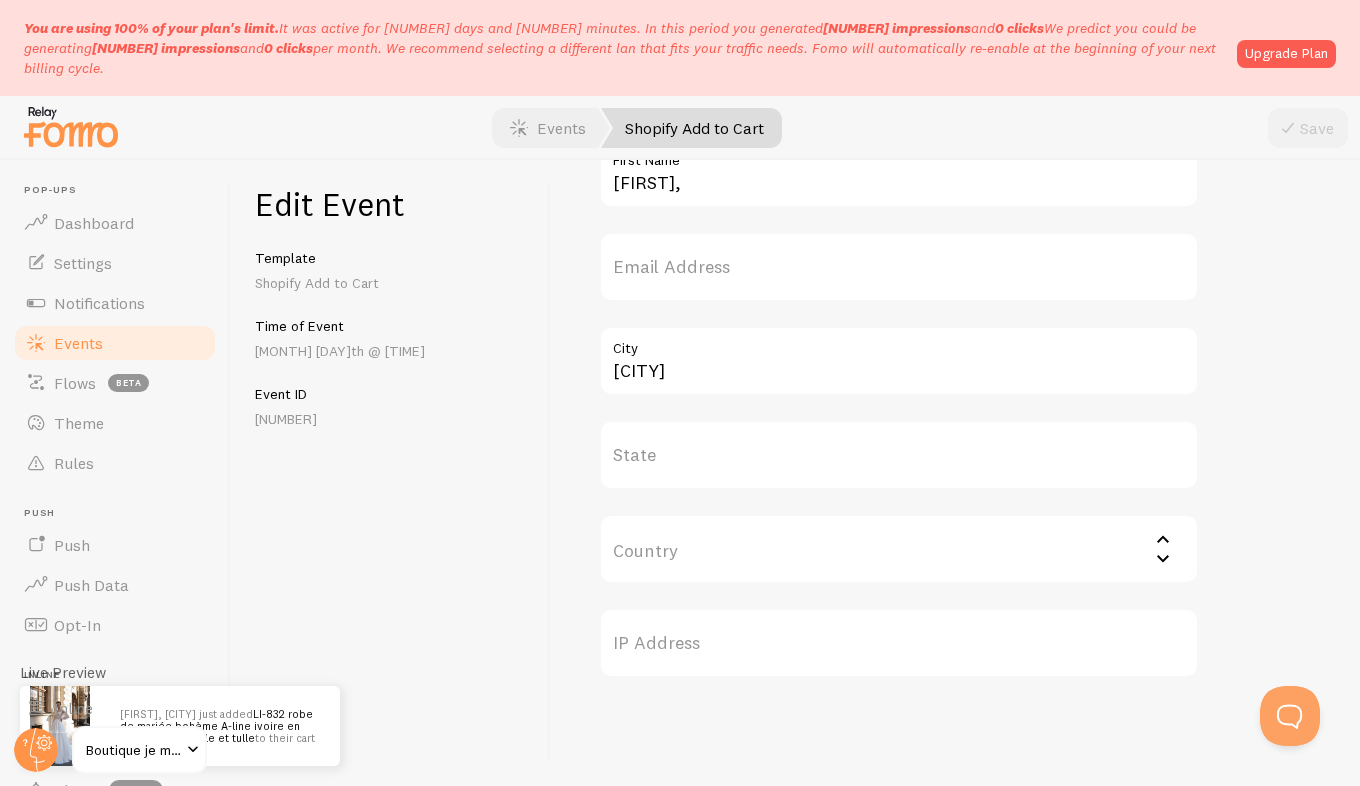 click on "Events" at bounding box center [78, 343] 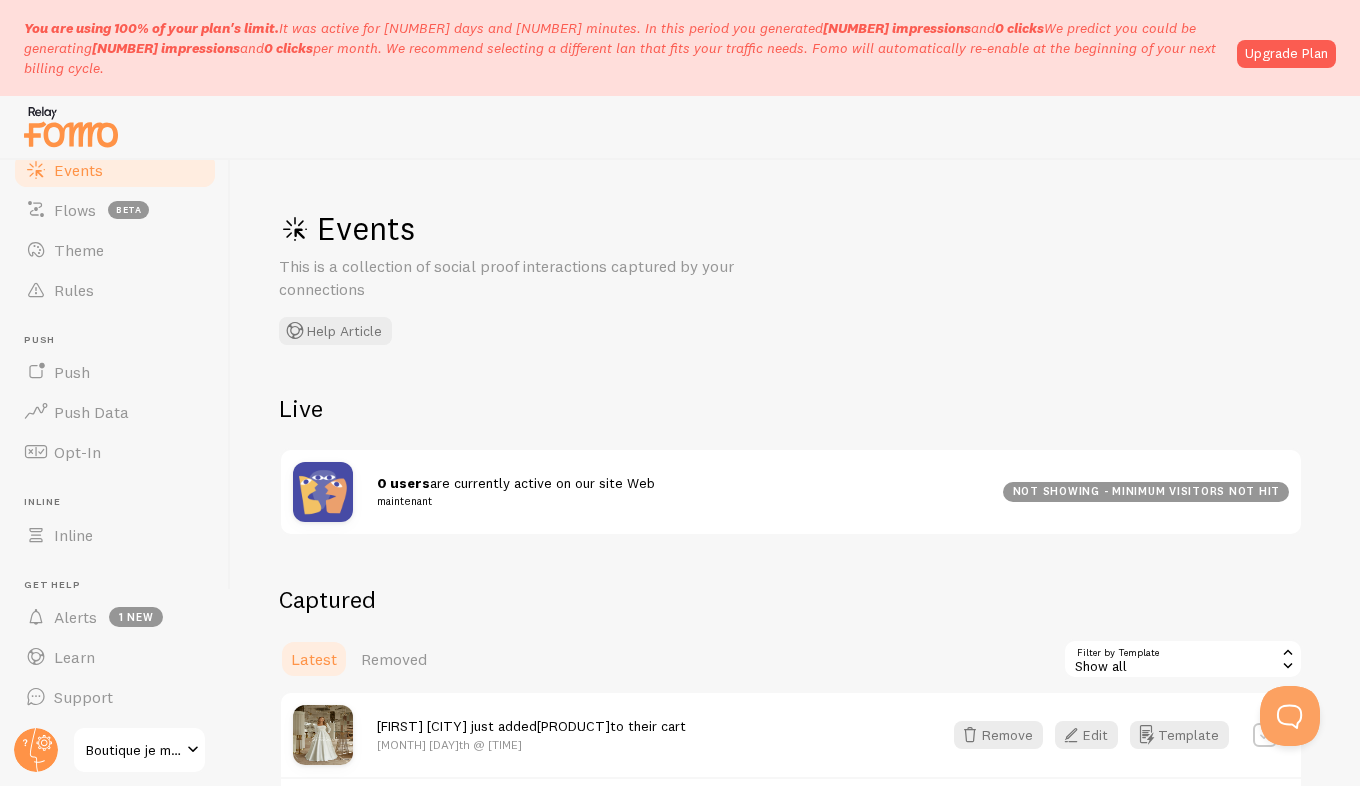 scroll, scrollTop: 176, scrollLeft: 0, axis: vertical 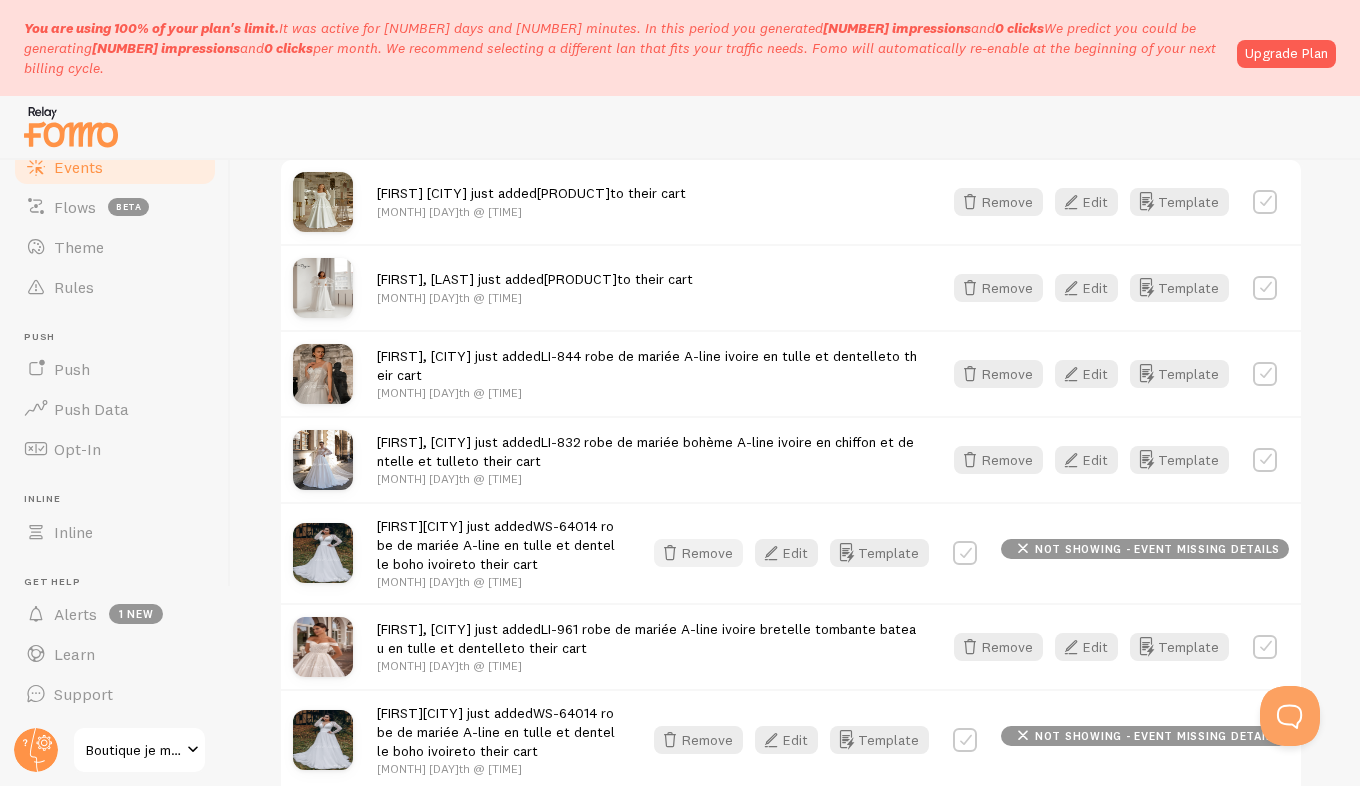click on "Remove" at bounding box center (698, 553) 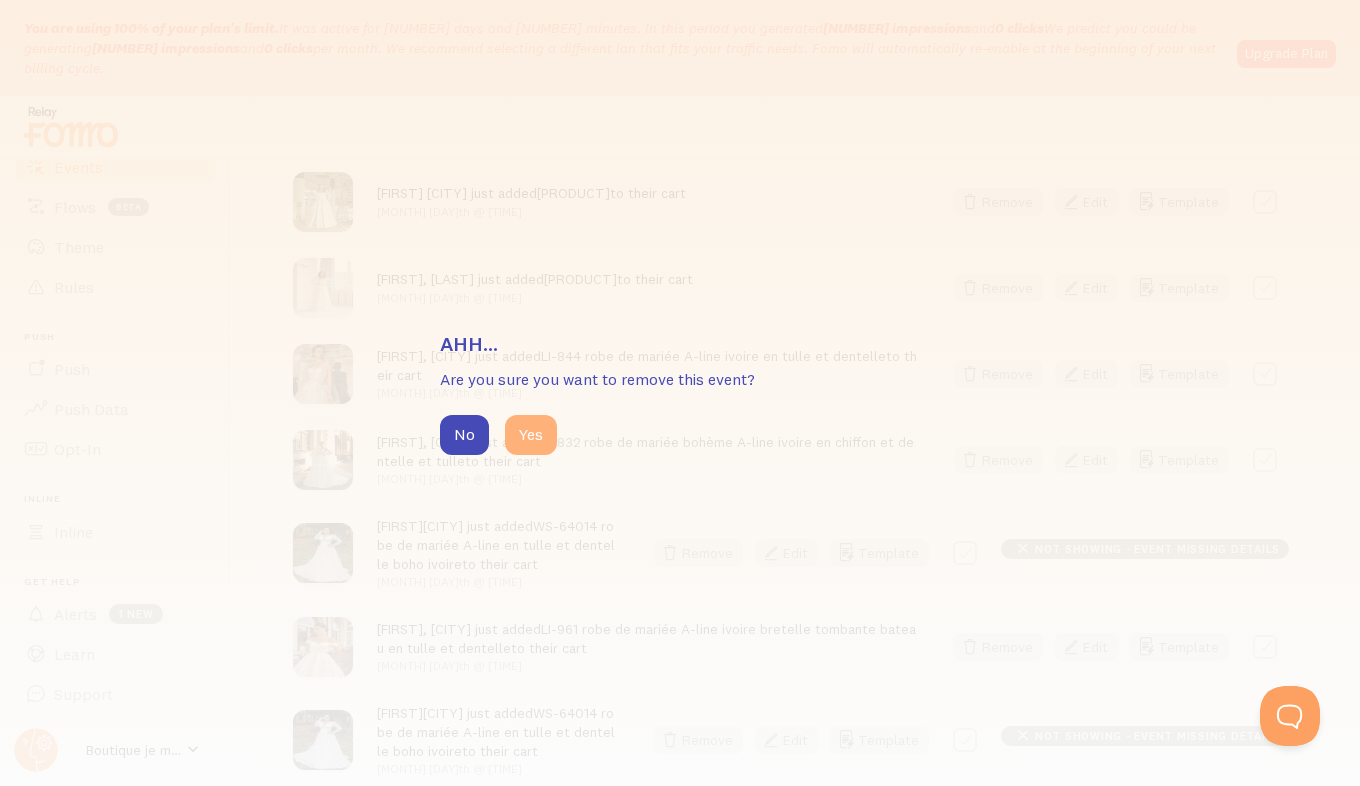 click on "Yes" at bounding box center (531, 435) 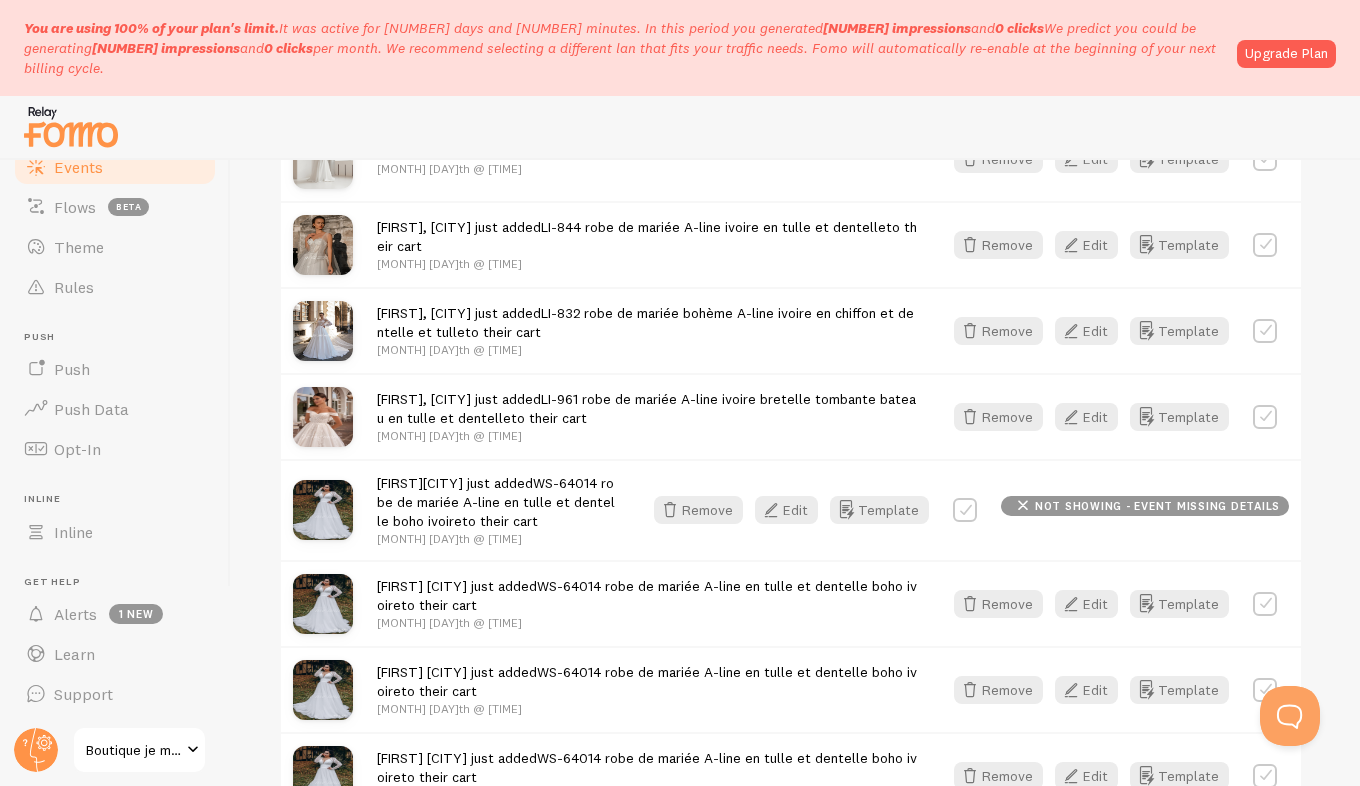 scroll, scrollTop: 677, scrollLeft: 0, axis: vertical 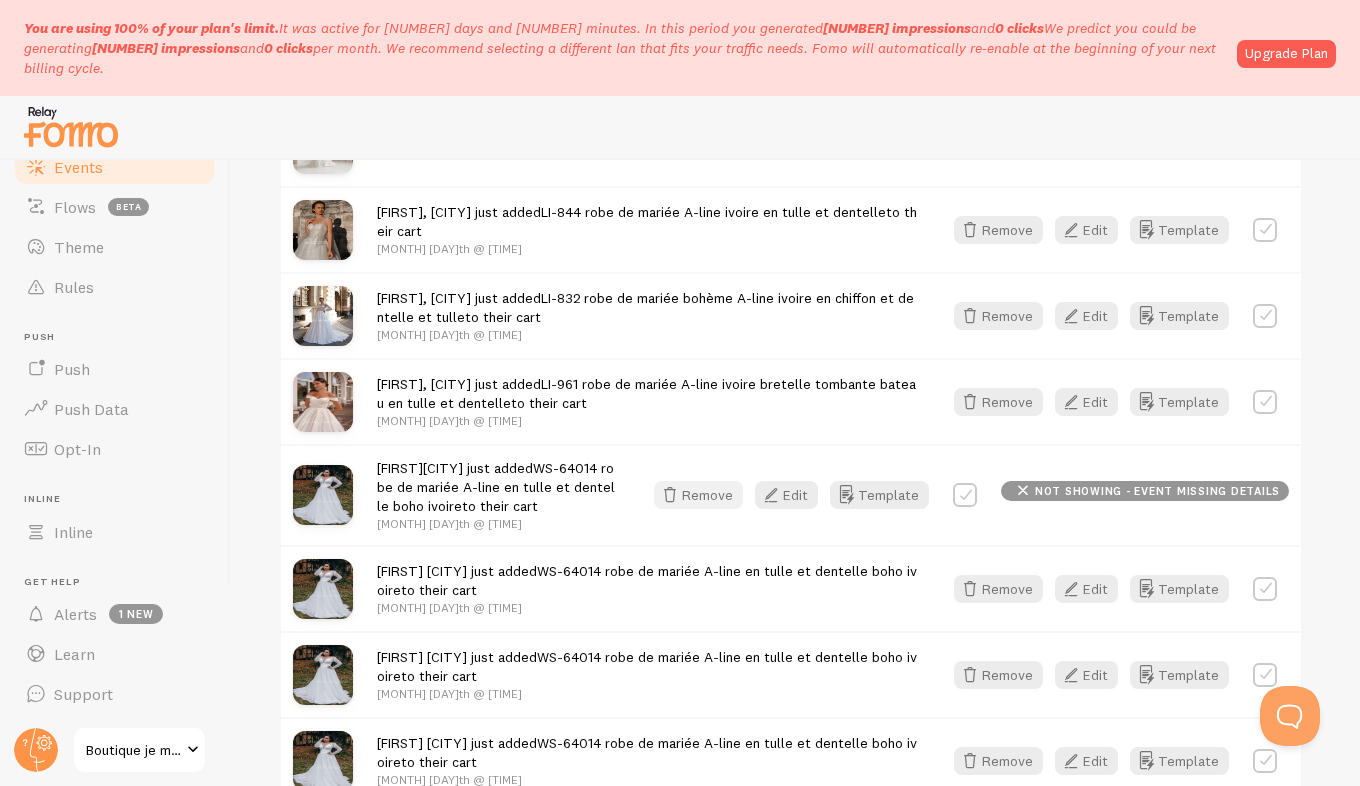 click on "Remove" at bounding box center (698, 495) 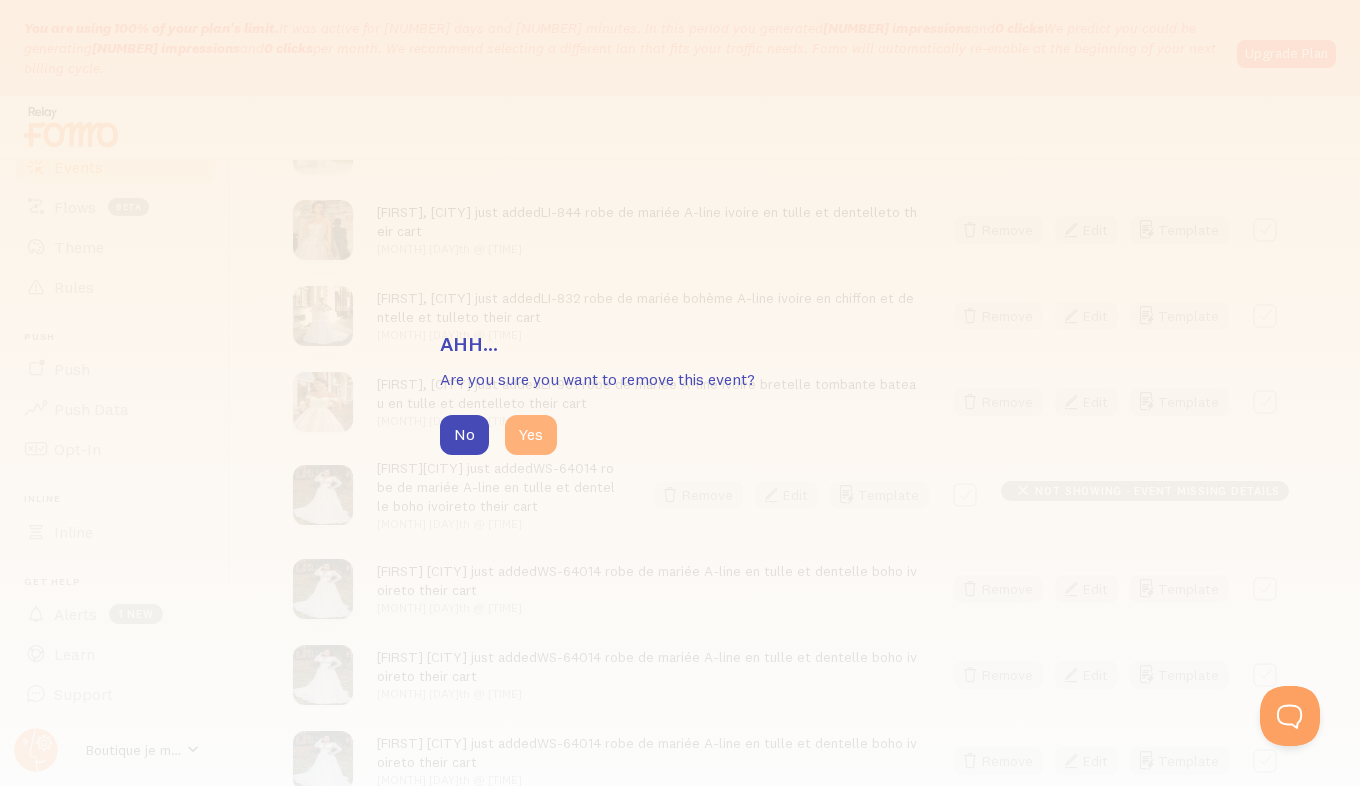 click on "Yes" at bounding box center [531, 435] 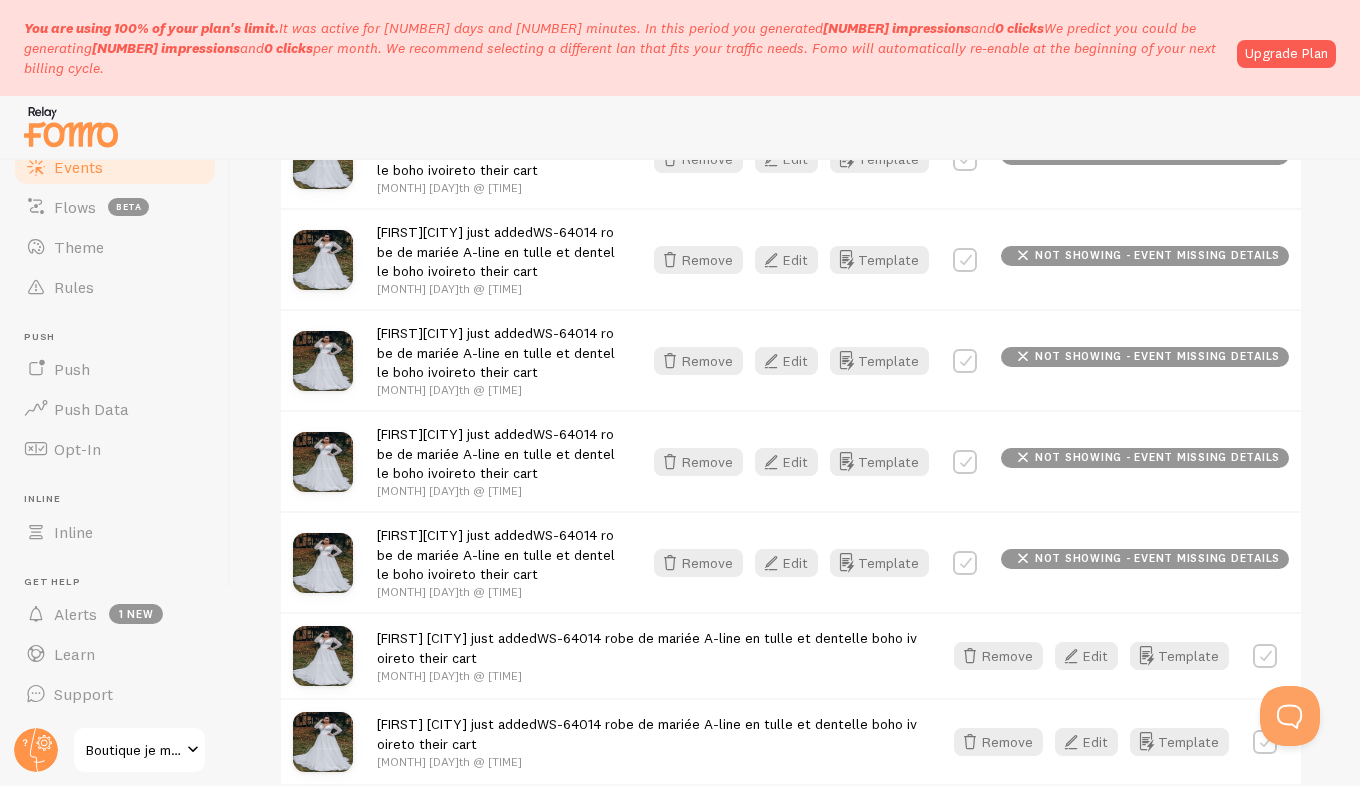 scroll, scrollTop: 2205, scrollLeft: 0, axis: vertical 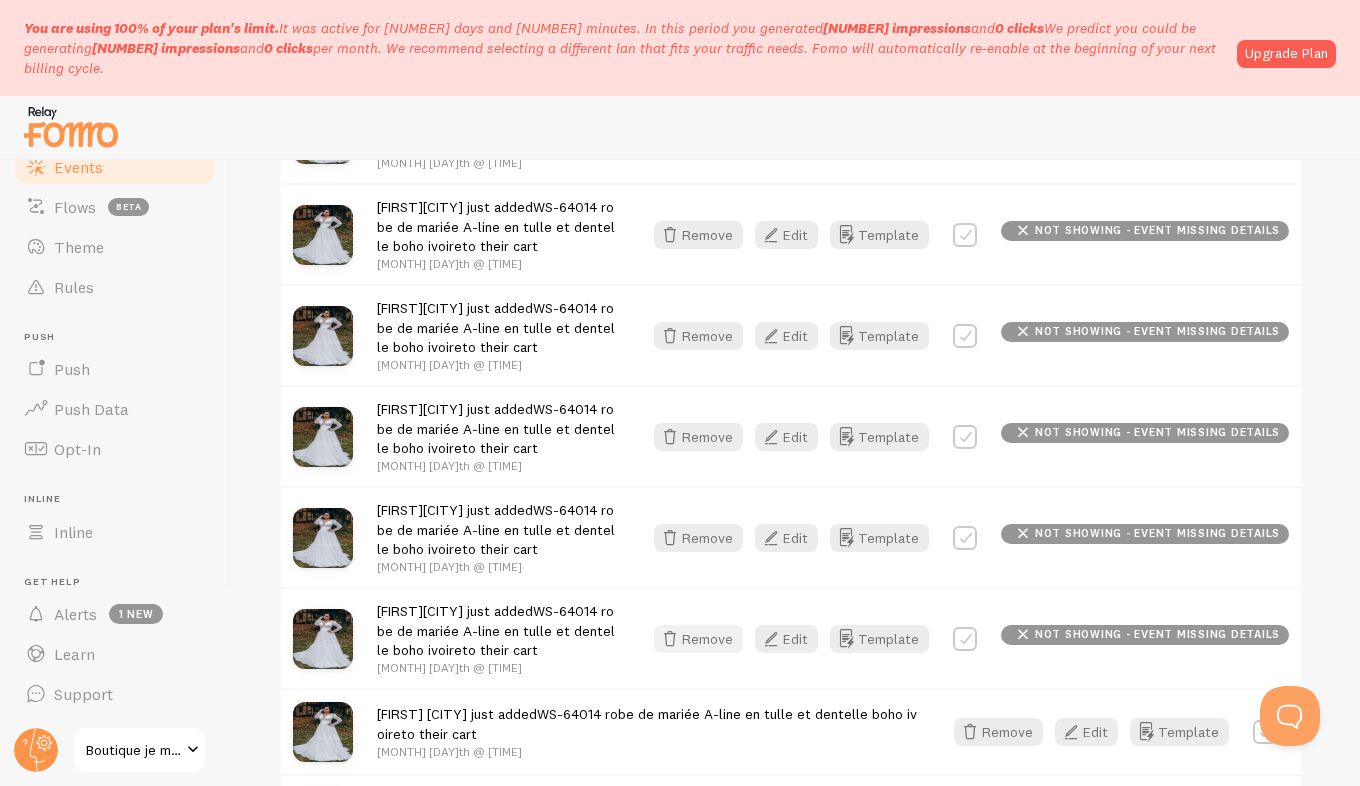 click on "Remove" at bounding box center [698, 639] 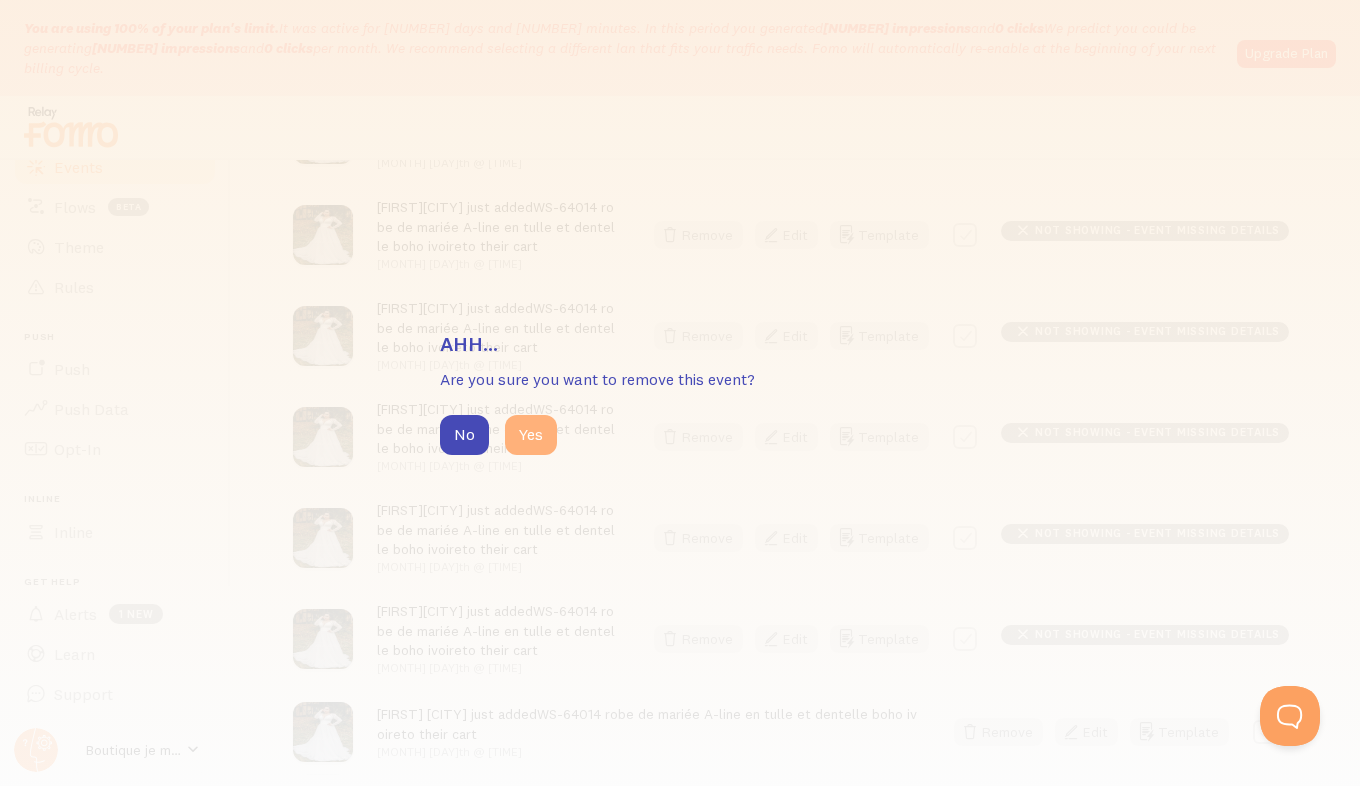 click on "Yes" at bounding box center [531, 435] 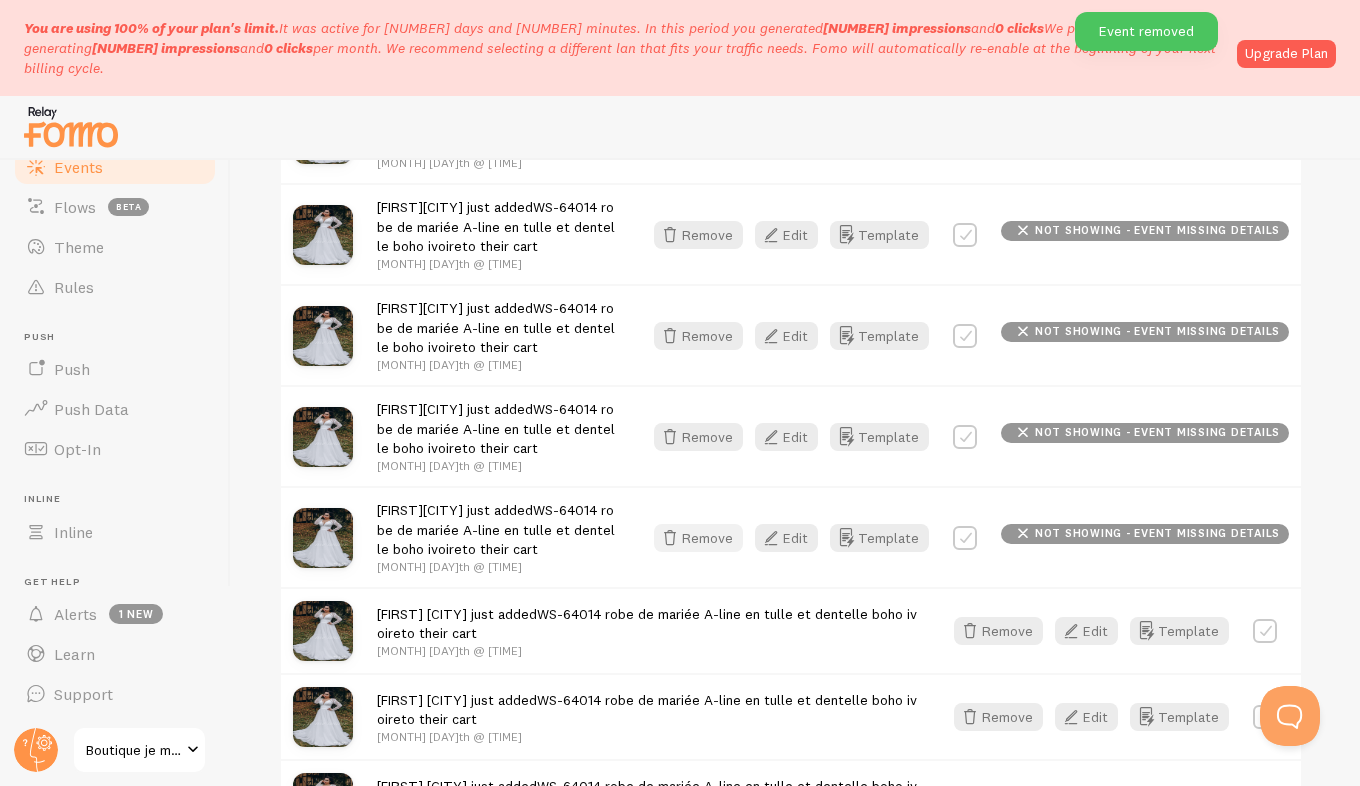 click on "Remove" at bounding box center [698, 538] 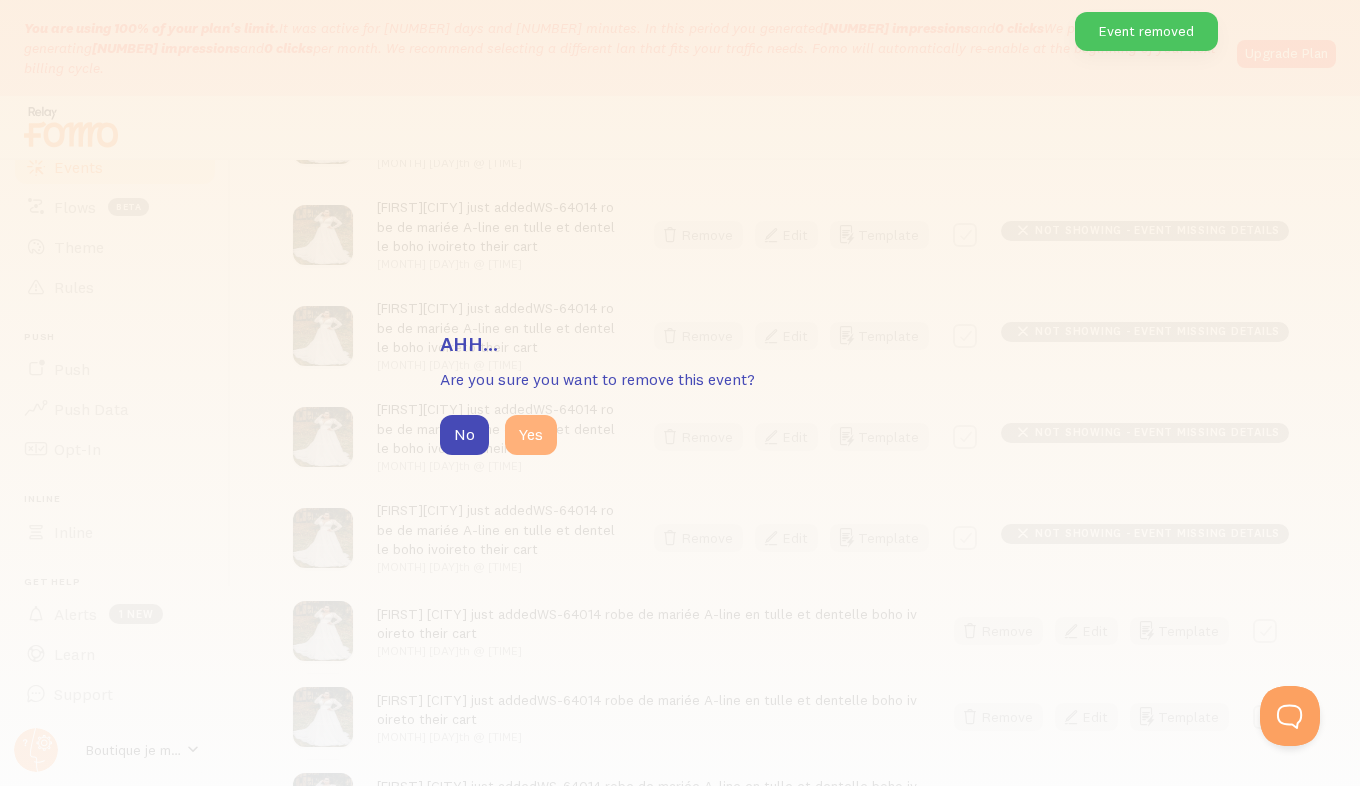 click on "Yes" at bounding box center (531, 435) 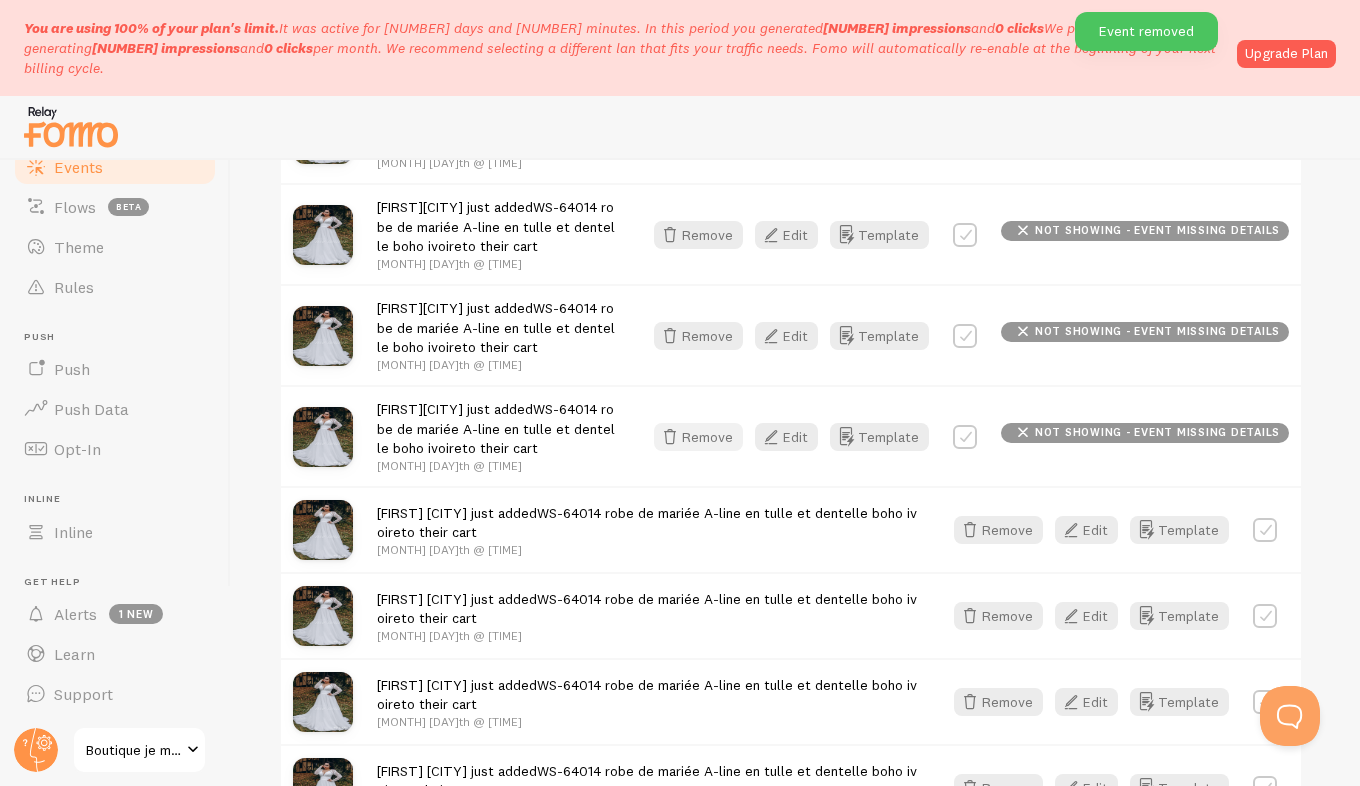 click on "Remove" at bounding box center [698, 437] 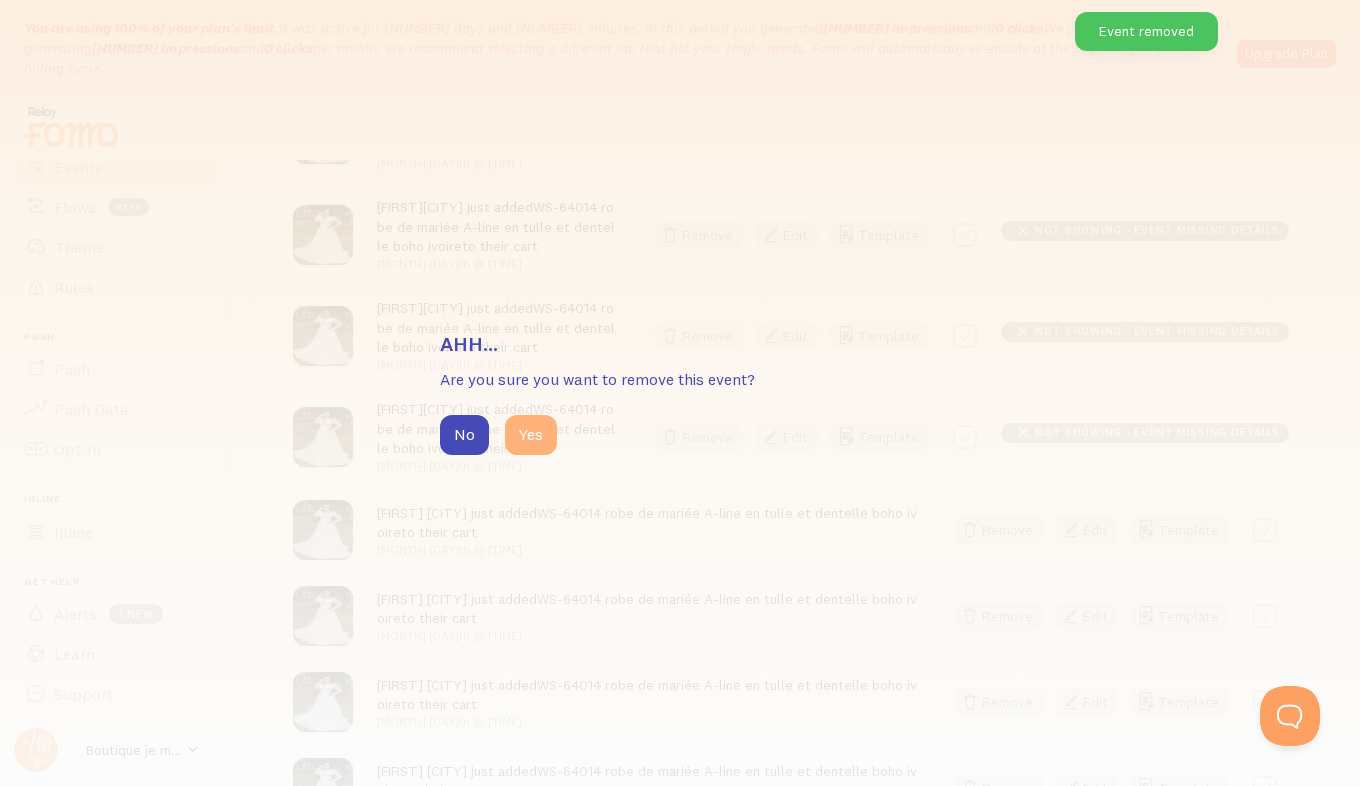 click on "Yes" at bounding box center (531, 435) 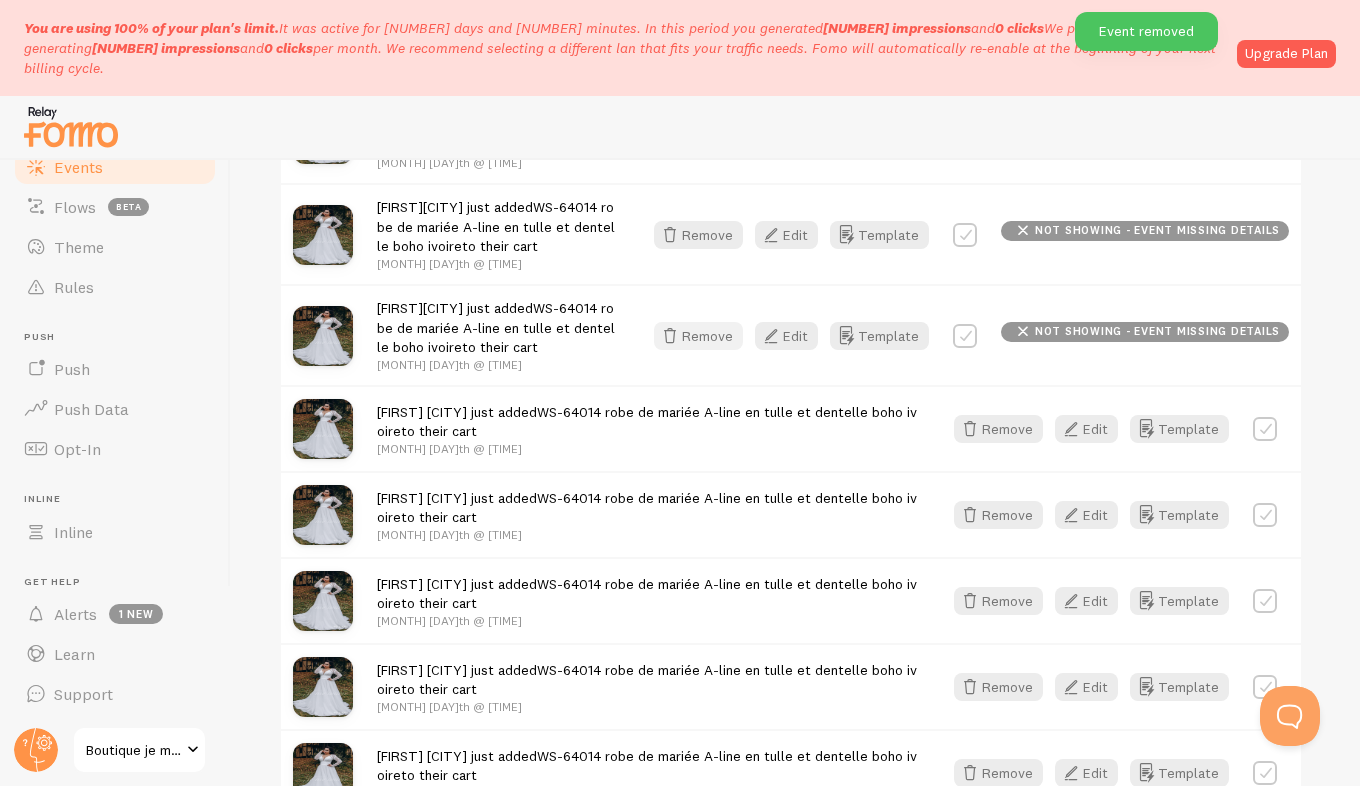 click on "Remove" at bounding box center [698, 336] 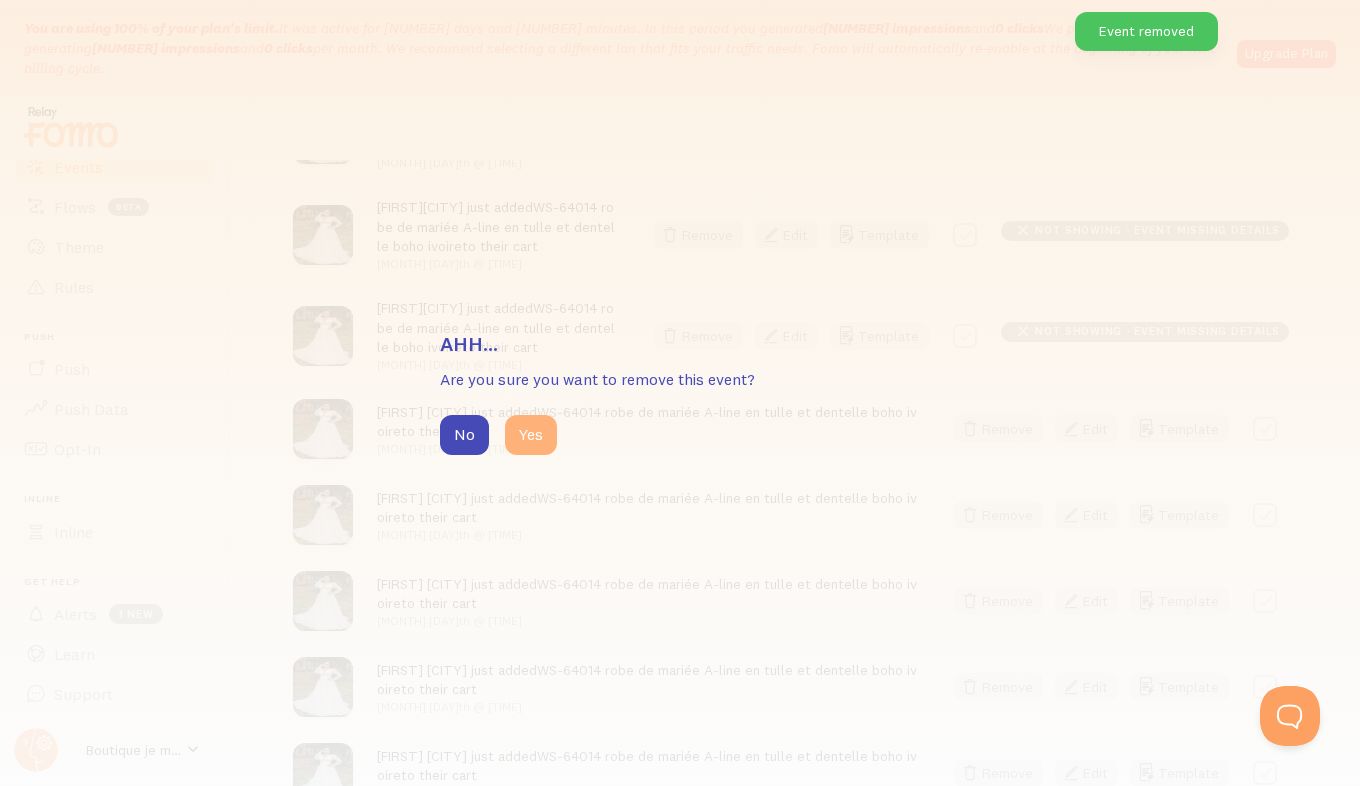 click on "Yes" at bounding box center [531, 435] 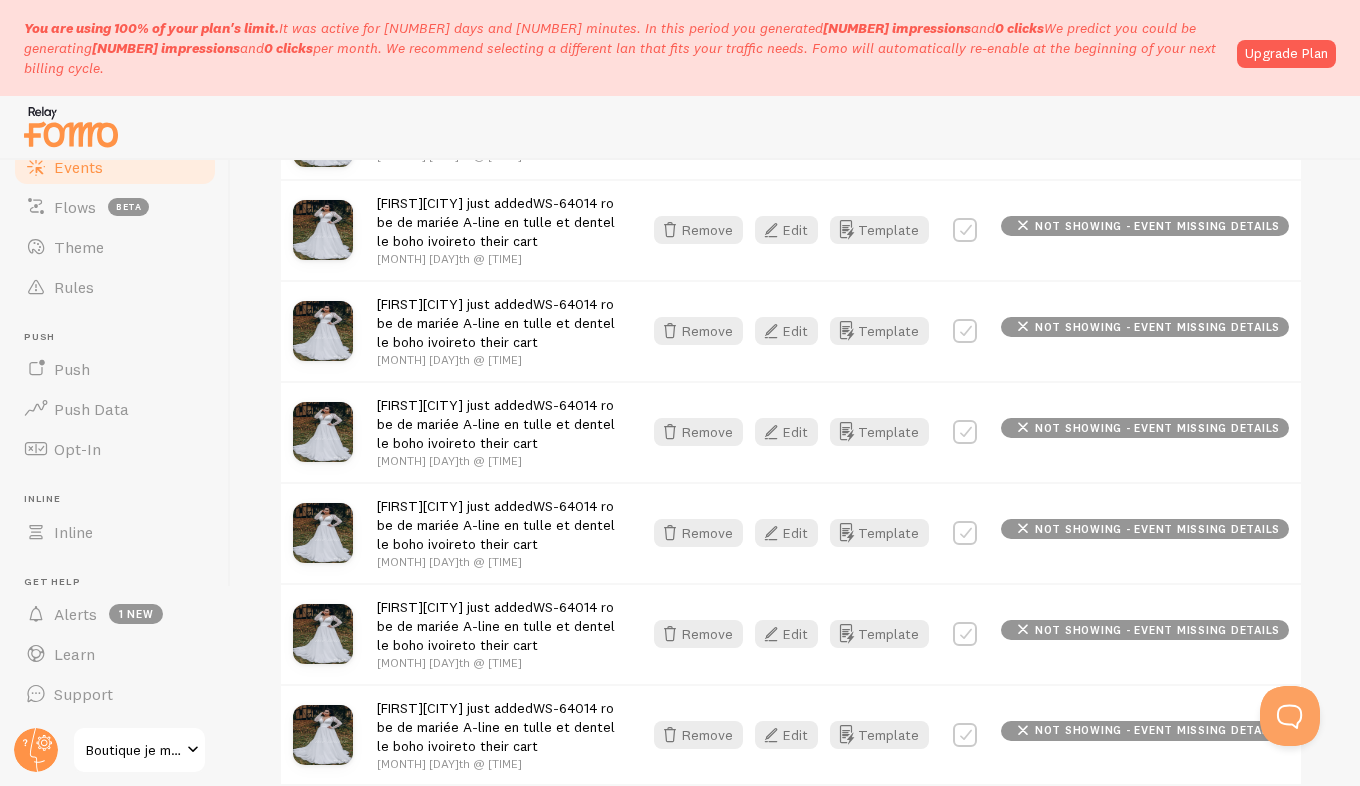 scroll, scrollTop: 1205, scrollLeft: 0, axis: vertical 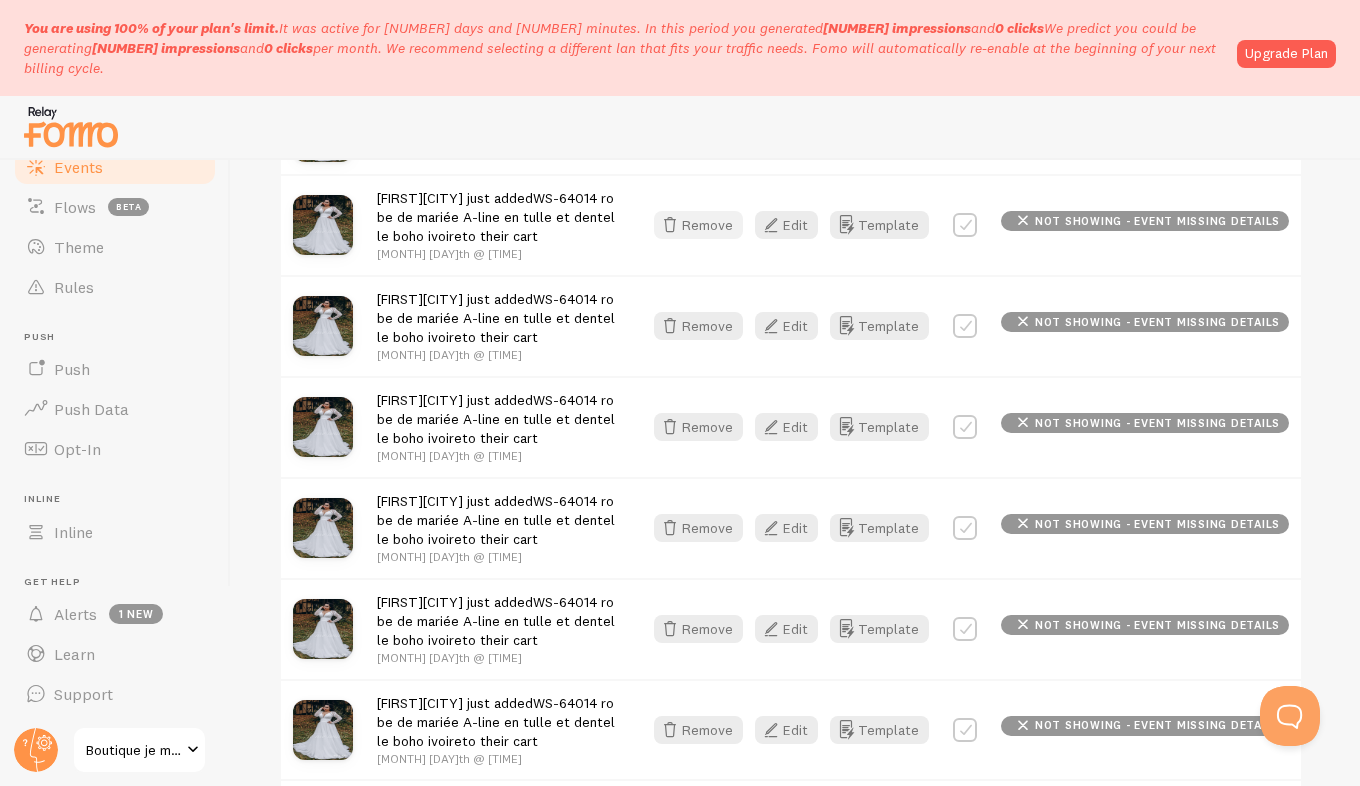 click at bounding box center [670, 225] 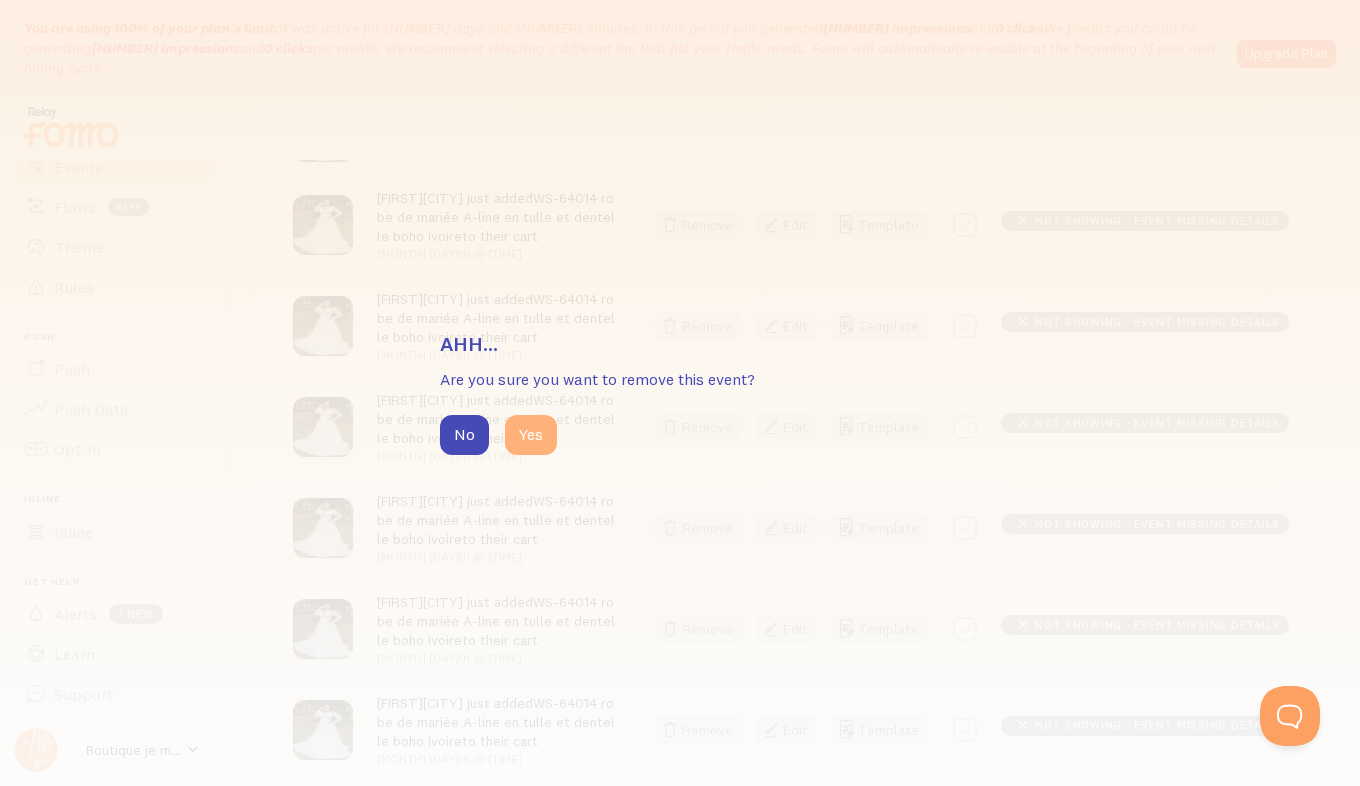 click on "Yes" at bounding box center [531, 435] 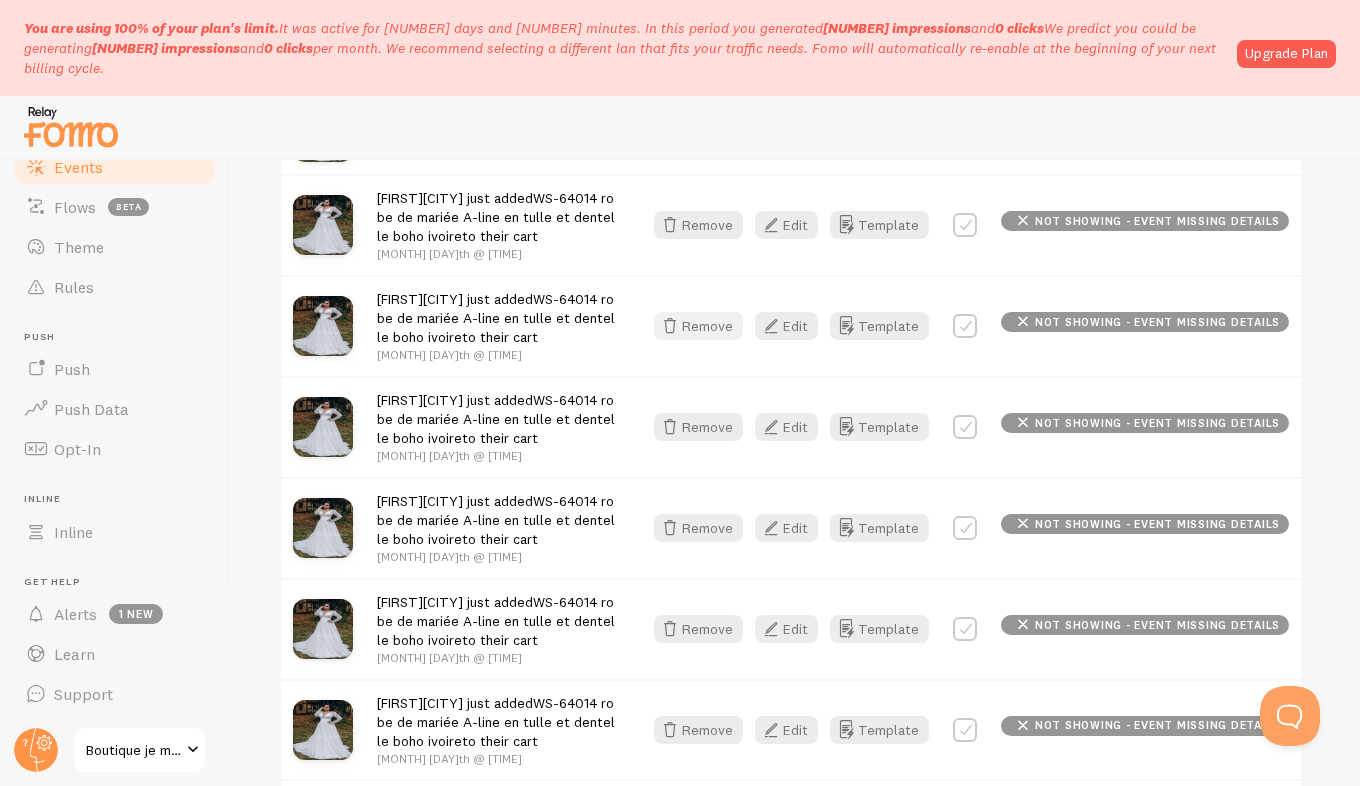 click on "Remove" at bounding box center [698, 326] 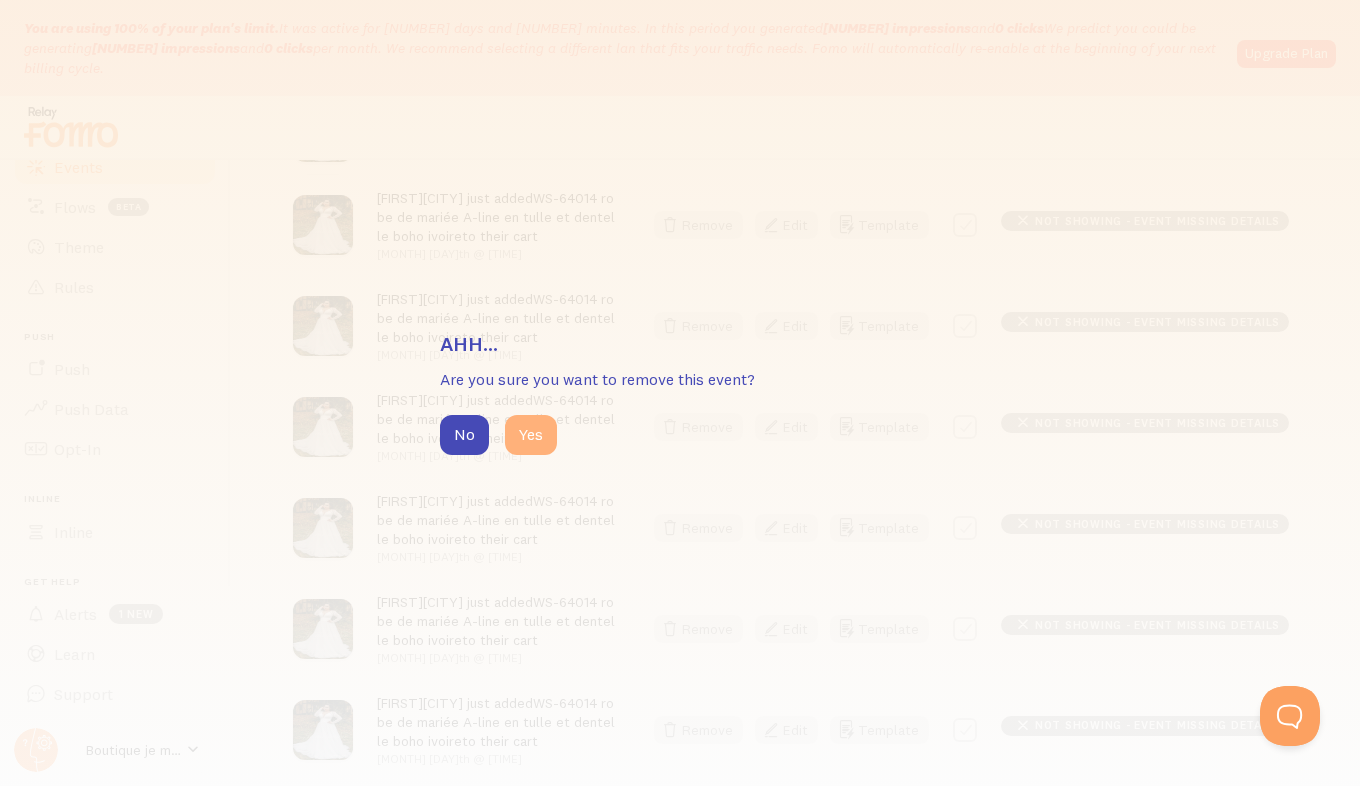 click on "Yes" at bounding box center (531, 435) 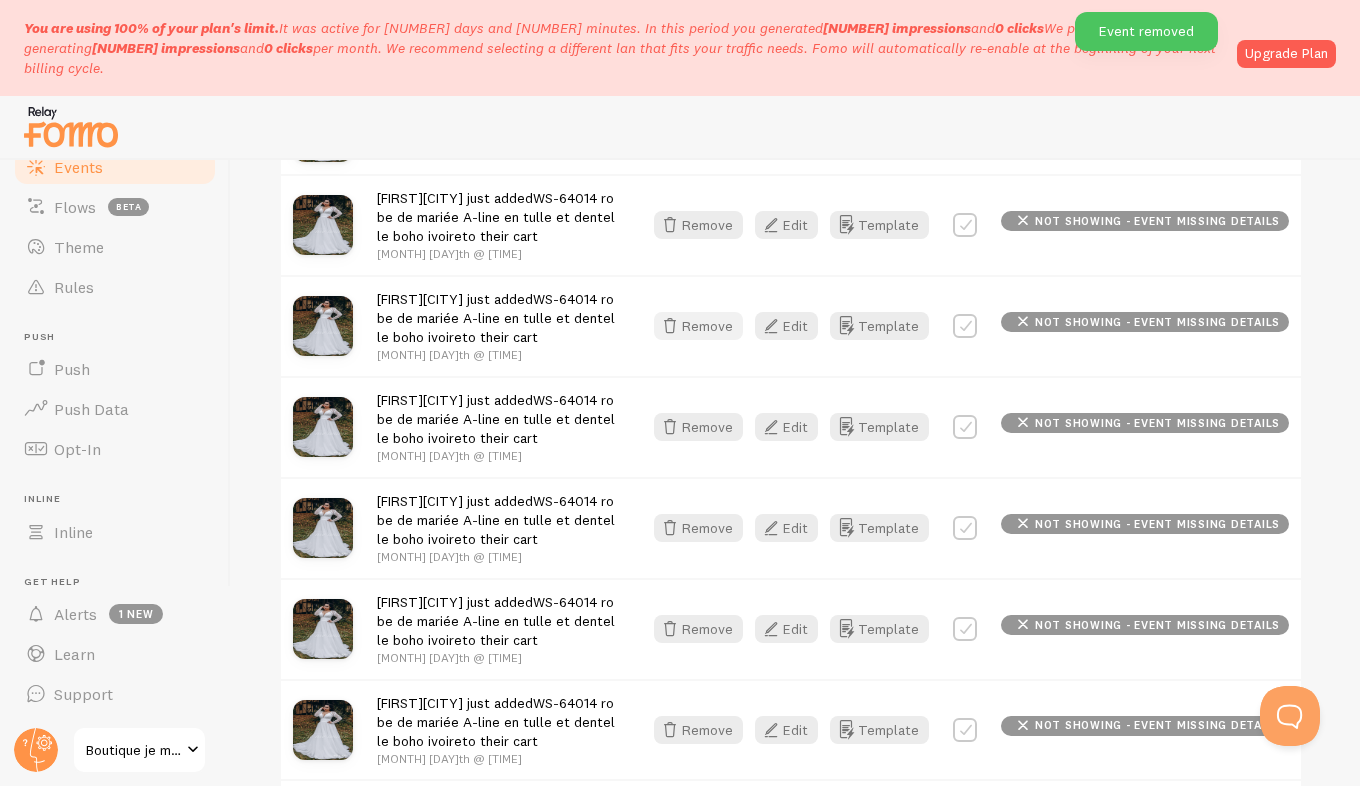 click at bounding box center (670, 326) 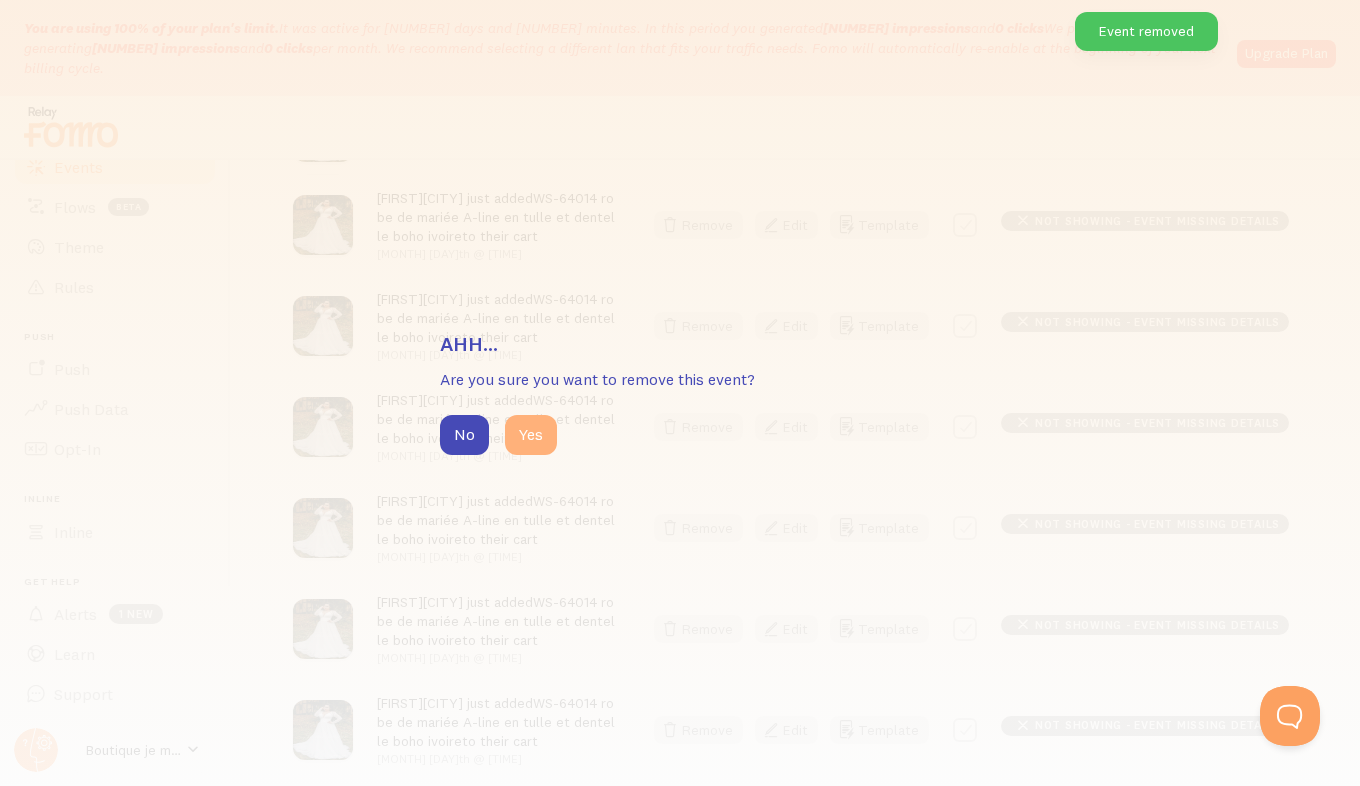click on "Yes" at bounding box center [531, 435] 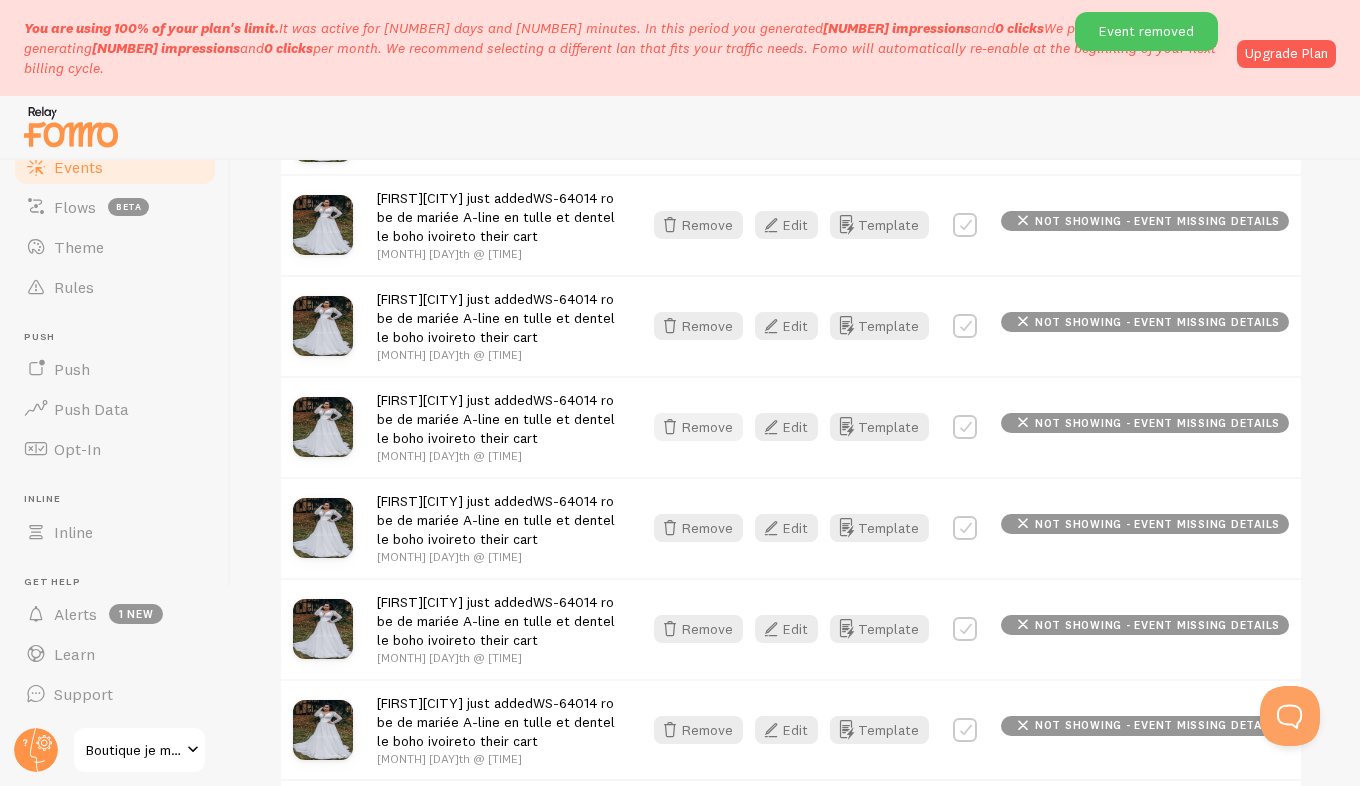 click on "Remove" at bounding box center (698, 427) 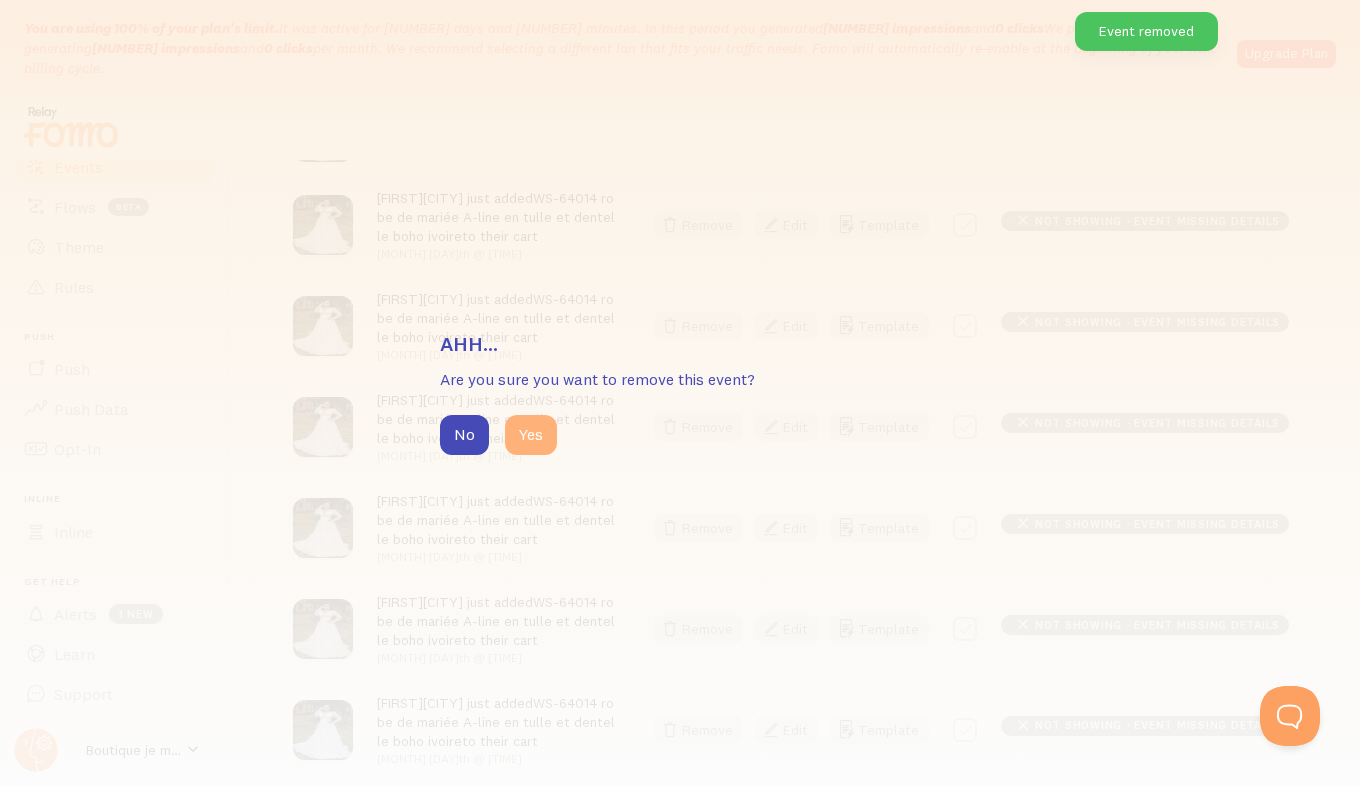 click on "Yes" at bounding box center (531, 435) 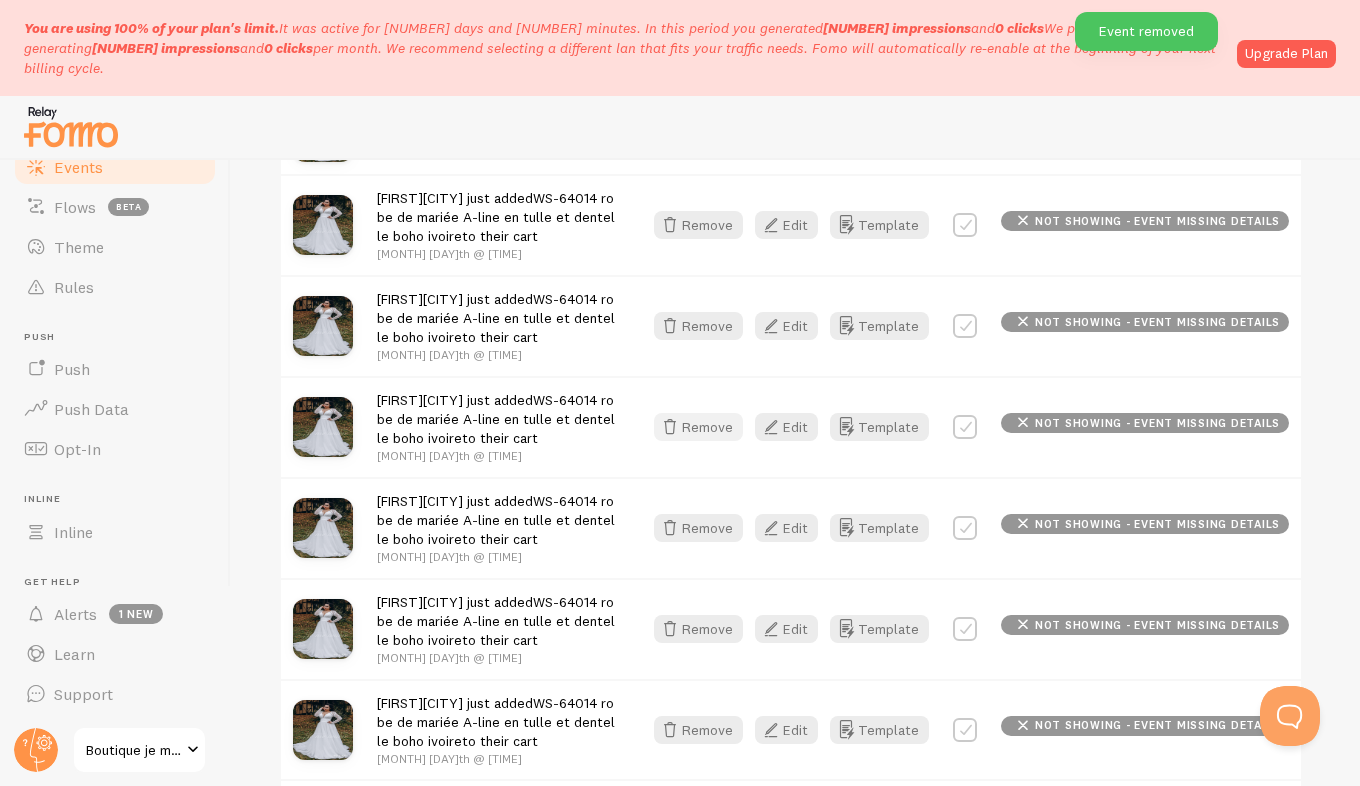 click at bounding box center (670, 427) 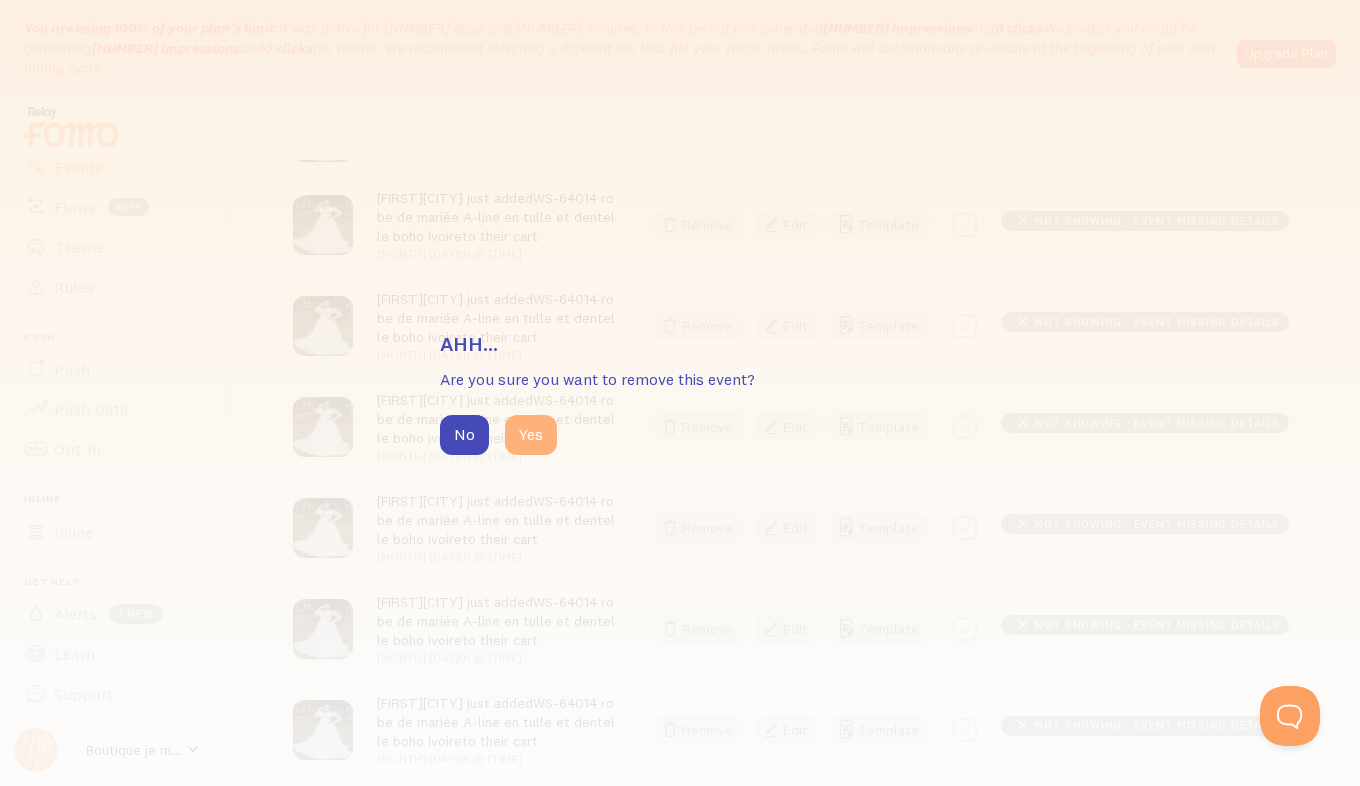 click on "Yes" at bounding box center [531, 435] 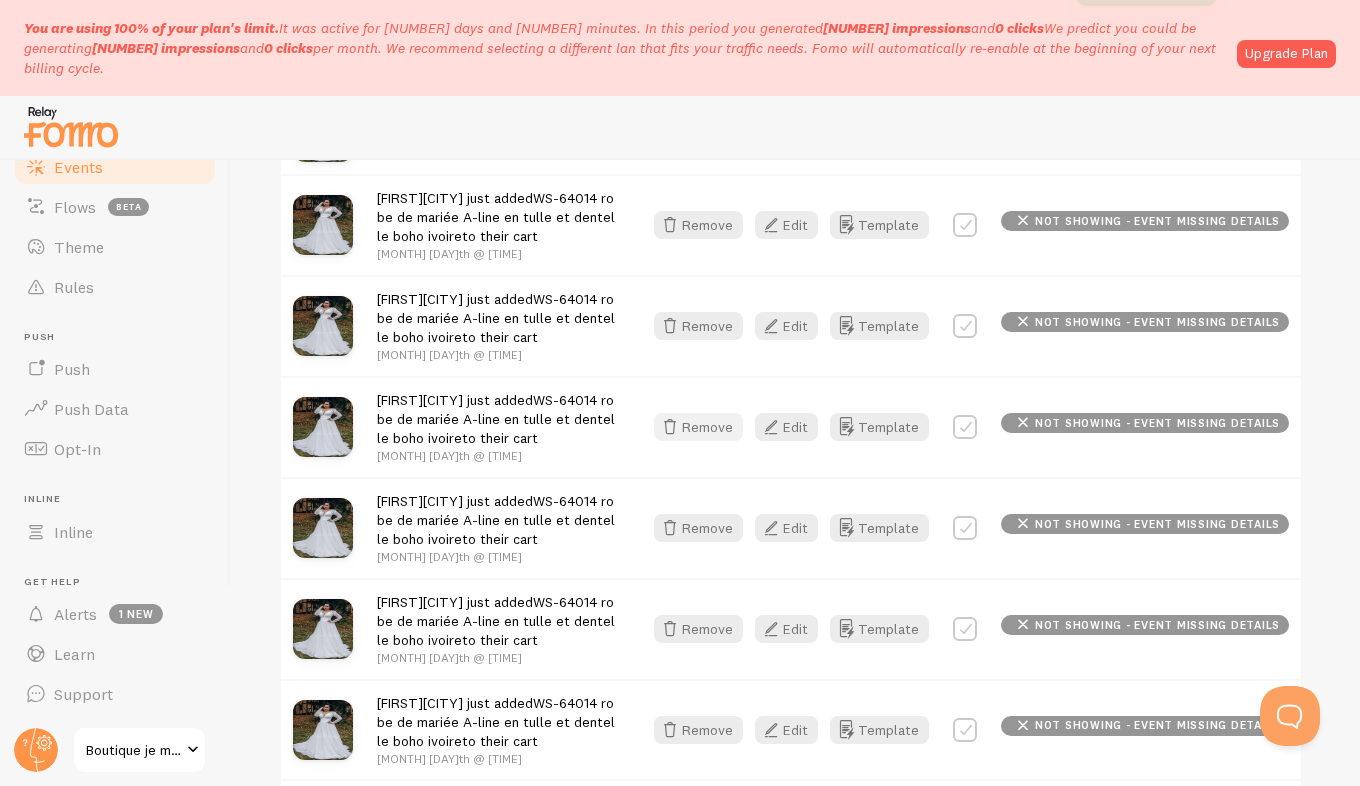 click on "Remove" at bounding box center (698, 427) 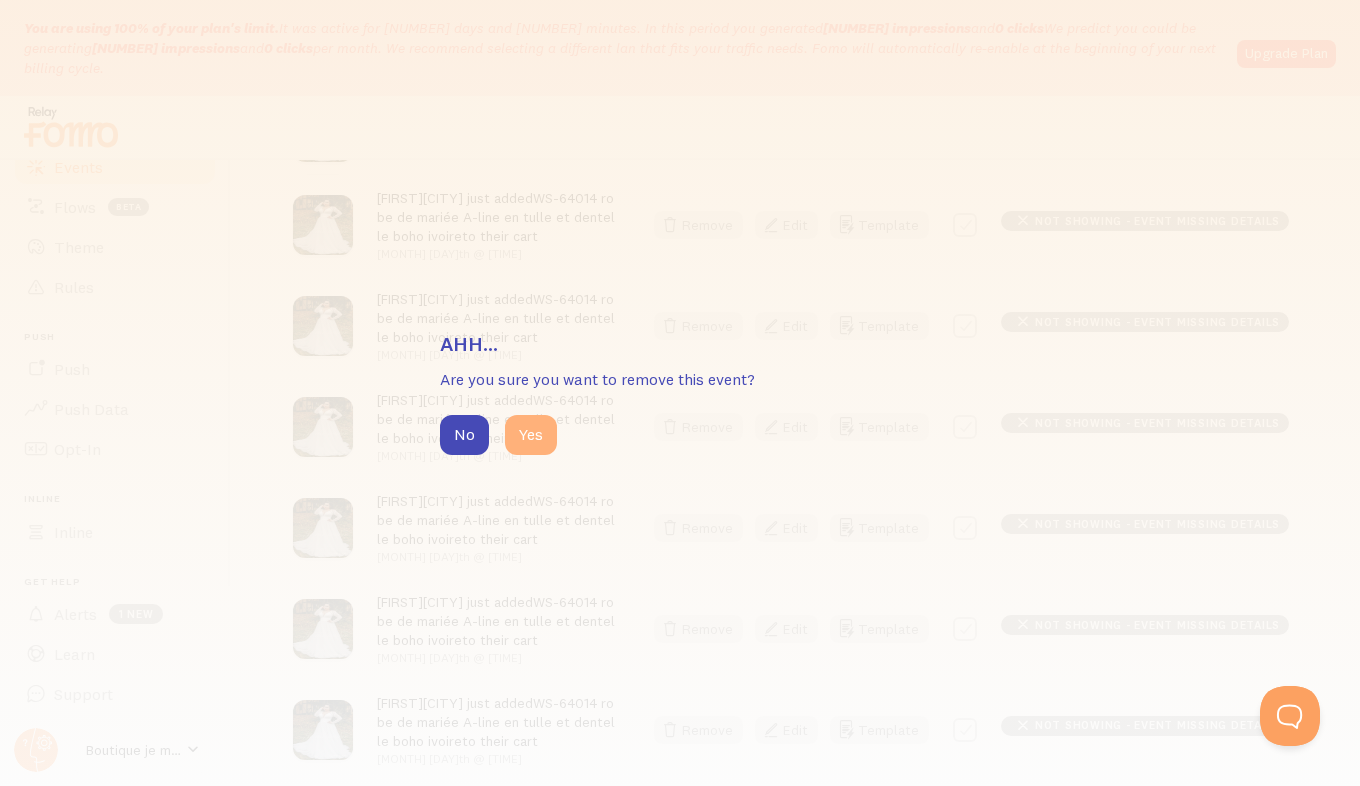 click on "Yes" at bounding box center [531, 435] 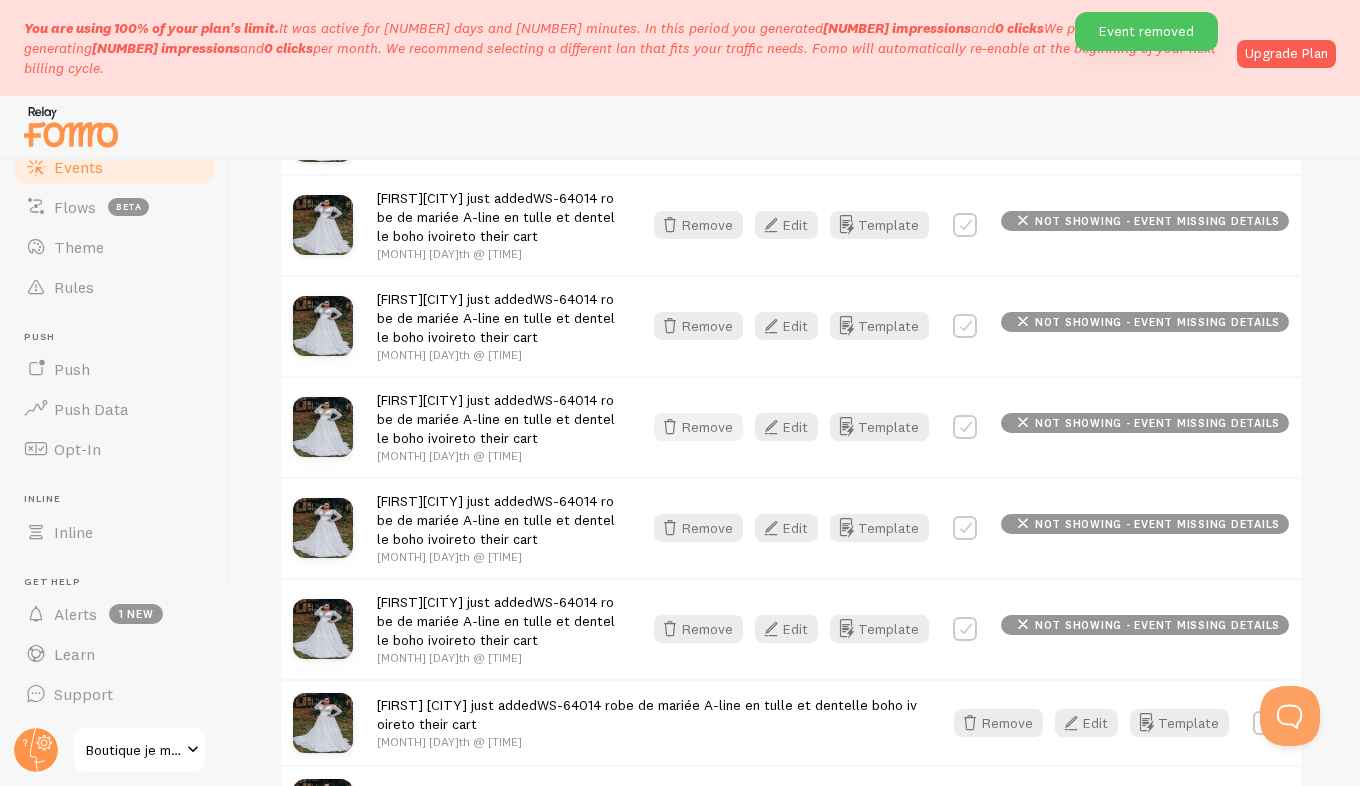 click on "Remove" at bounding box center (698, 427) 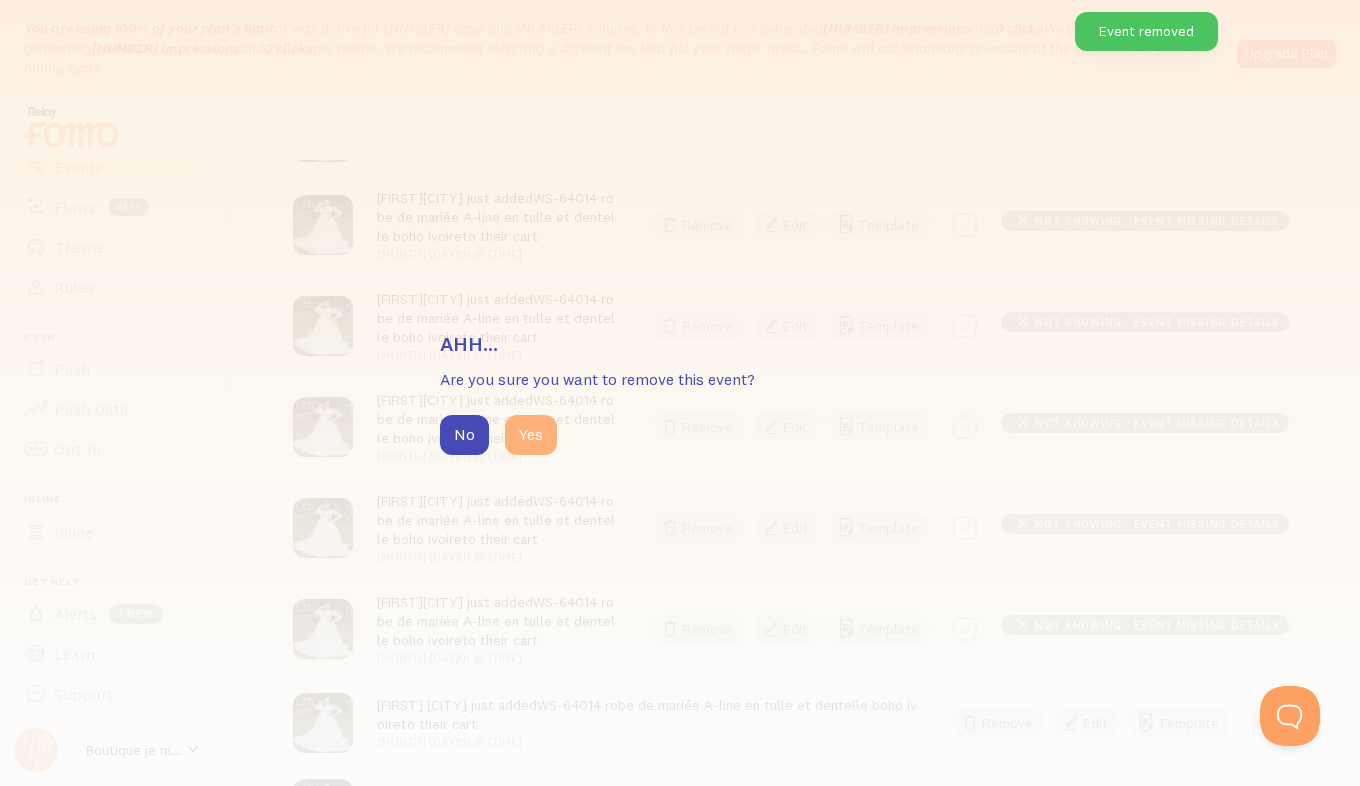 click on "Yes" at bounding box center [531, 435] 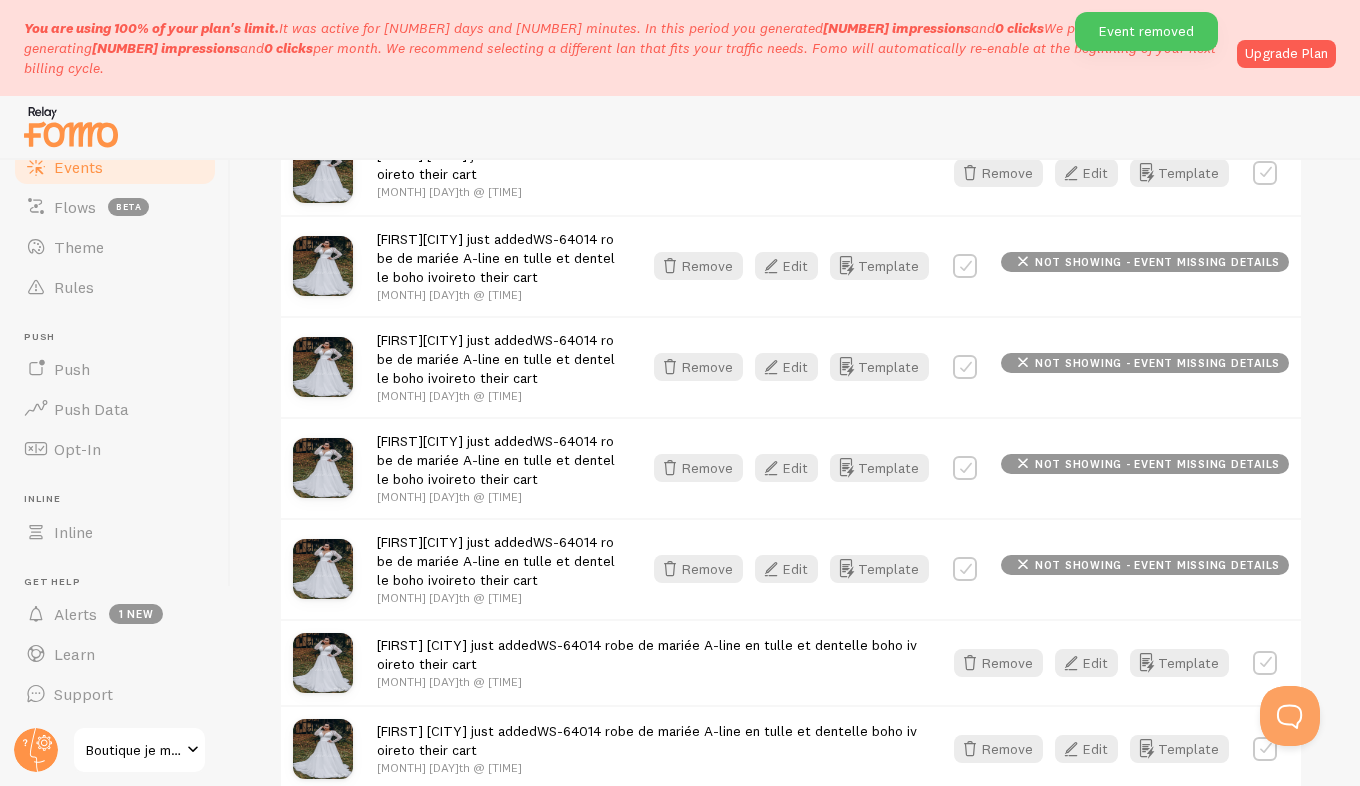 scroll, scrollTop: 1180, scrollLeft: 0, axis: vertical 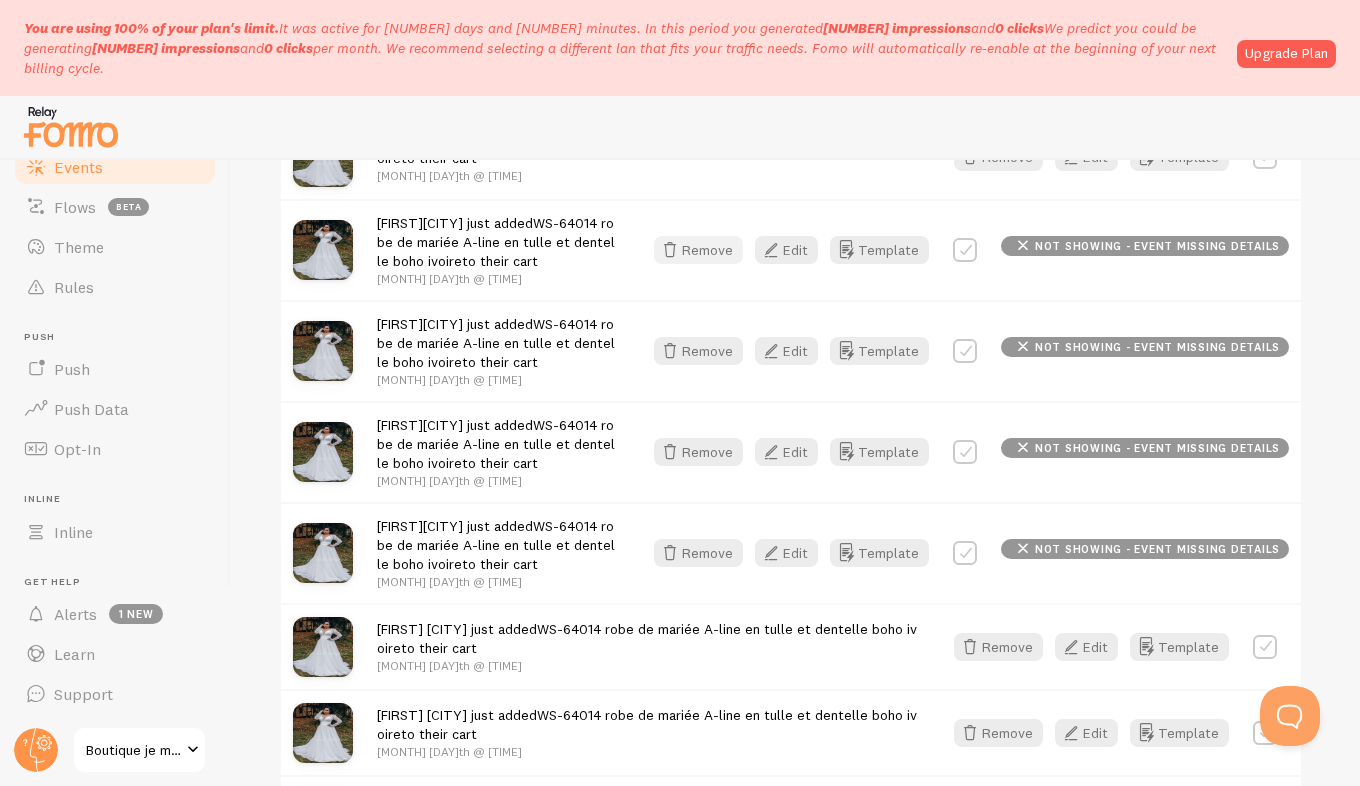 click on "Remove" at bounding box center [698, 250] 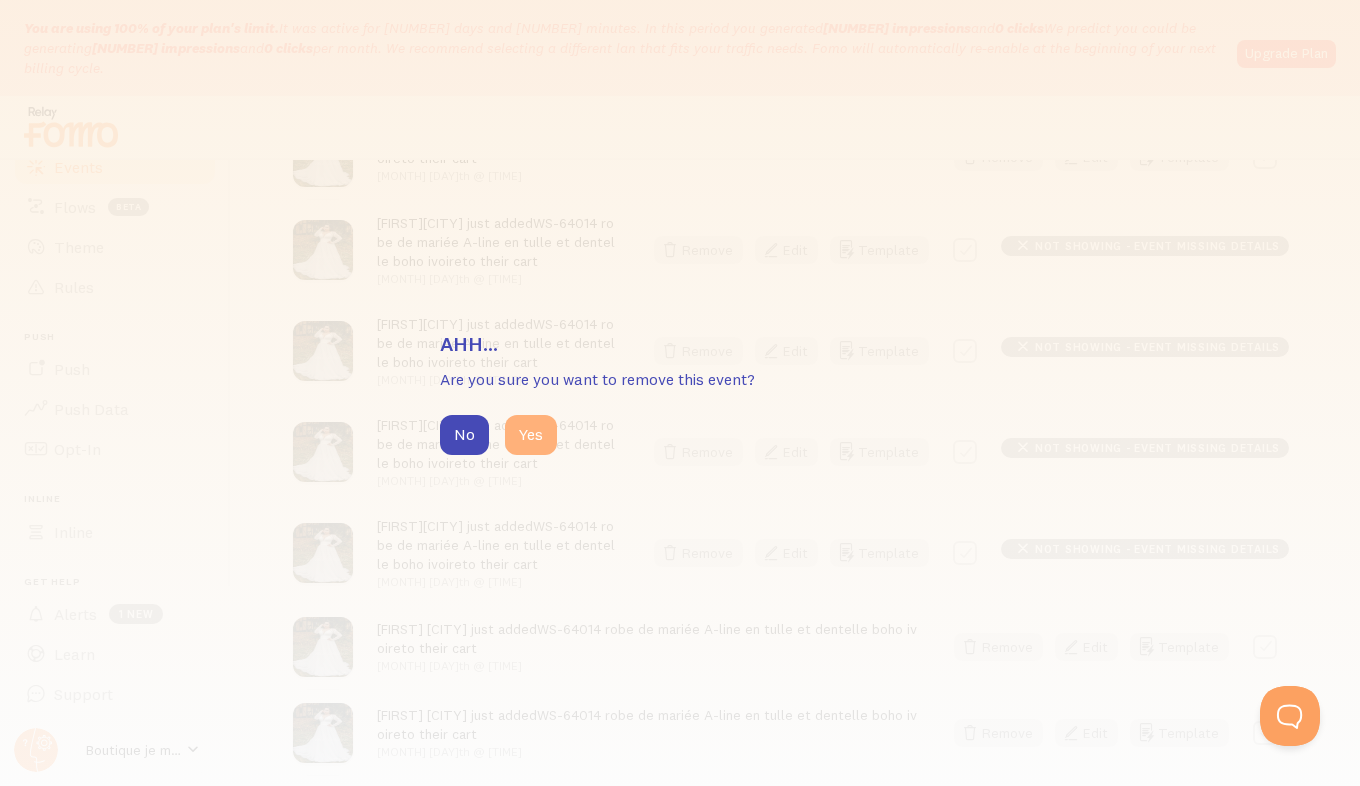 click on "Yes" at bounding box center [531, 435] 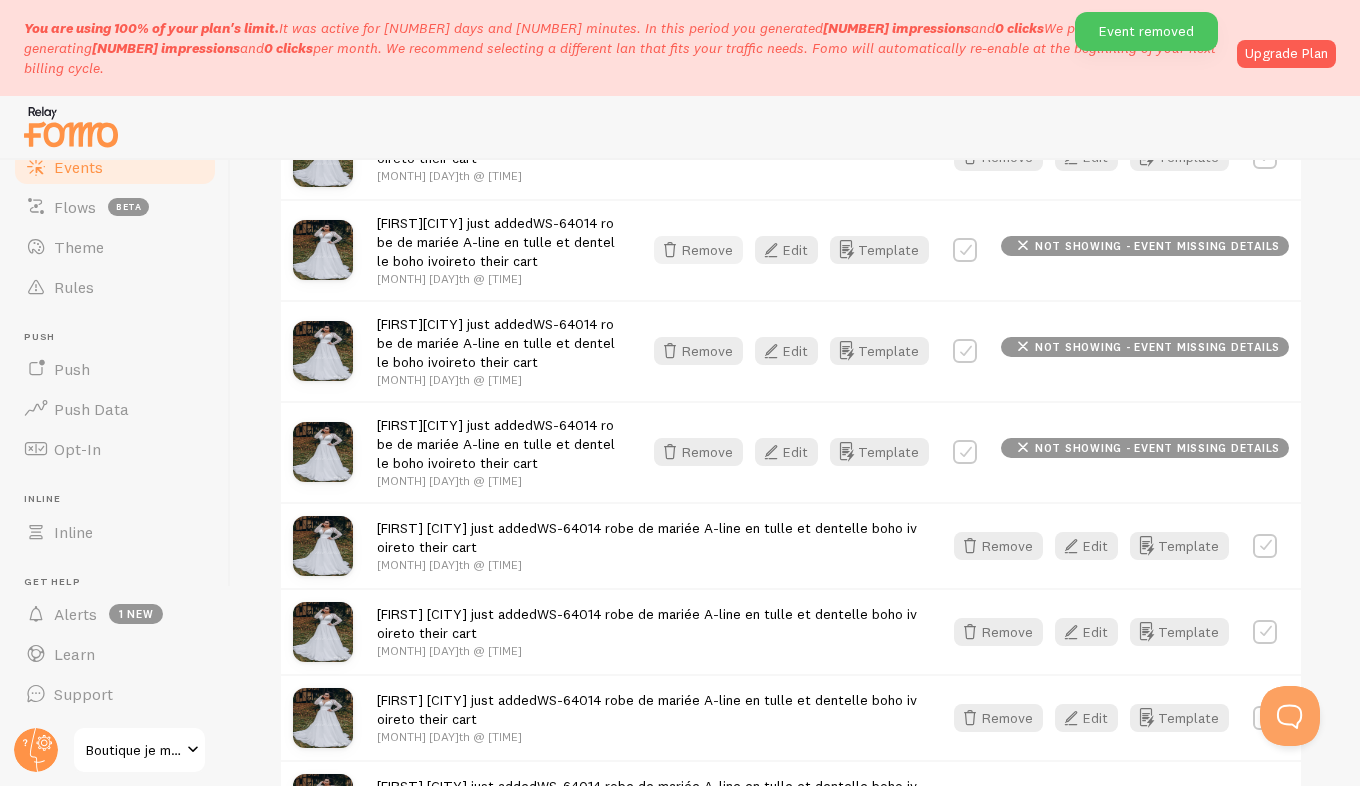 click on "Remove" at bounding box center [698, 250] 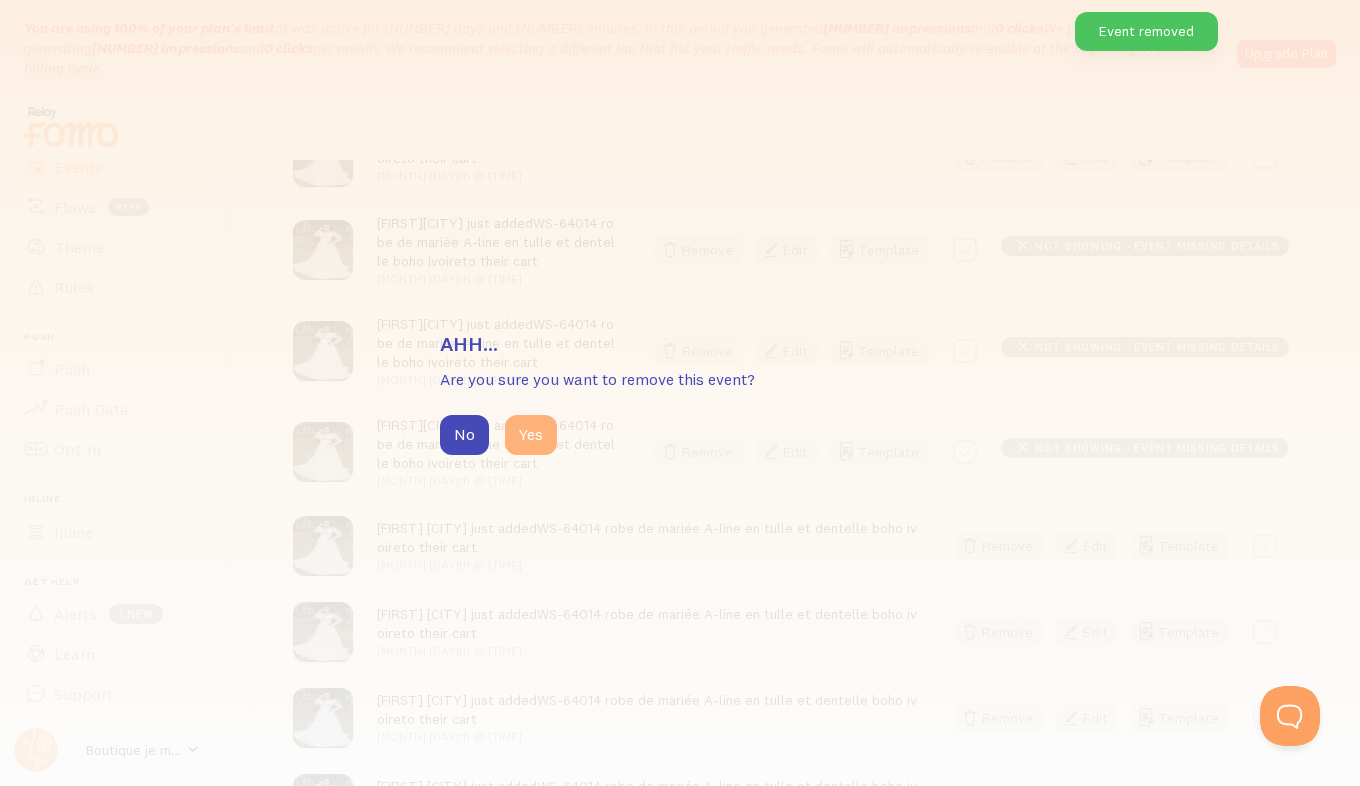 click on "Yes" at bounding box center [531, 435] 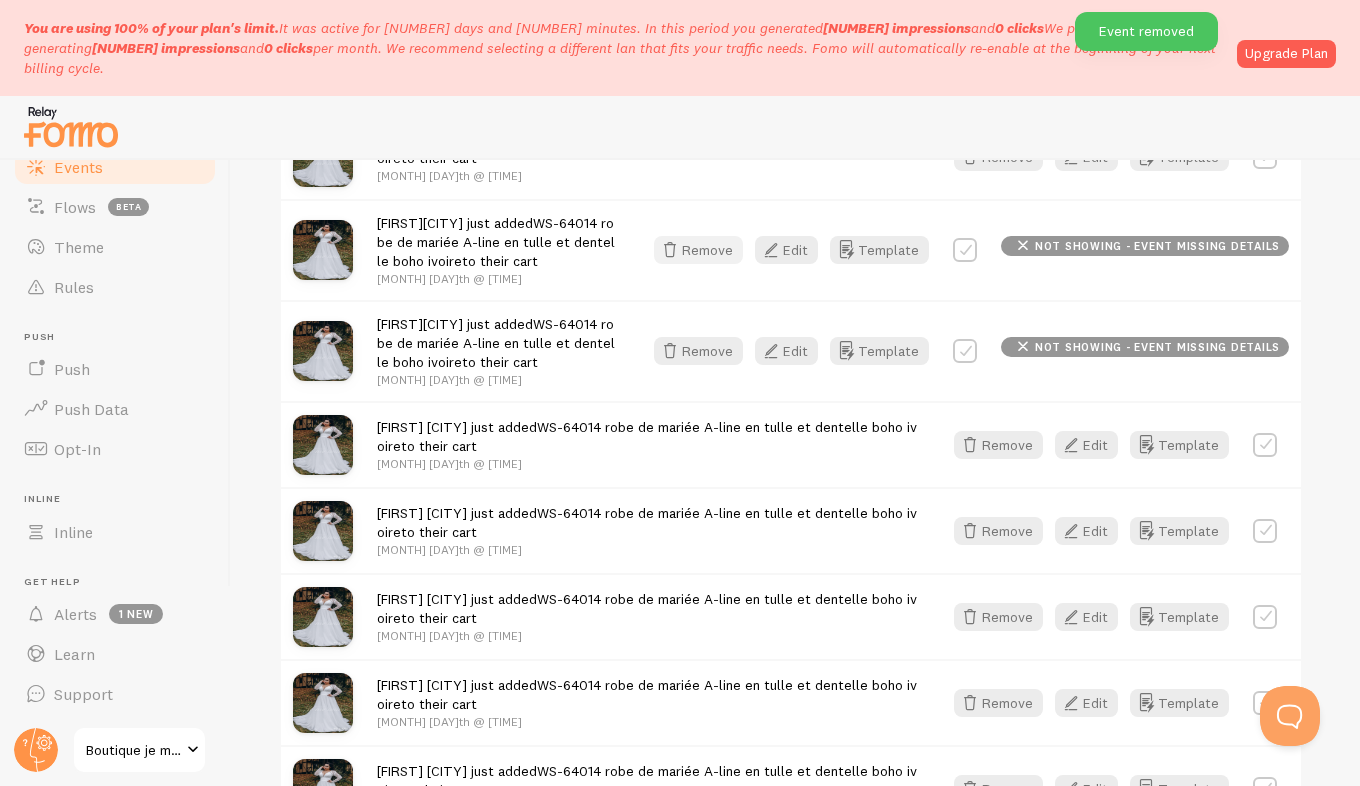 click on "Remove" at bounding box center [698, 250] 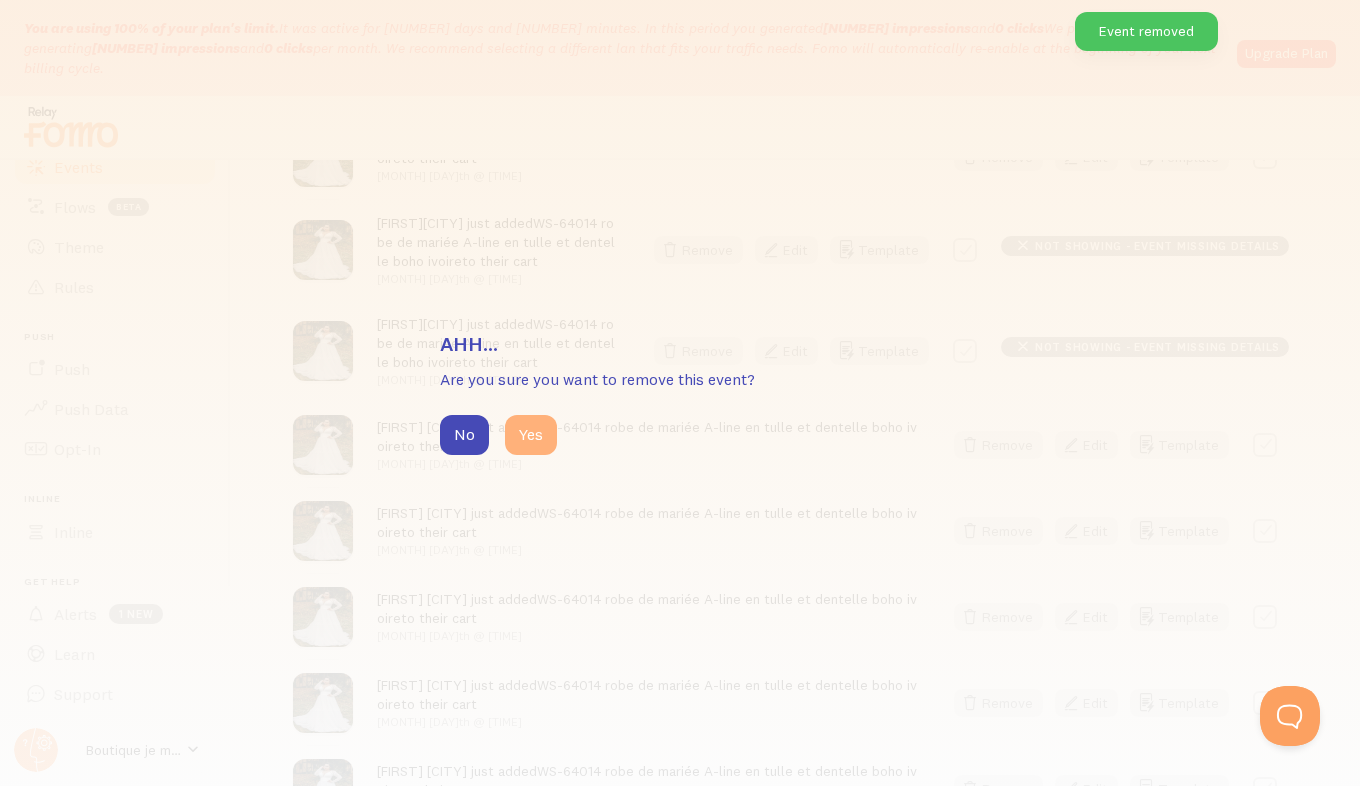 click on "Yes" at bounding box center [531, 435] 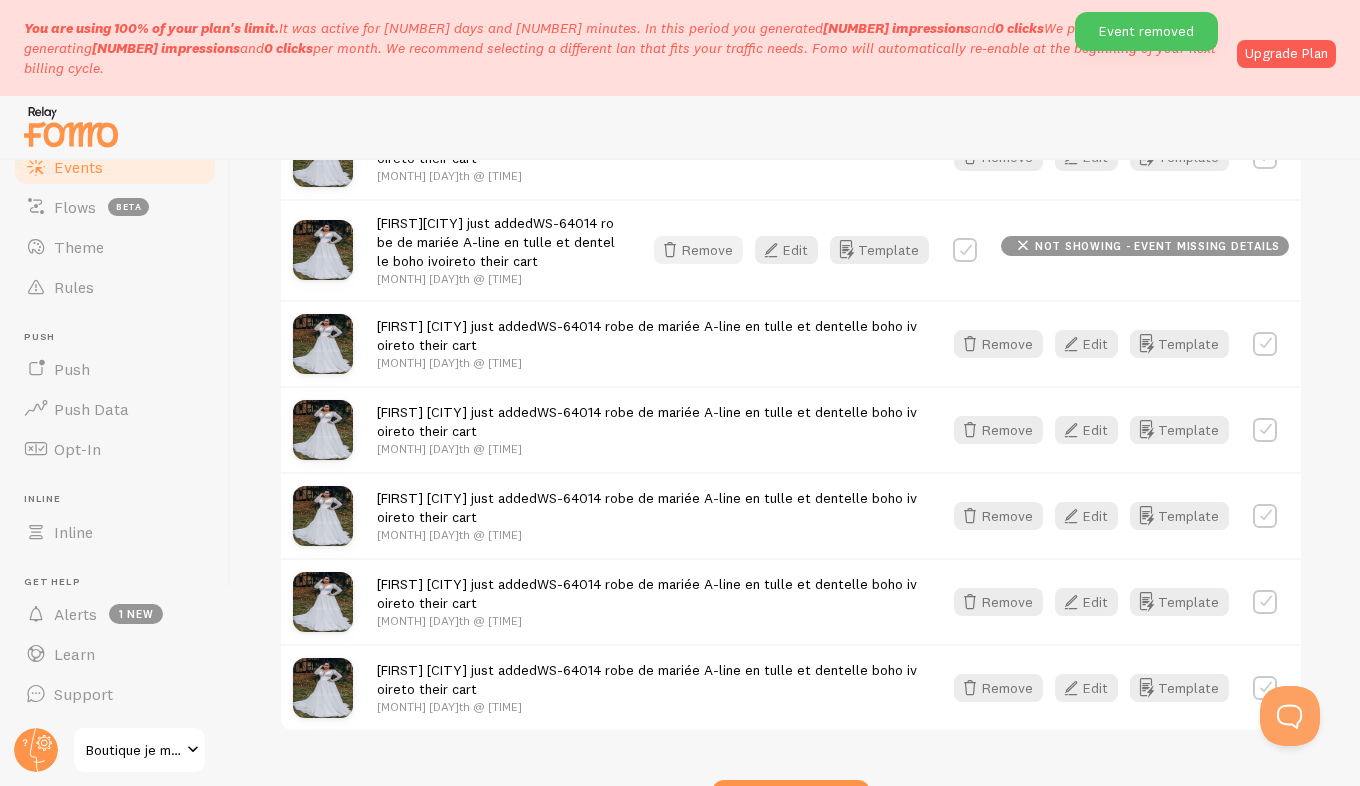 click on "Remove" at bounding box center [698, 250] 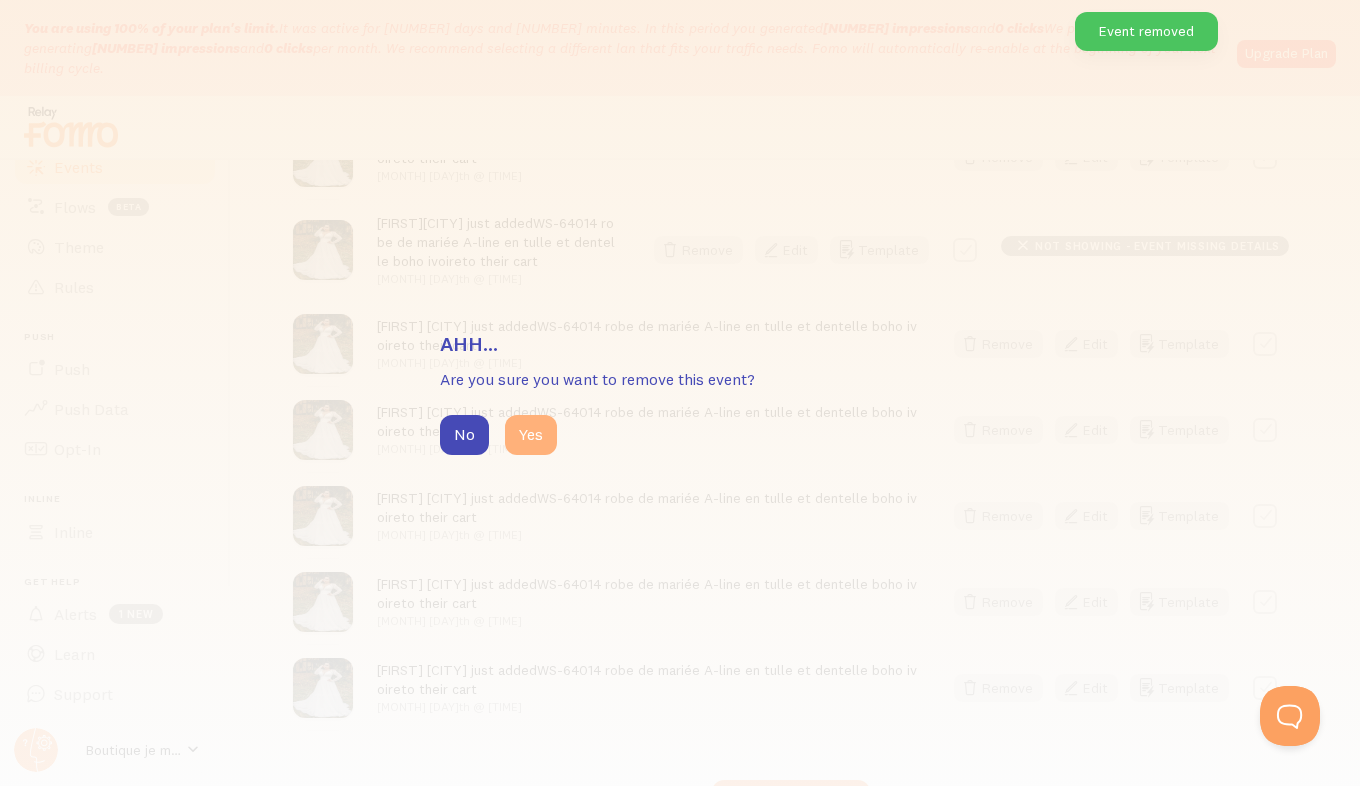 click on "Yes" at bounding box center (531, 435) 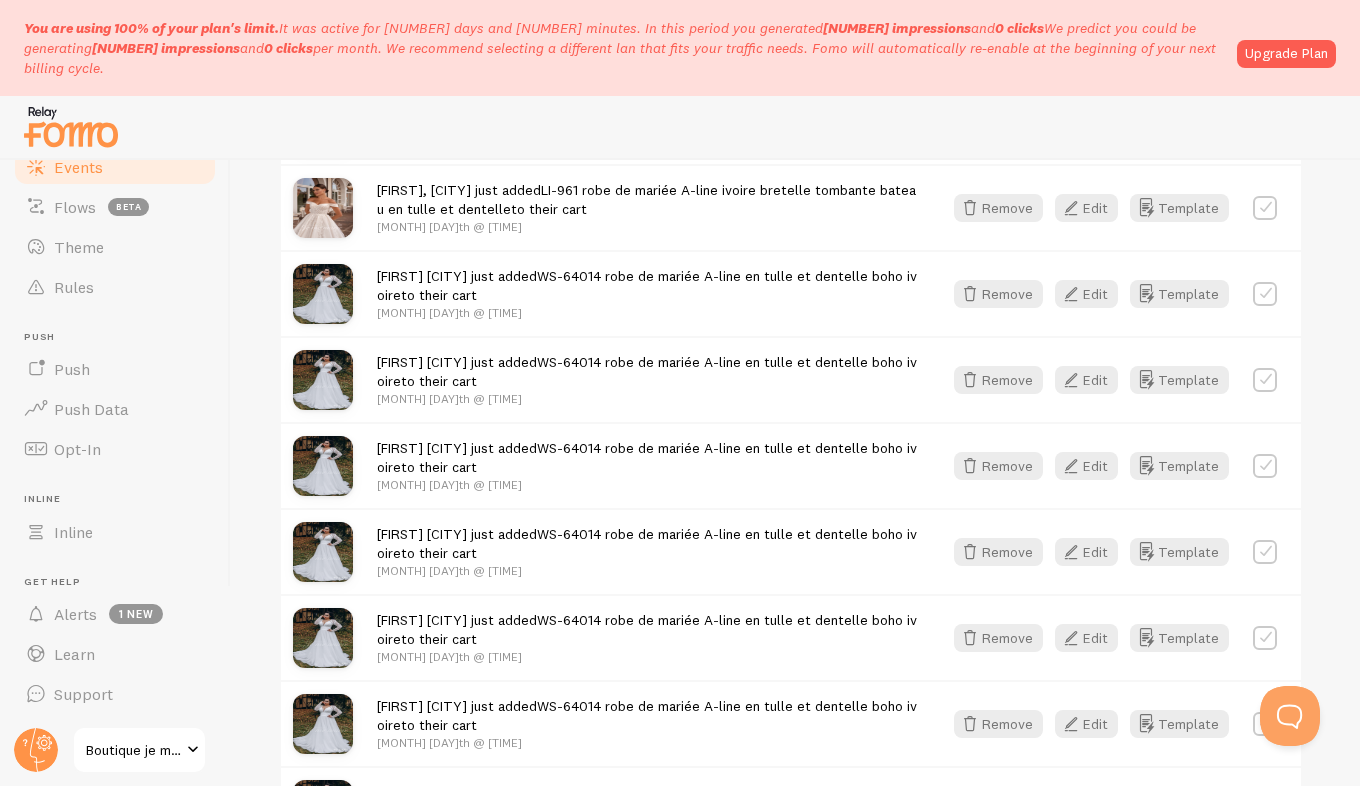 scroll, scrollTop: 1208, scrollLeft: 0, axis: vertical 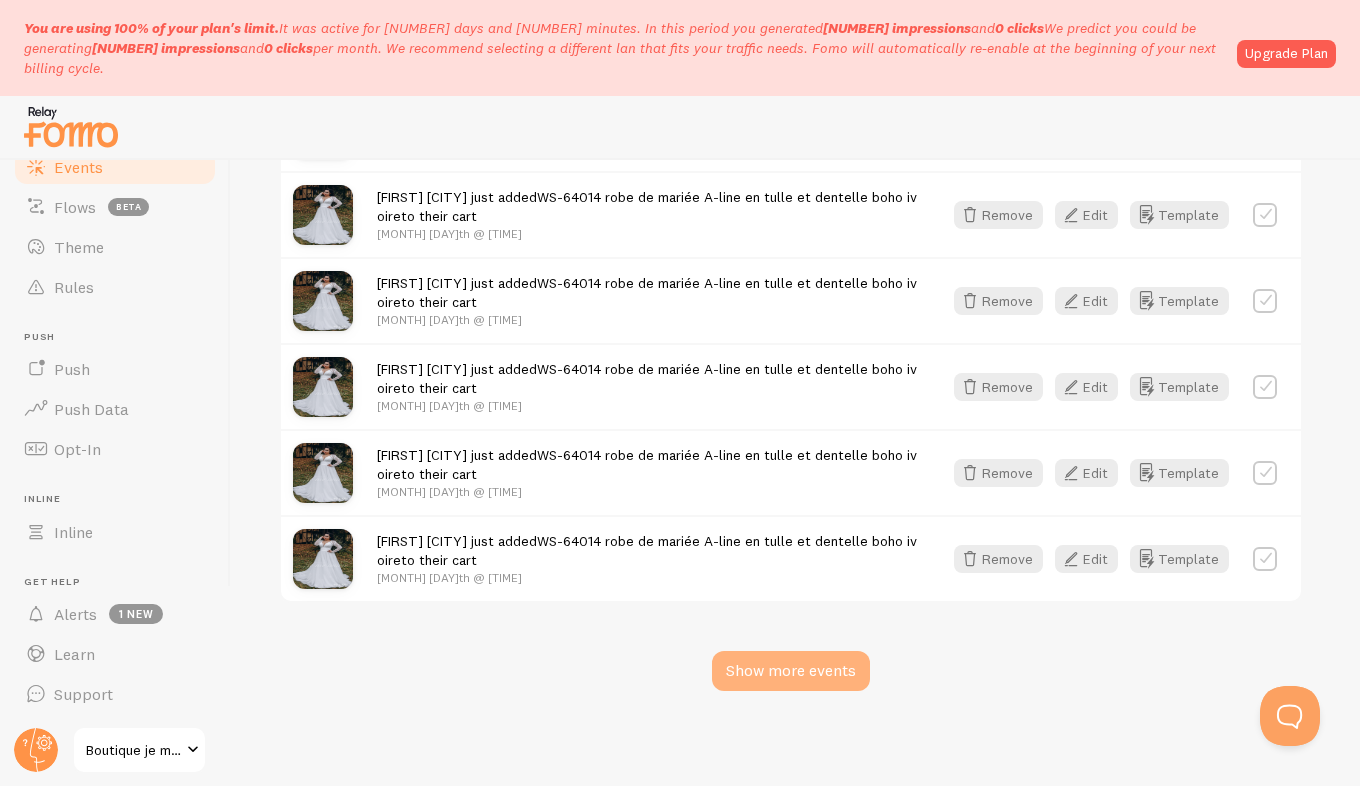 click on "Show more events" at bounding box center (791, 671) 